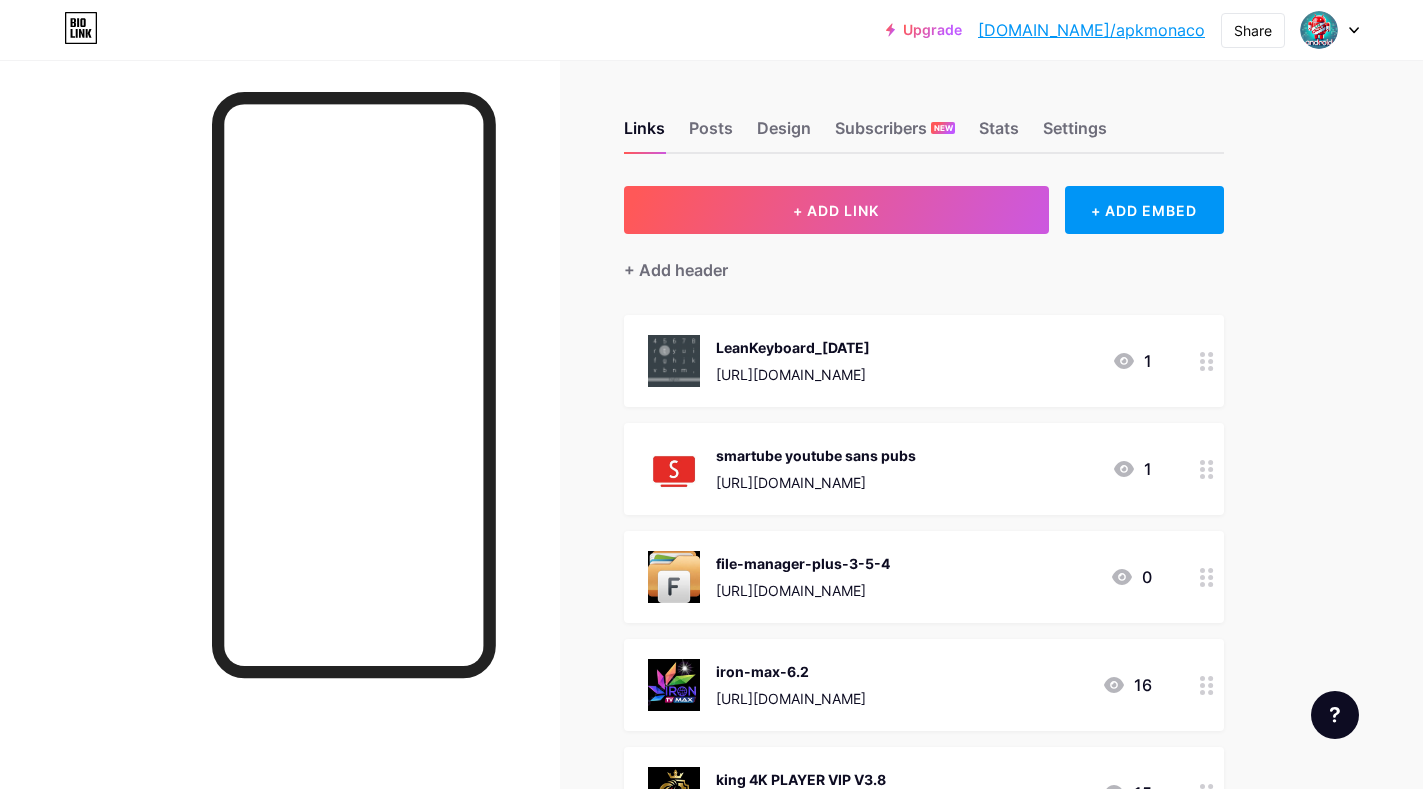 scroll, scrollTop: 1328, scrollLeft: 0, axis: vertical 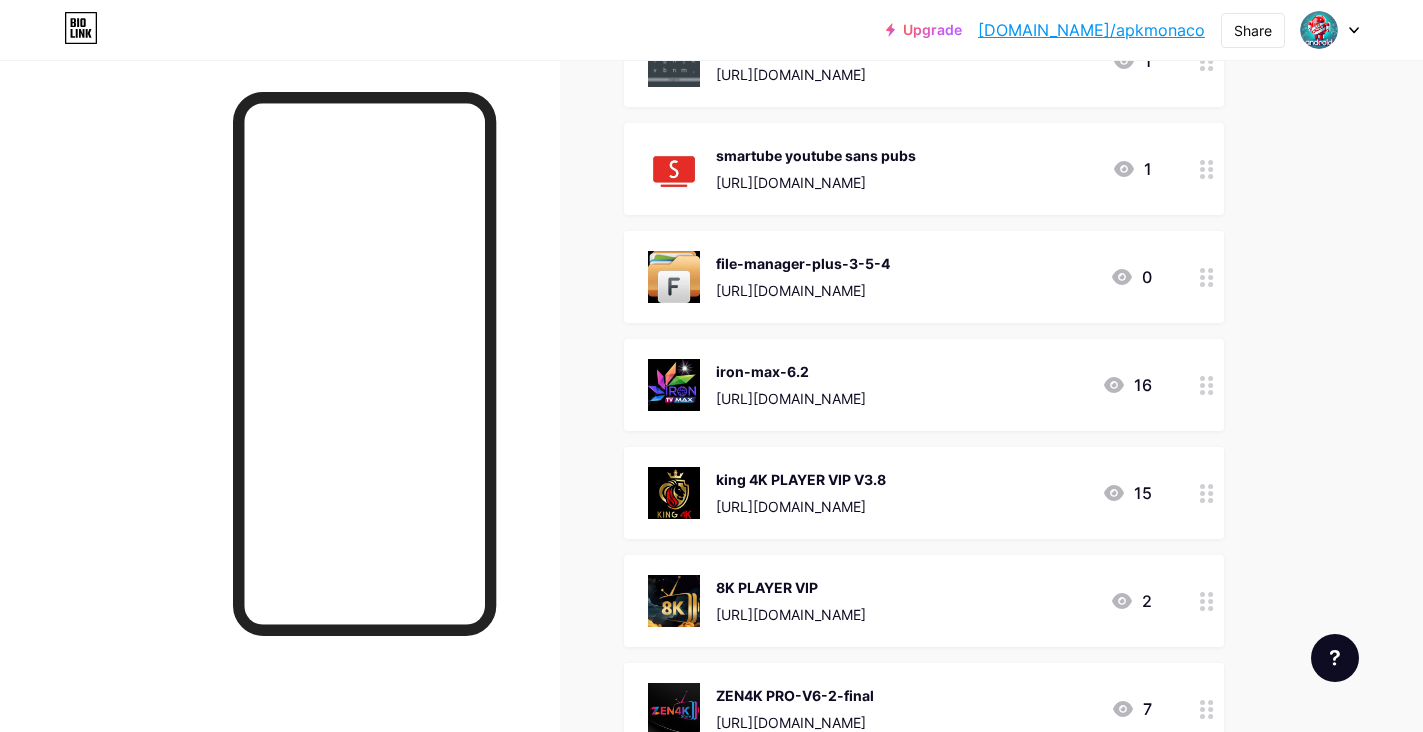 click on "[URL][DOMAIN_NAME]" at bounding box center [791, 398] 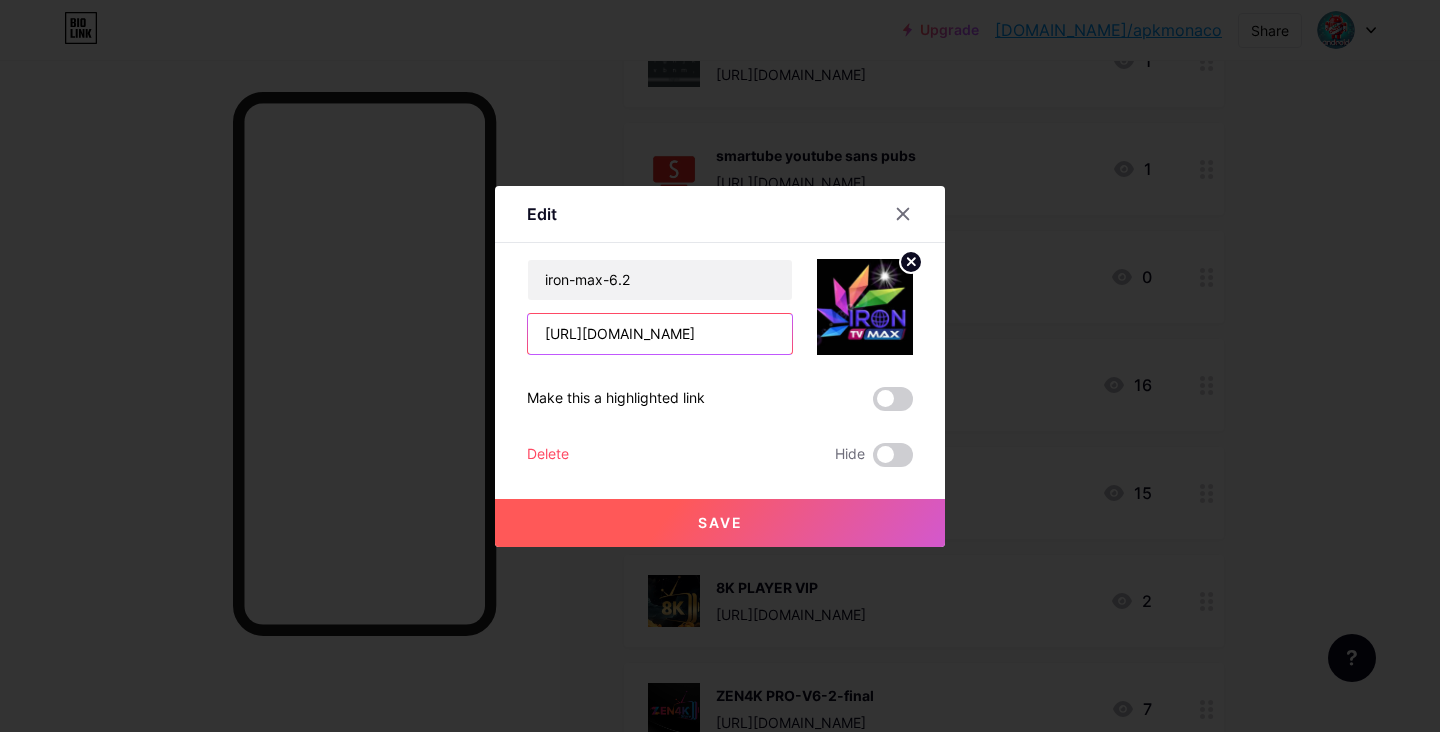 scroll, scrollTop: 0, scrollLeft: 146, axis: horizontal 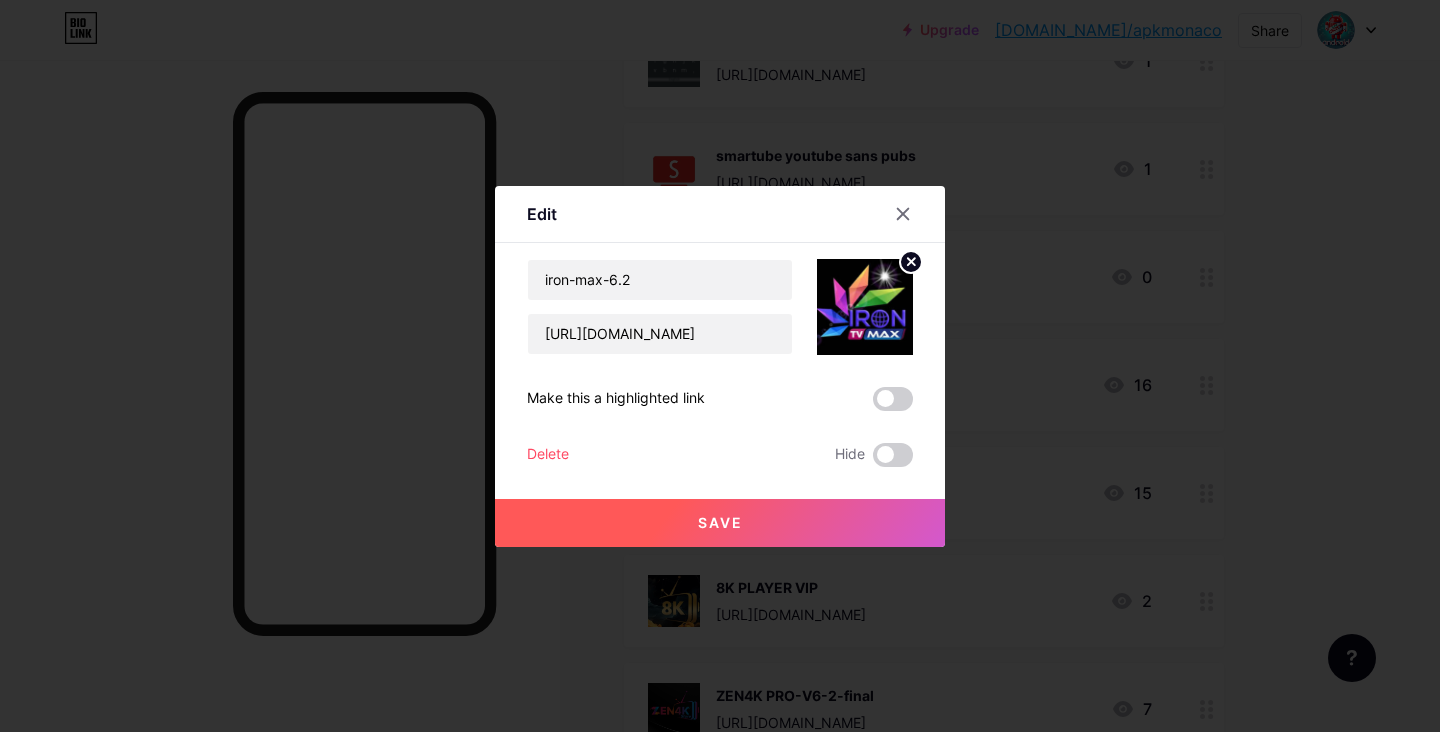 click at bounding box center (720, 366) 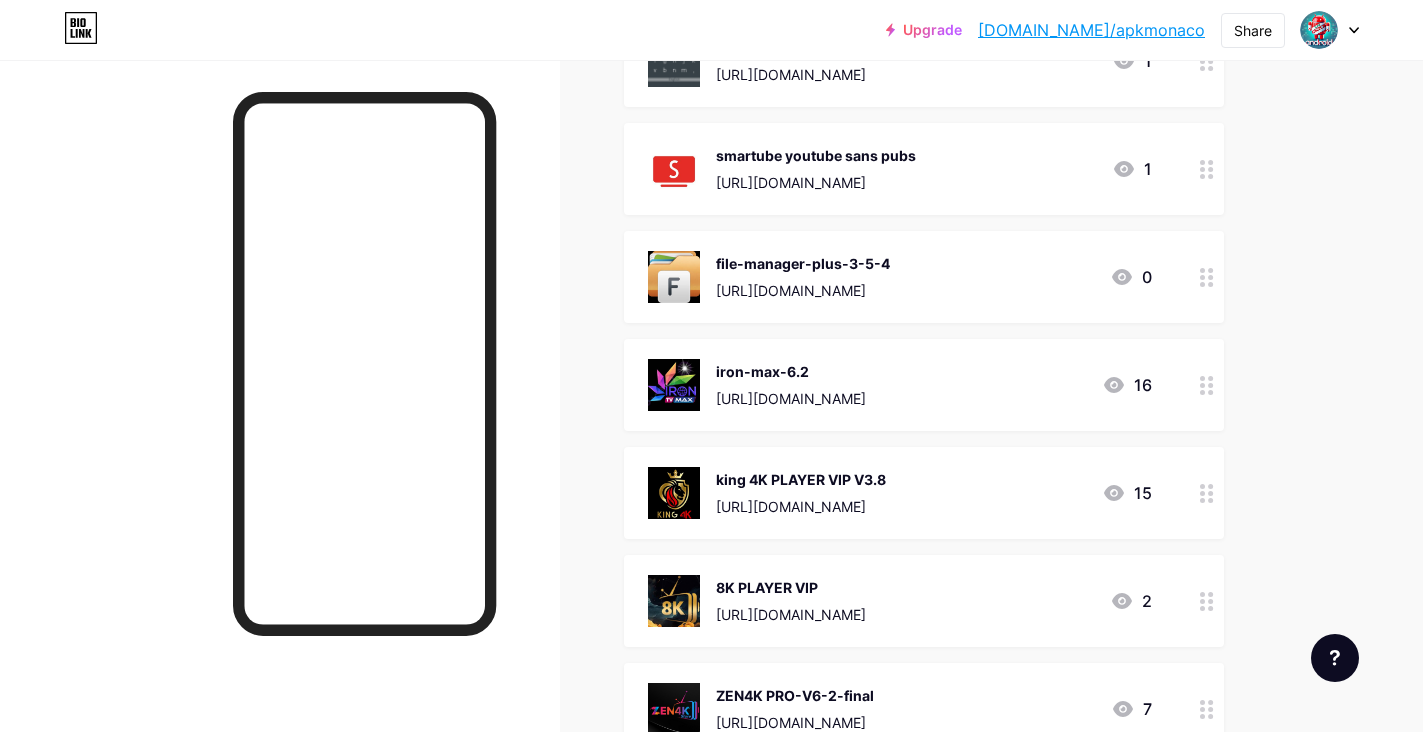 click on "[URL][DOMAIN_NAME]" at bounding box center (801, 506) 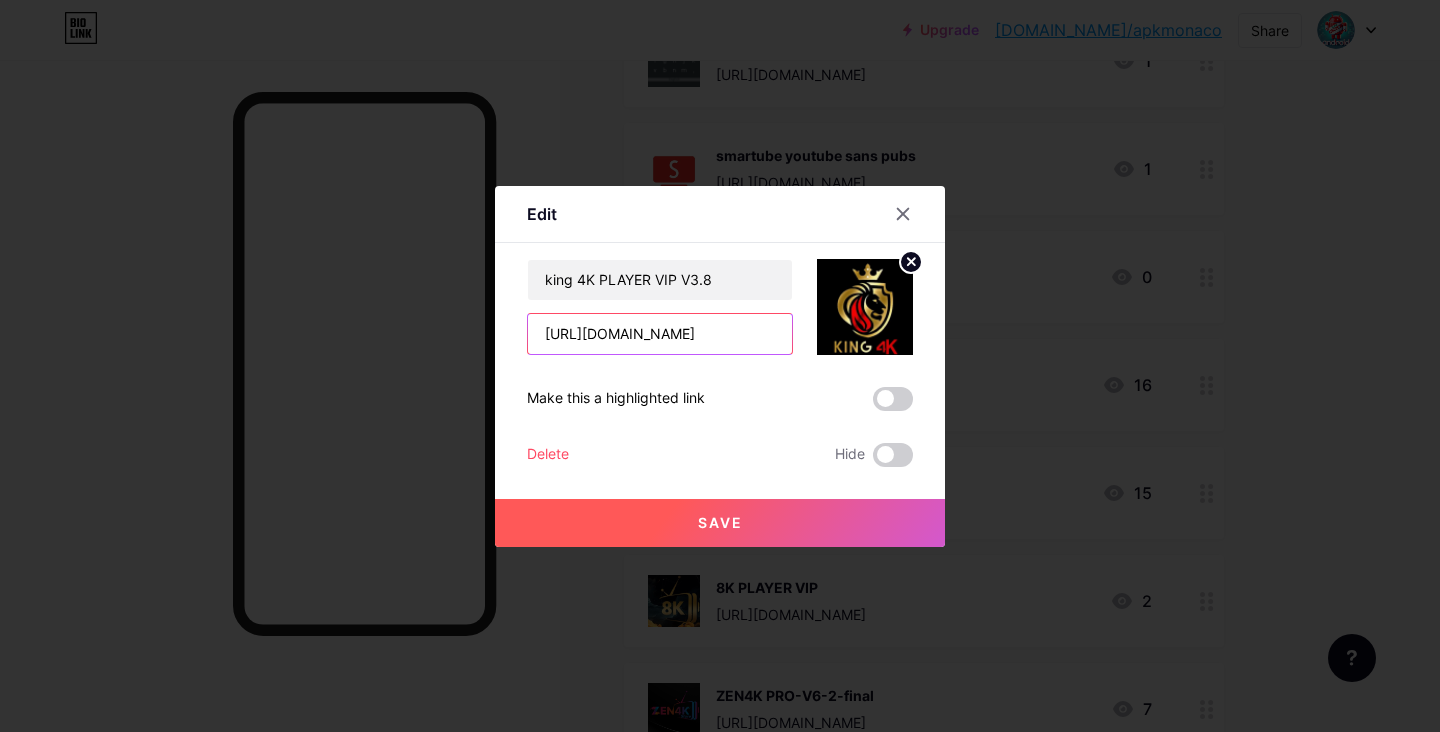 scroll, scrollTop: 0, scrollLeft: 227, axis: horizontal 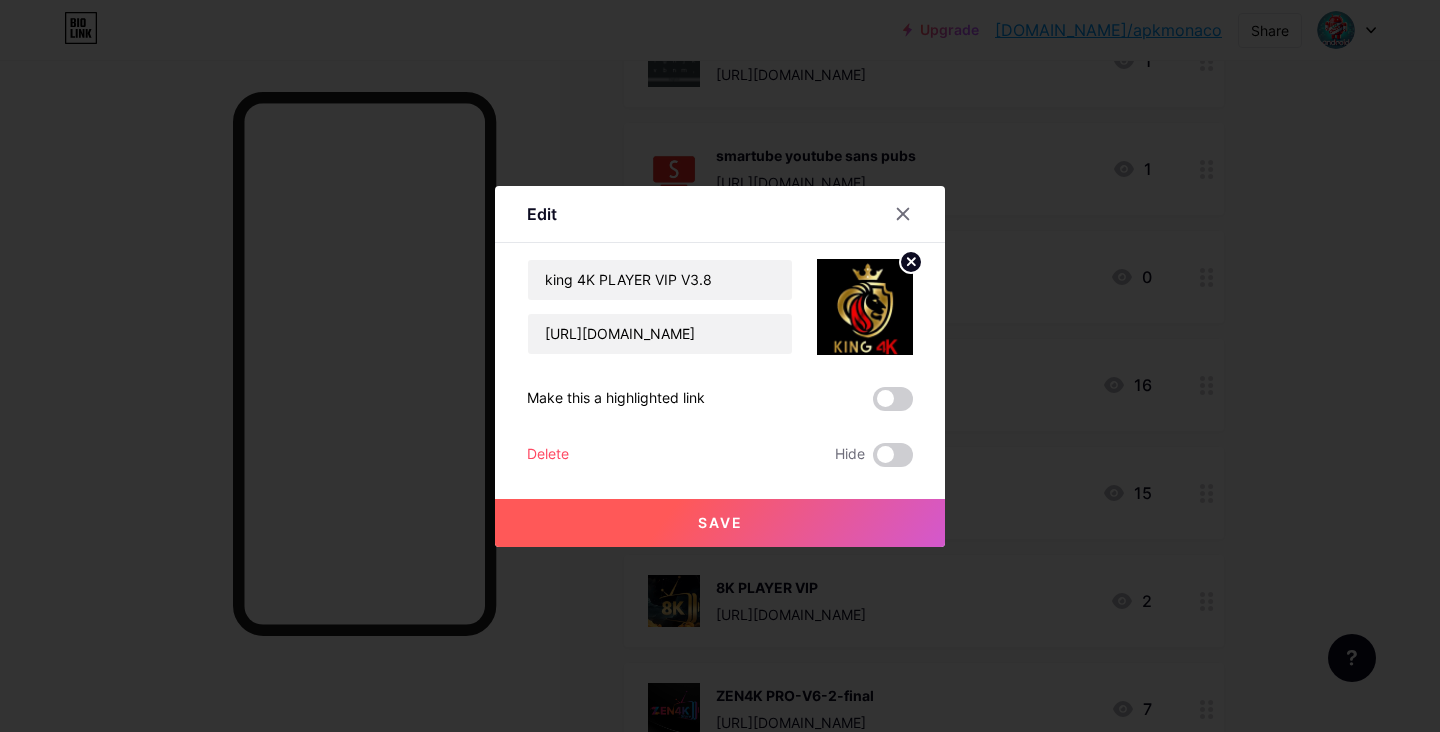 click at bounding box center (720, 366) 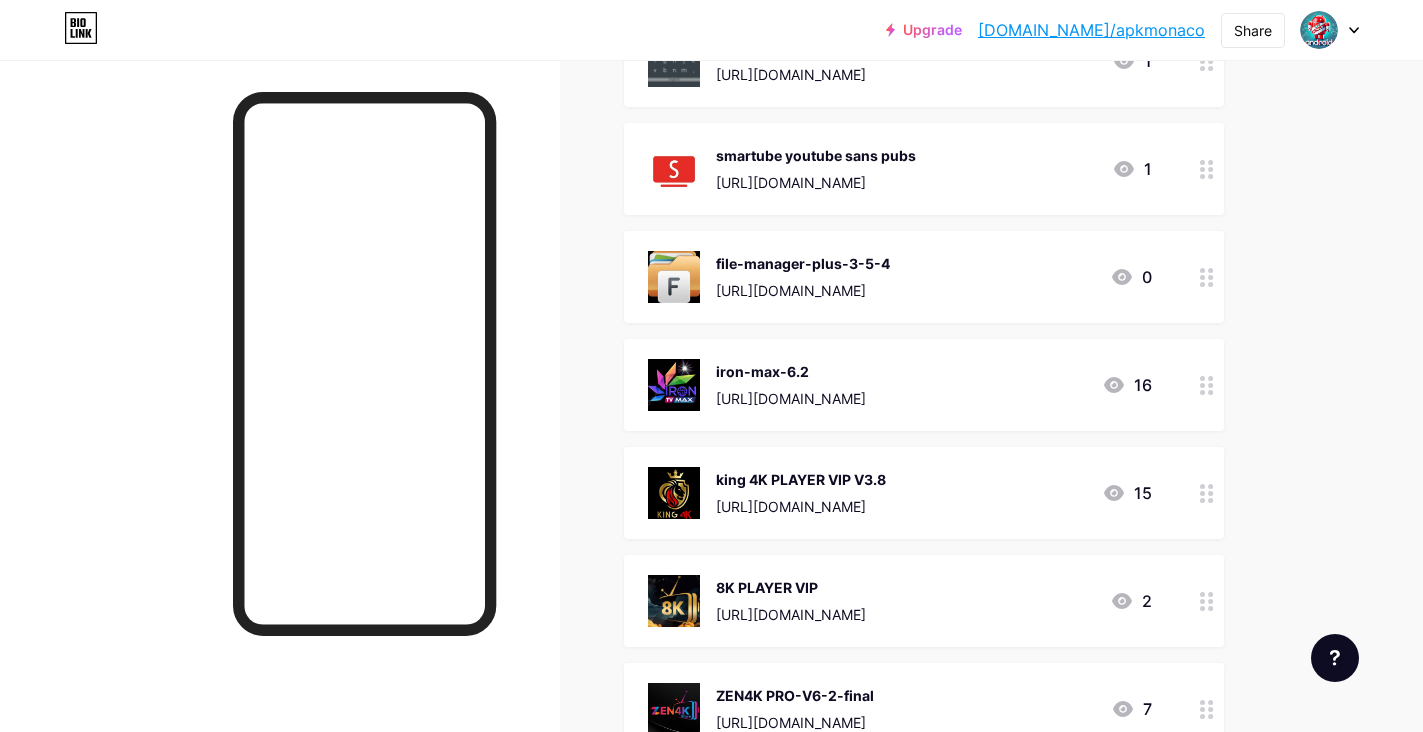 click on "[URL][DOMAIN_NAME]" at bounding box center [791, 398] 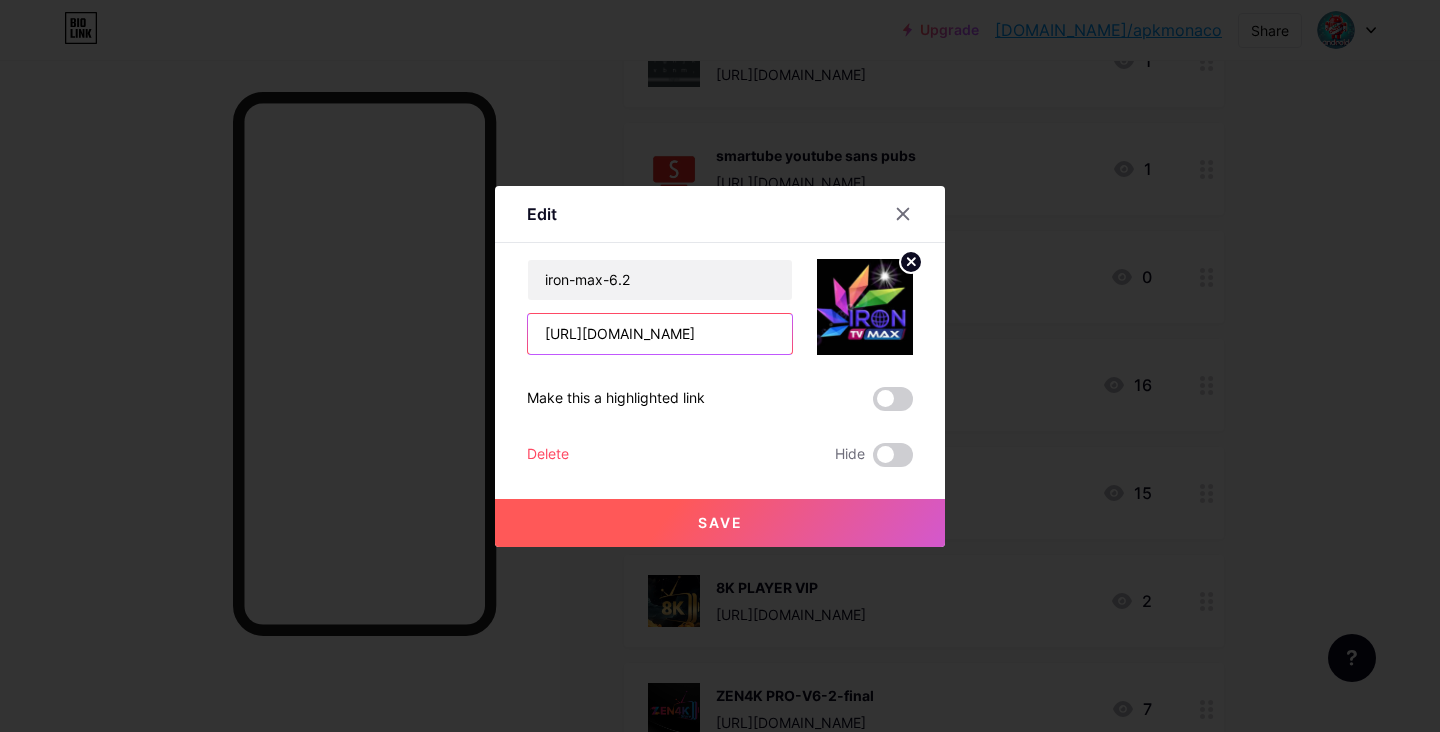 scroll, scrollTop: 0, scrollLeft: 146, axis: horizontal 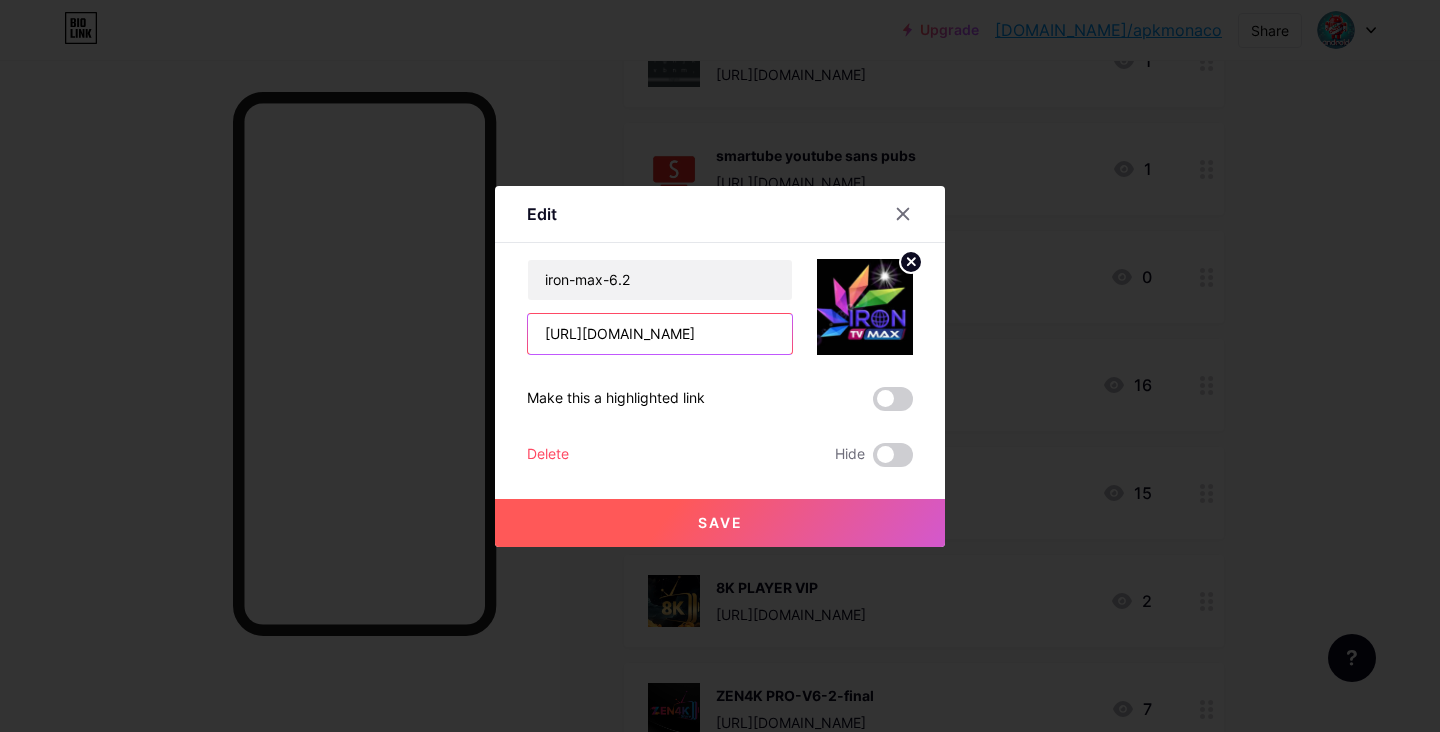 click on "[URL][DOMAIN_NAME]" at bounding box center (660, 334) 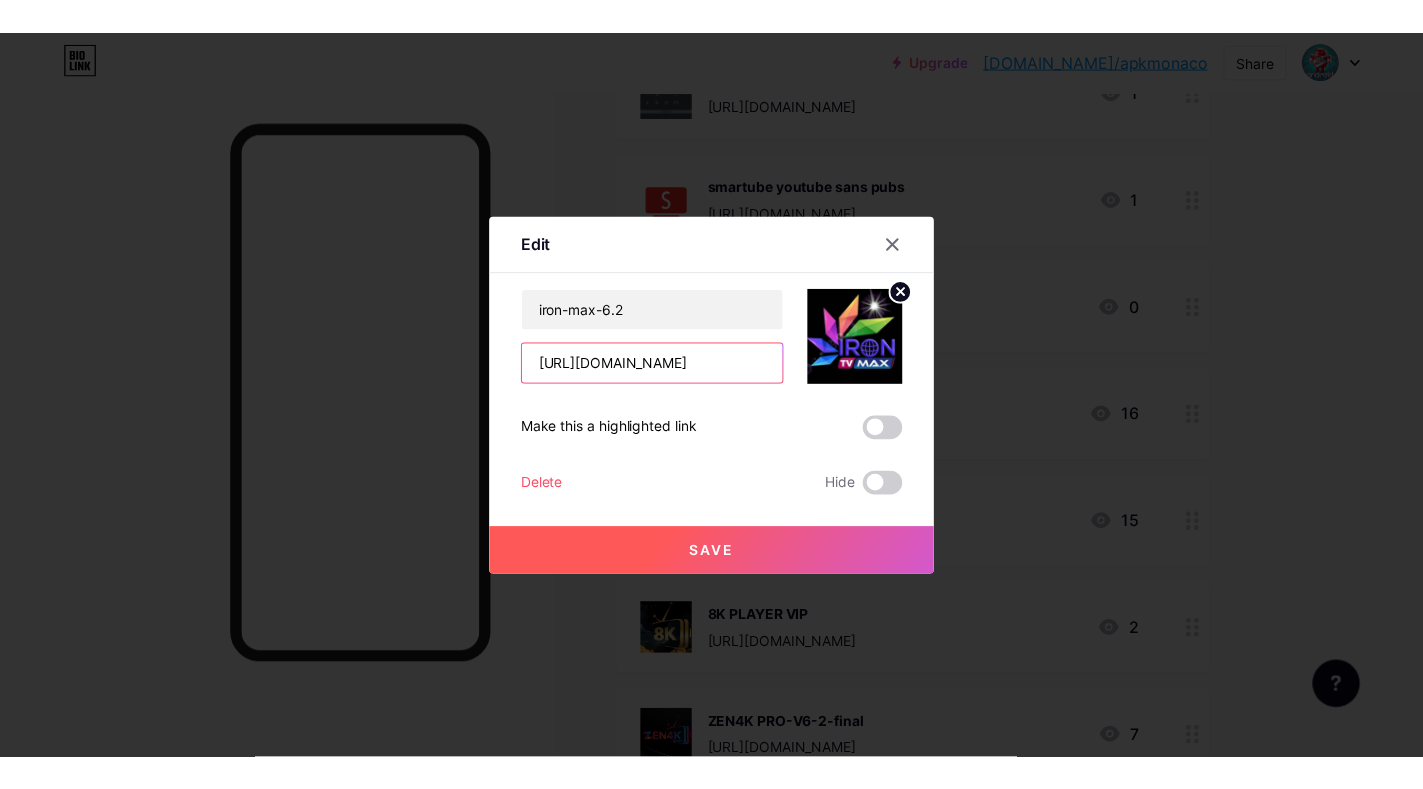 scroll, scrollTop: 0, scrollLeft: 0, axis: both 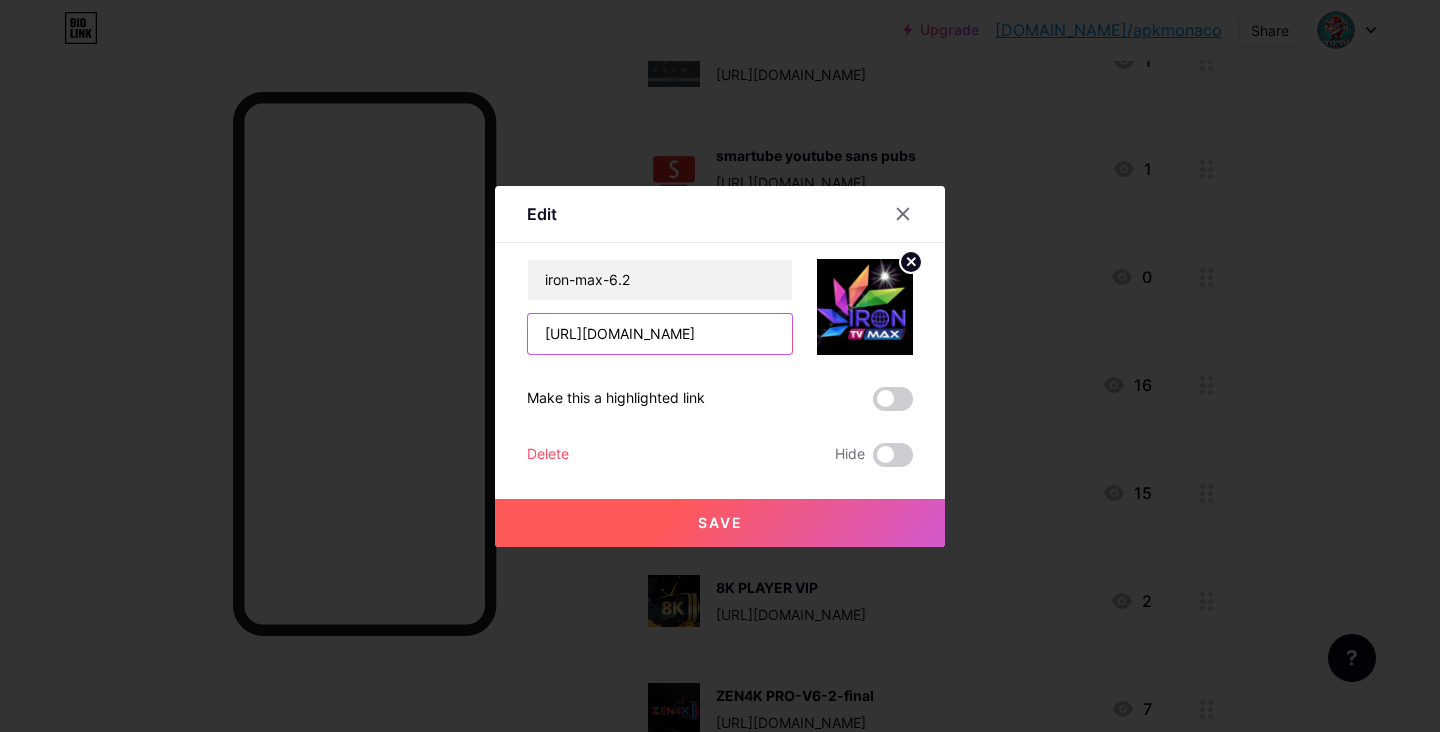 drag, startPoint x: 768, startPoint y: 330, endPoint x: 369, endPoint y: 338, distance: 399.0802 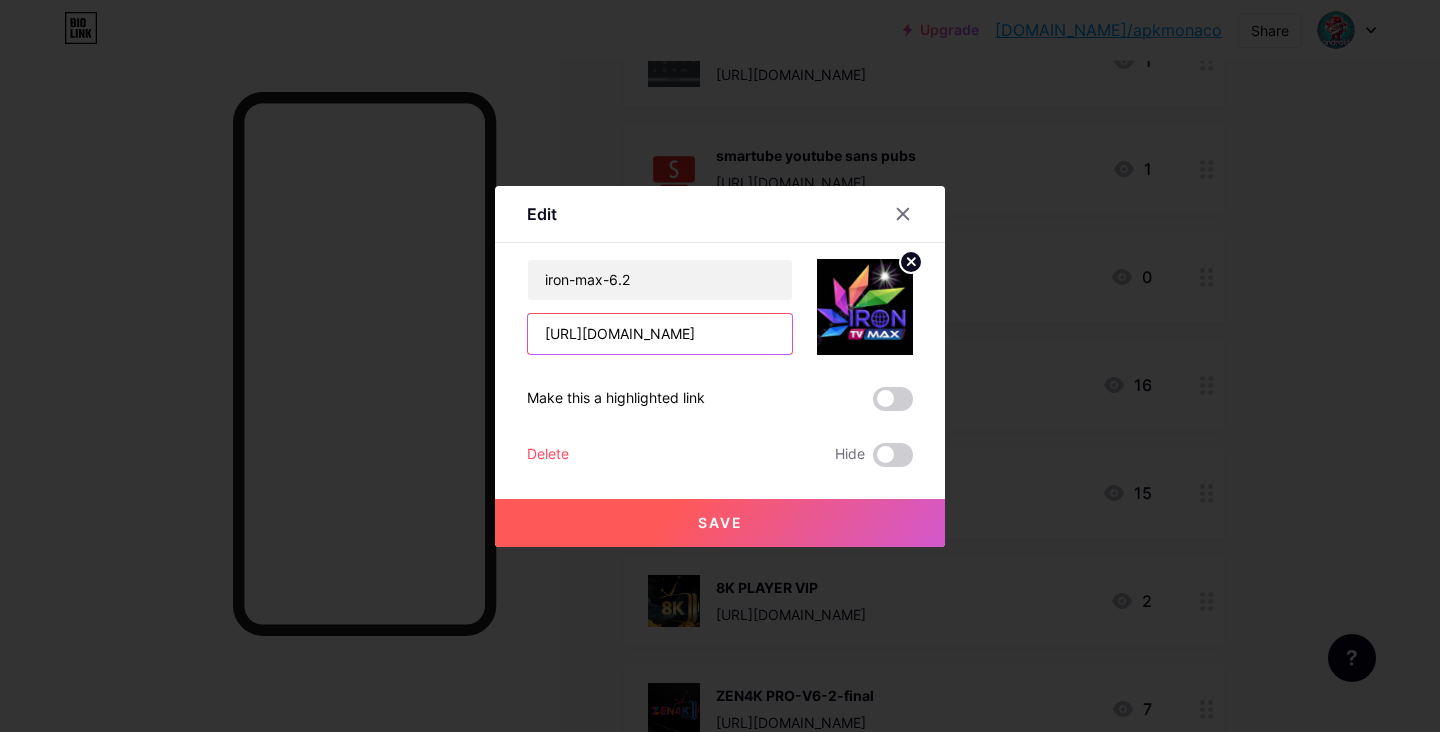 click on "Edit           Content
YouTube
Play YouTube video without leaving your page.
ADD
Vimeo
Play Vimeo video without leaving your page.
ADD
Tiktok
Grow your TikTok following
ADD
Tweet
Embed a tweet.
ADD
Reddit
Showcase your Reddit profile
ADD
Spotify
Embed Spotify to play the preview of a track.
ADD
Twitch
Play Twitch video without leaving your page.
ADD
SoundCloud" at bounding box center (720, 366) 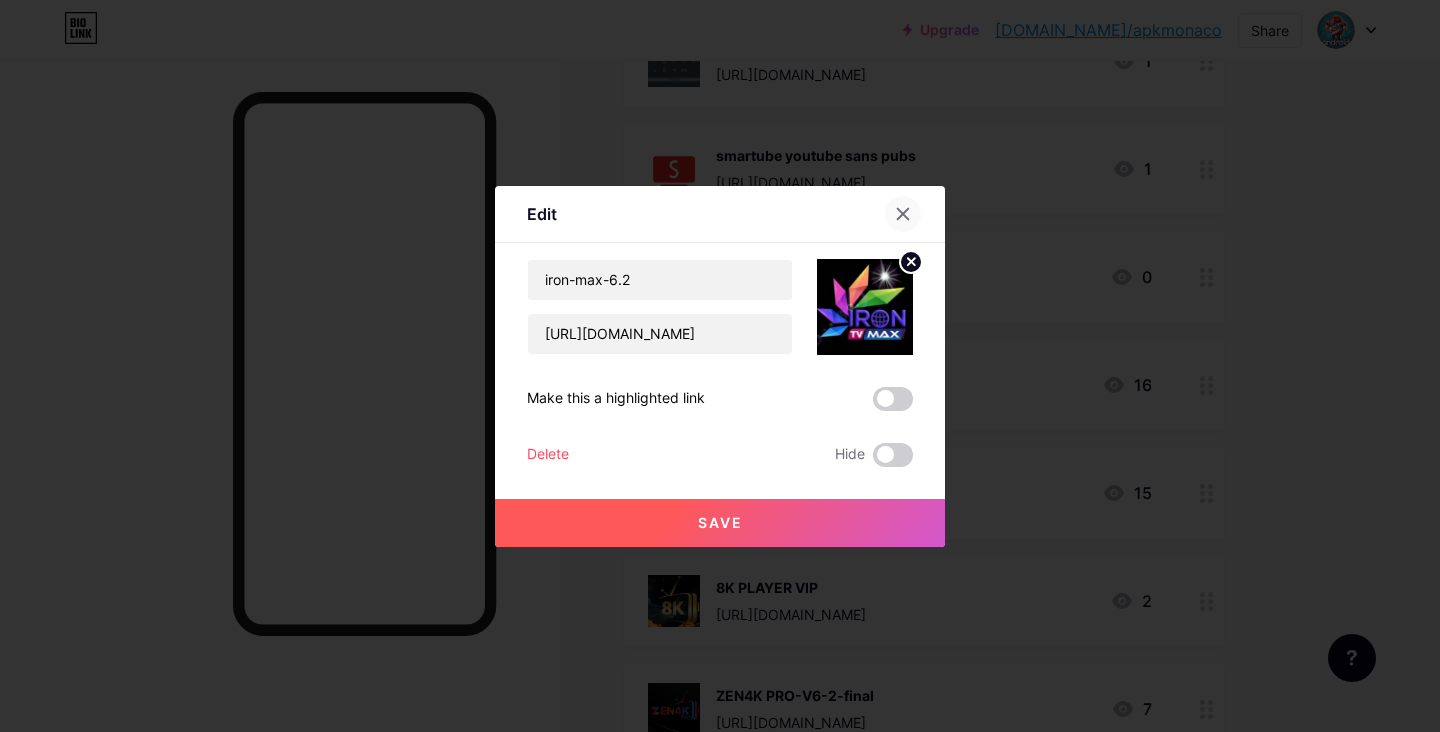 click 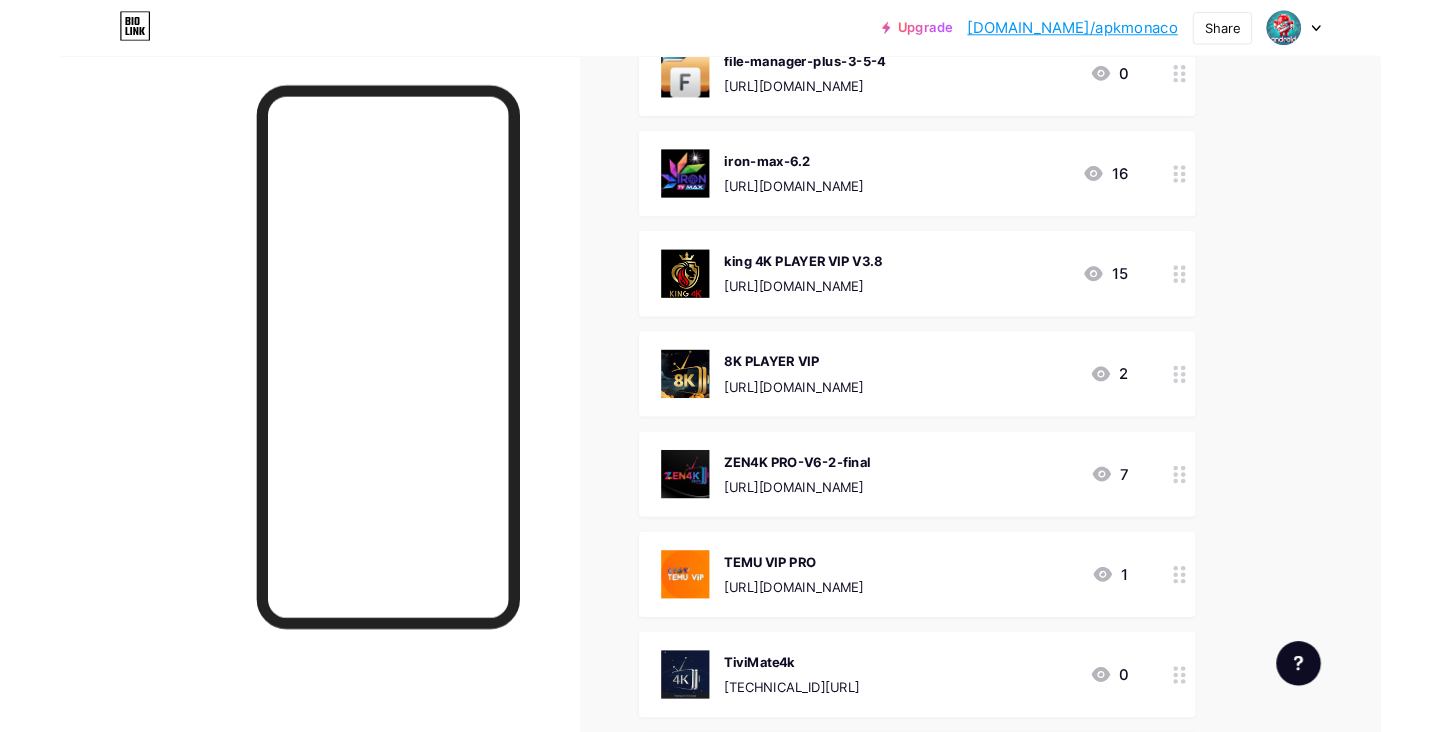 scroll, scrollTop: 500, scrollLeft: 0, axis: vertical 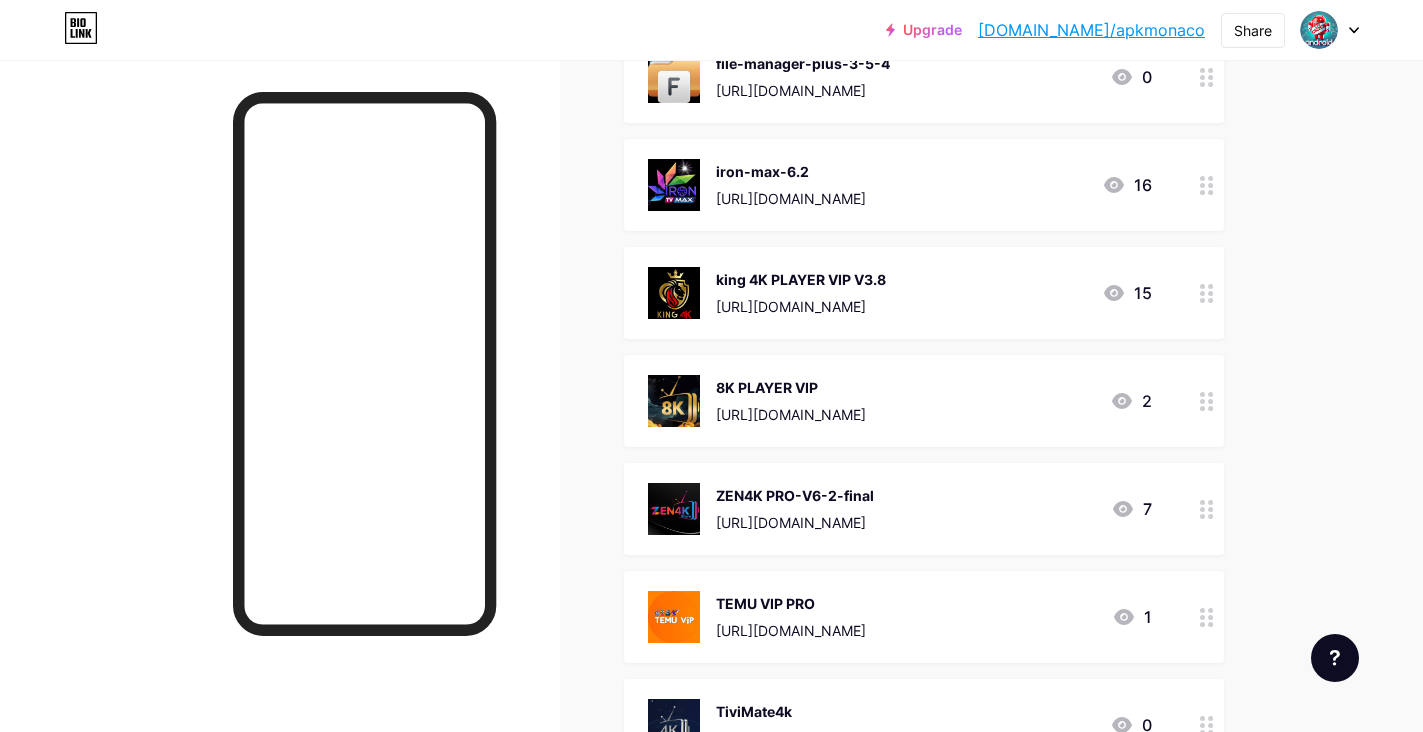 click on "[URL][DOMAIN_NAME]" at bounding box center (791, 198) 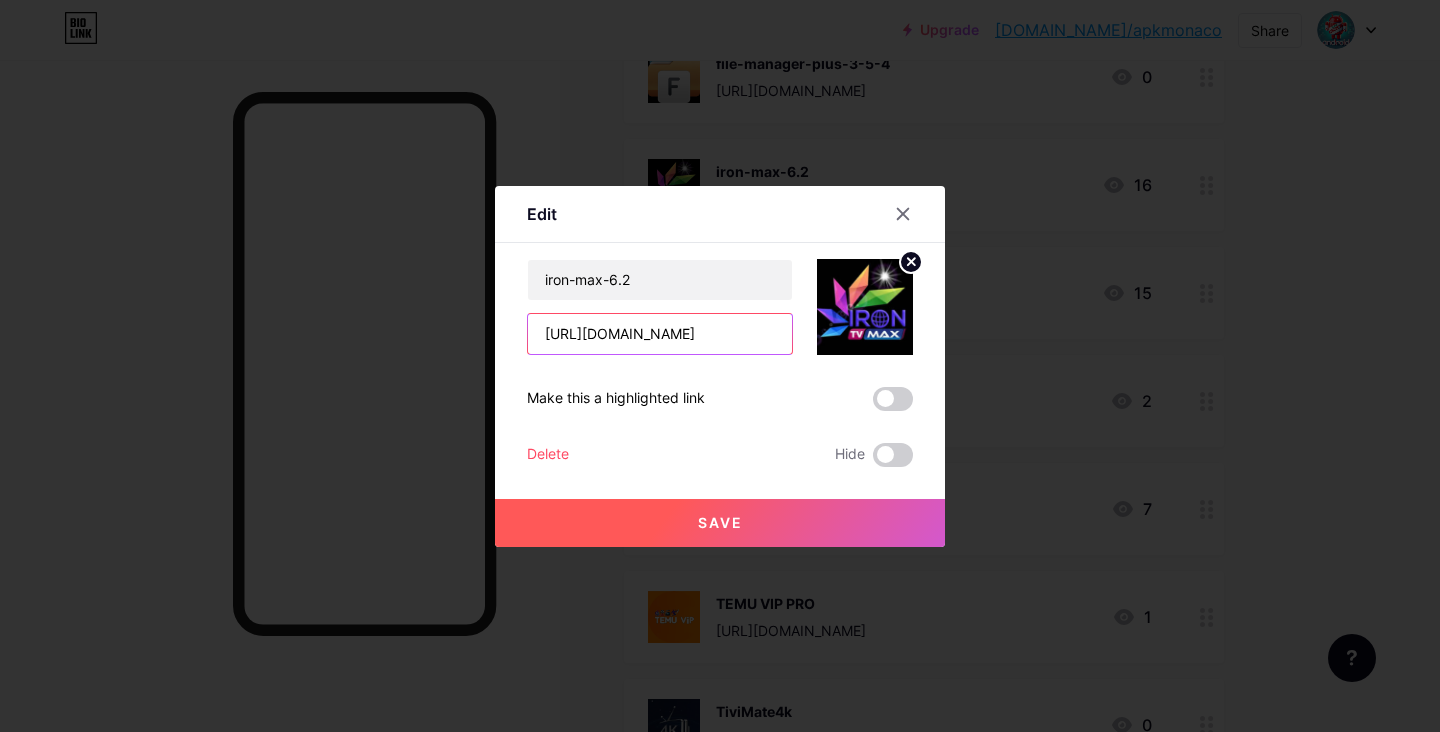 scroll, scrollTop: 0, scrollLeft: 146, axis: horizontal 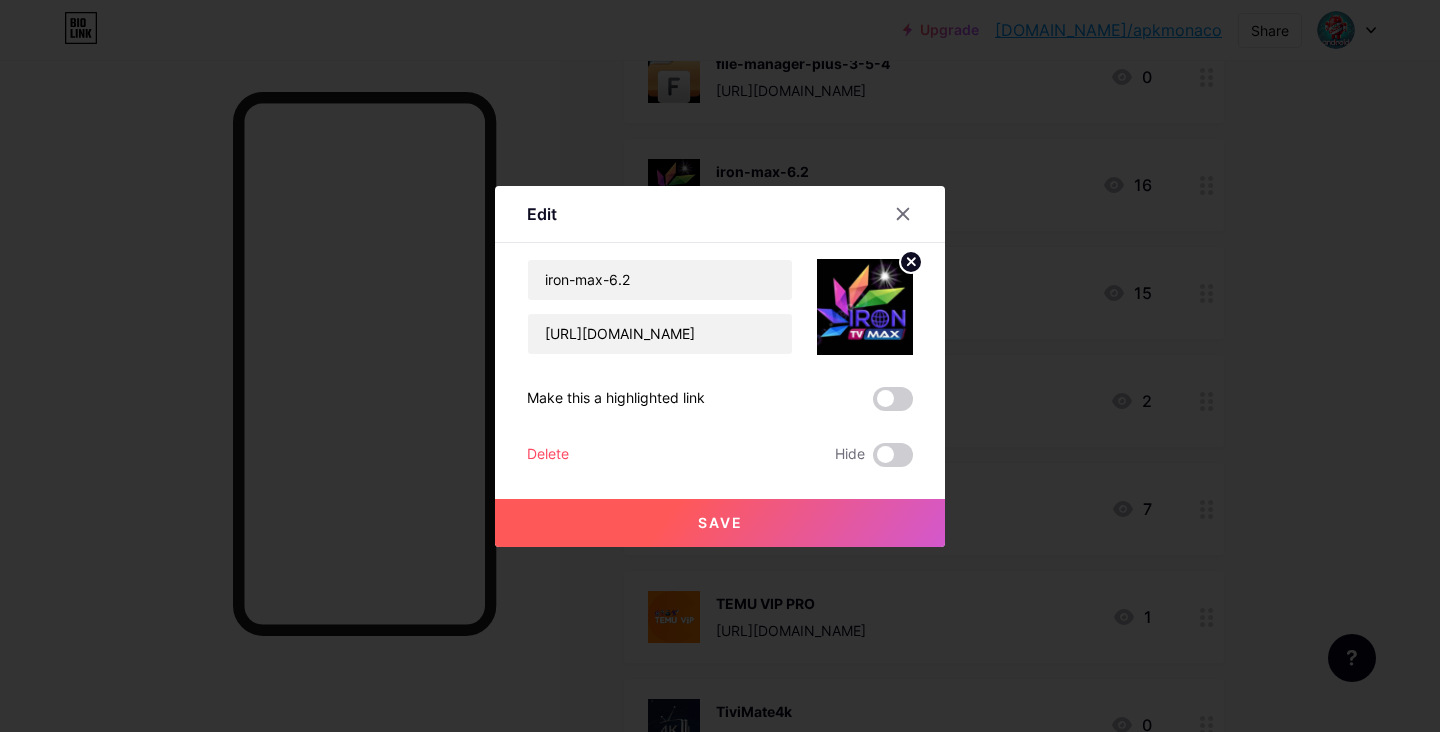 click on "Save" at bounding box center [720, 523] 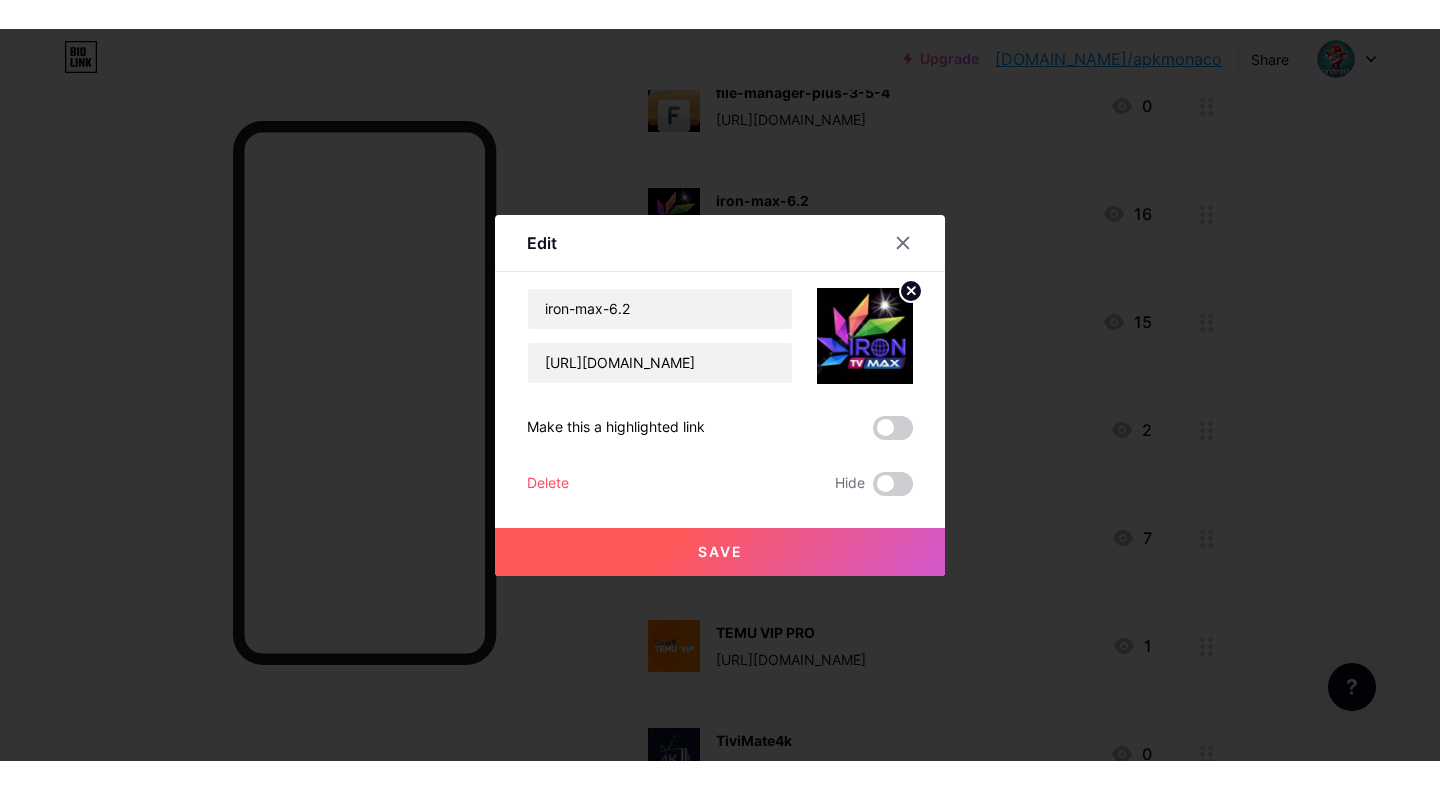 scroll, scrollTop: 0, scrollLeft: 0, axis: both 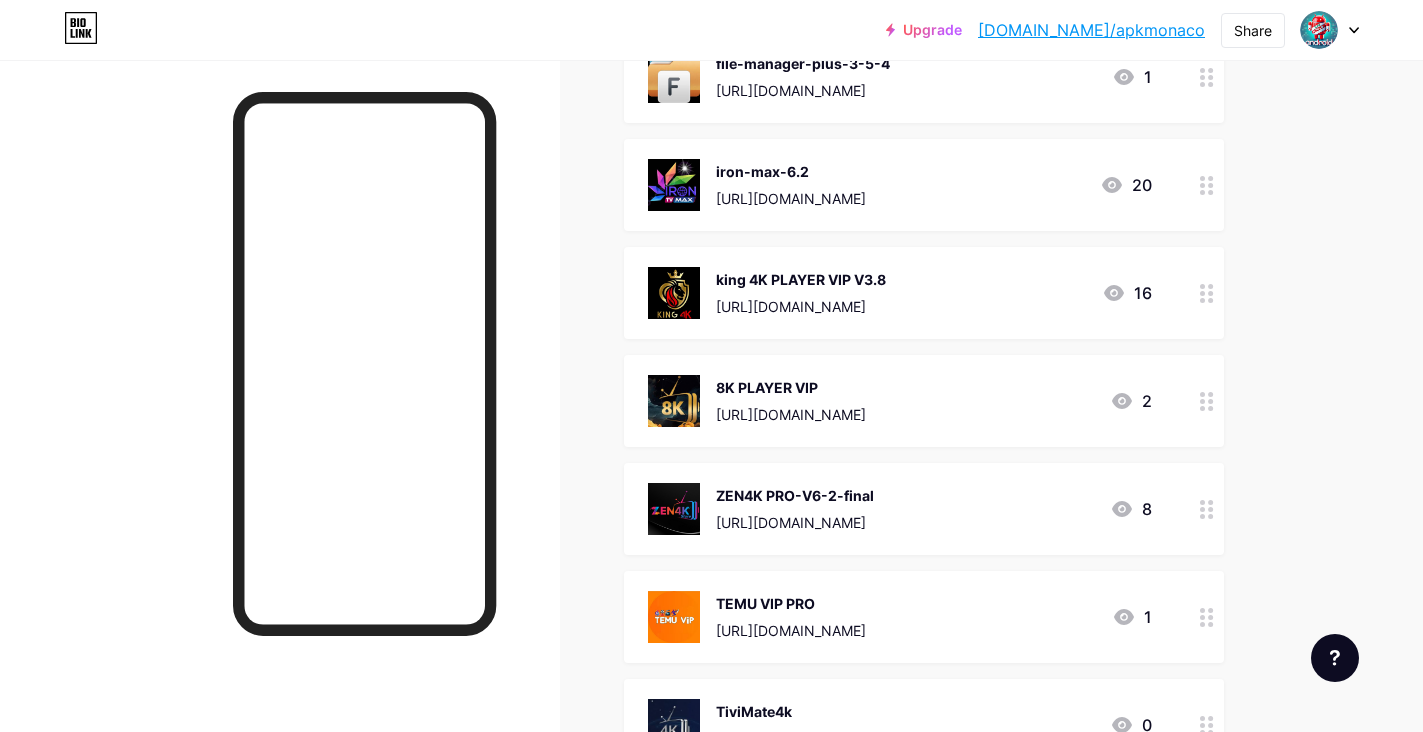 click on "iron-max-6.2" at bounding box center [791, 171] 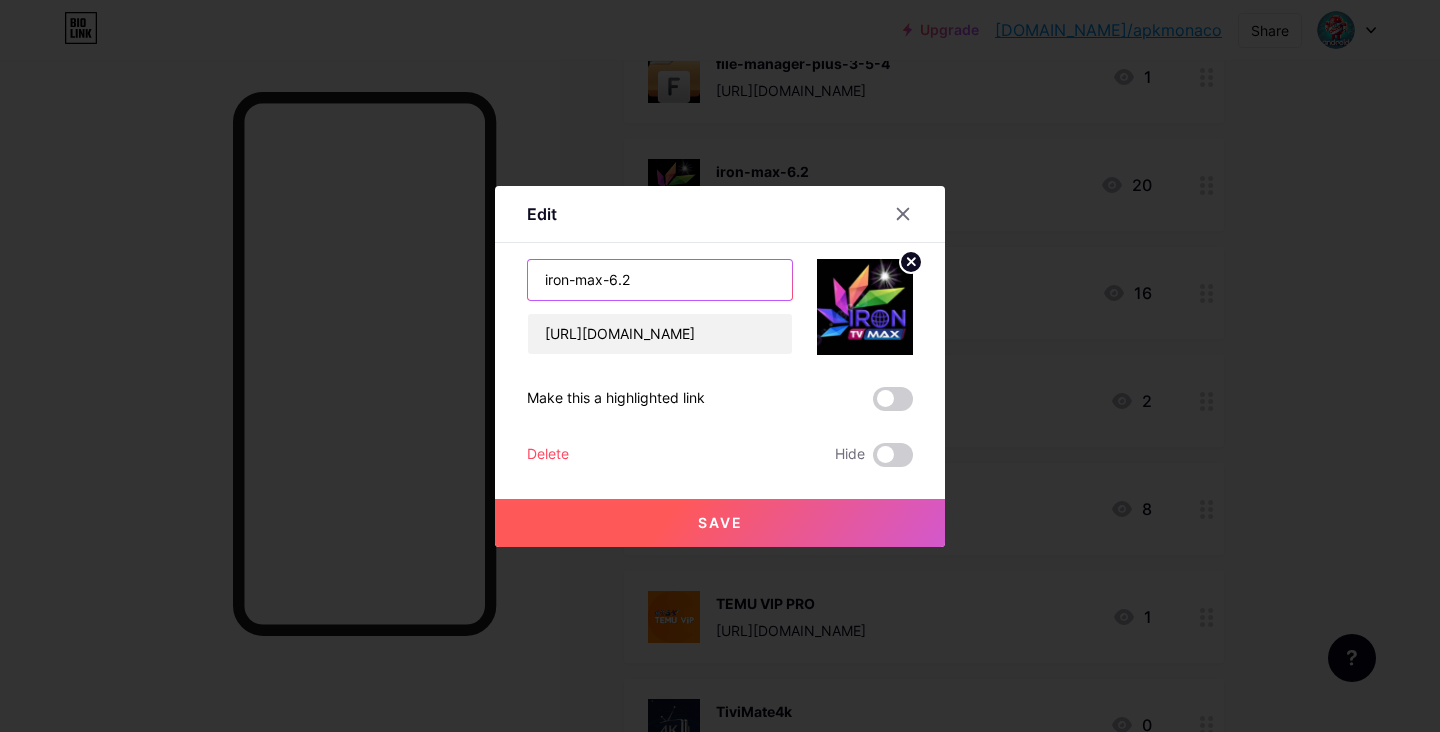 click on "iron-max-6.2" at bounding box center [660, 280] 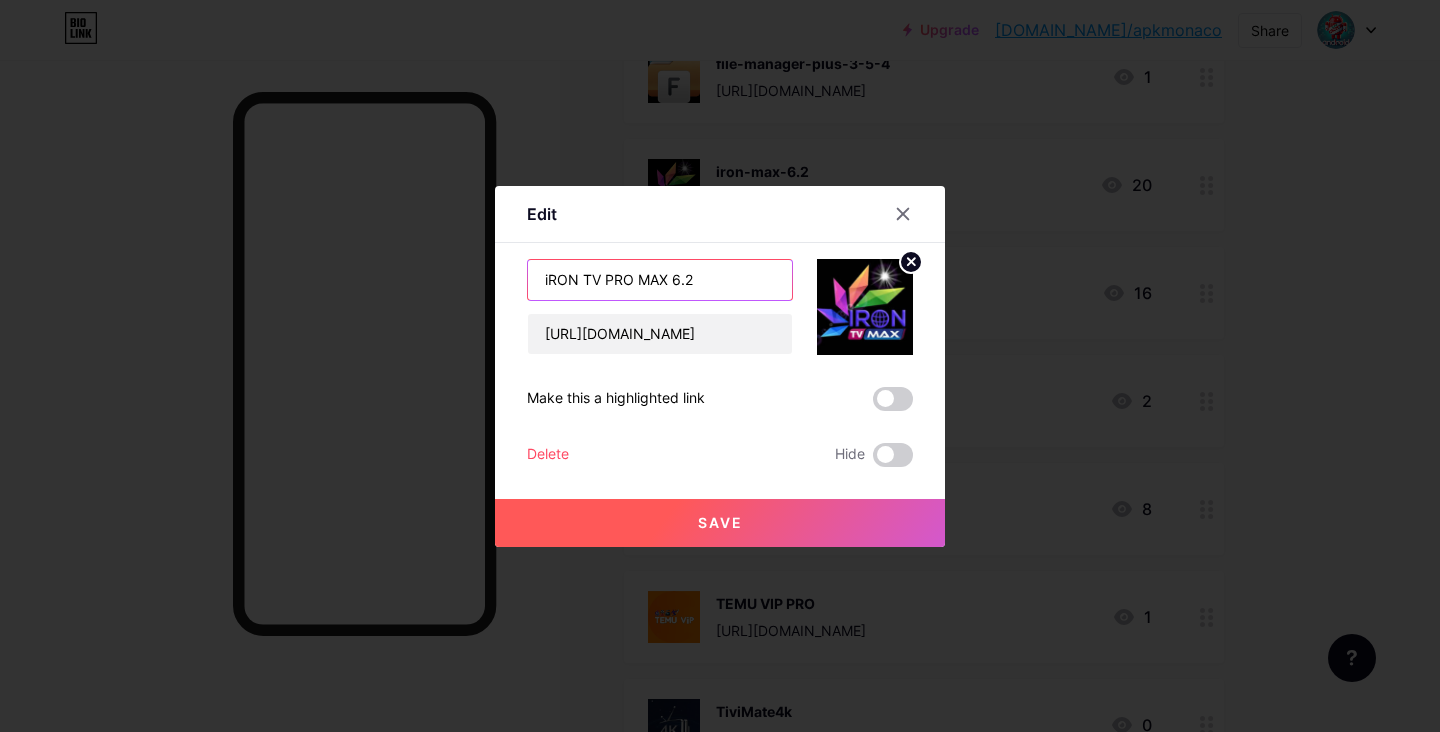 type on "iRON TV PRO MAX 6.2" 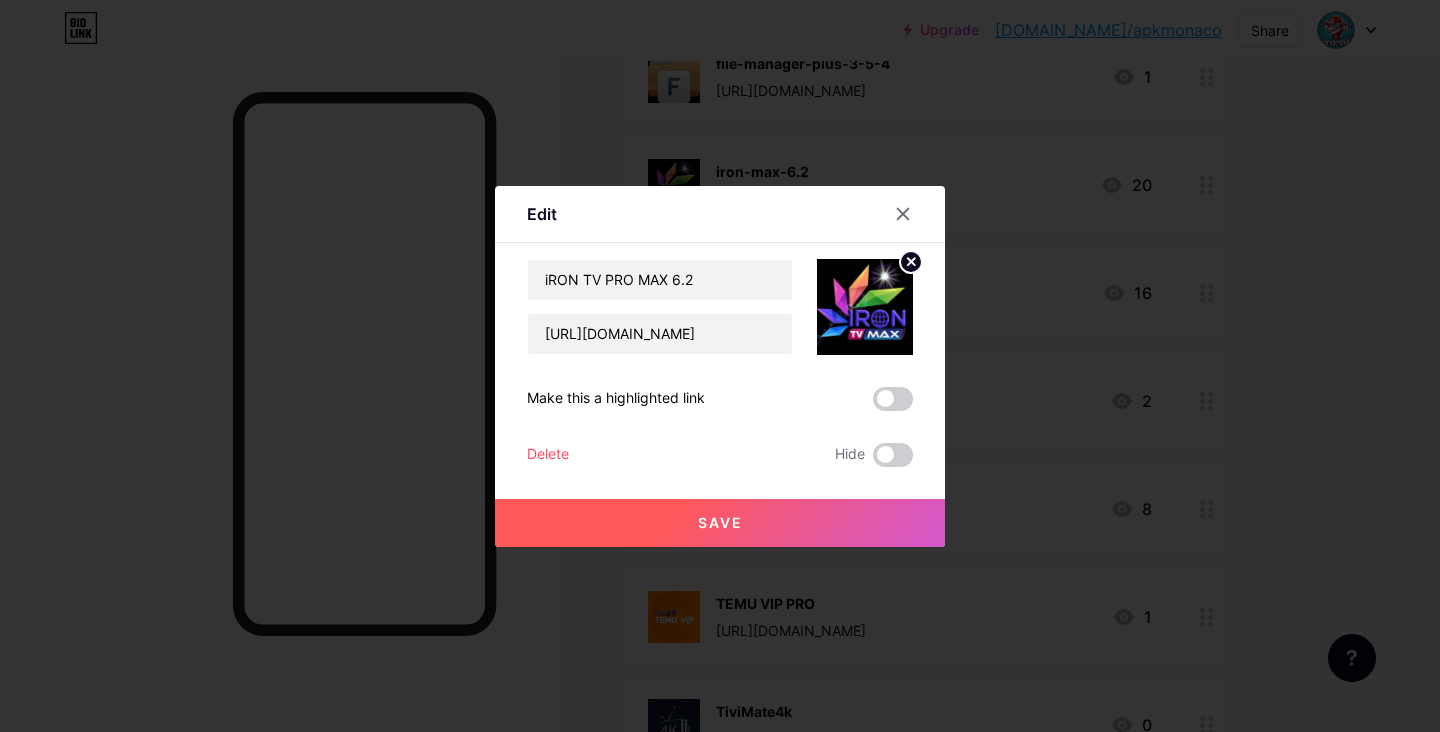 click on "Save" at bounding box center (720, 523) 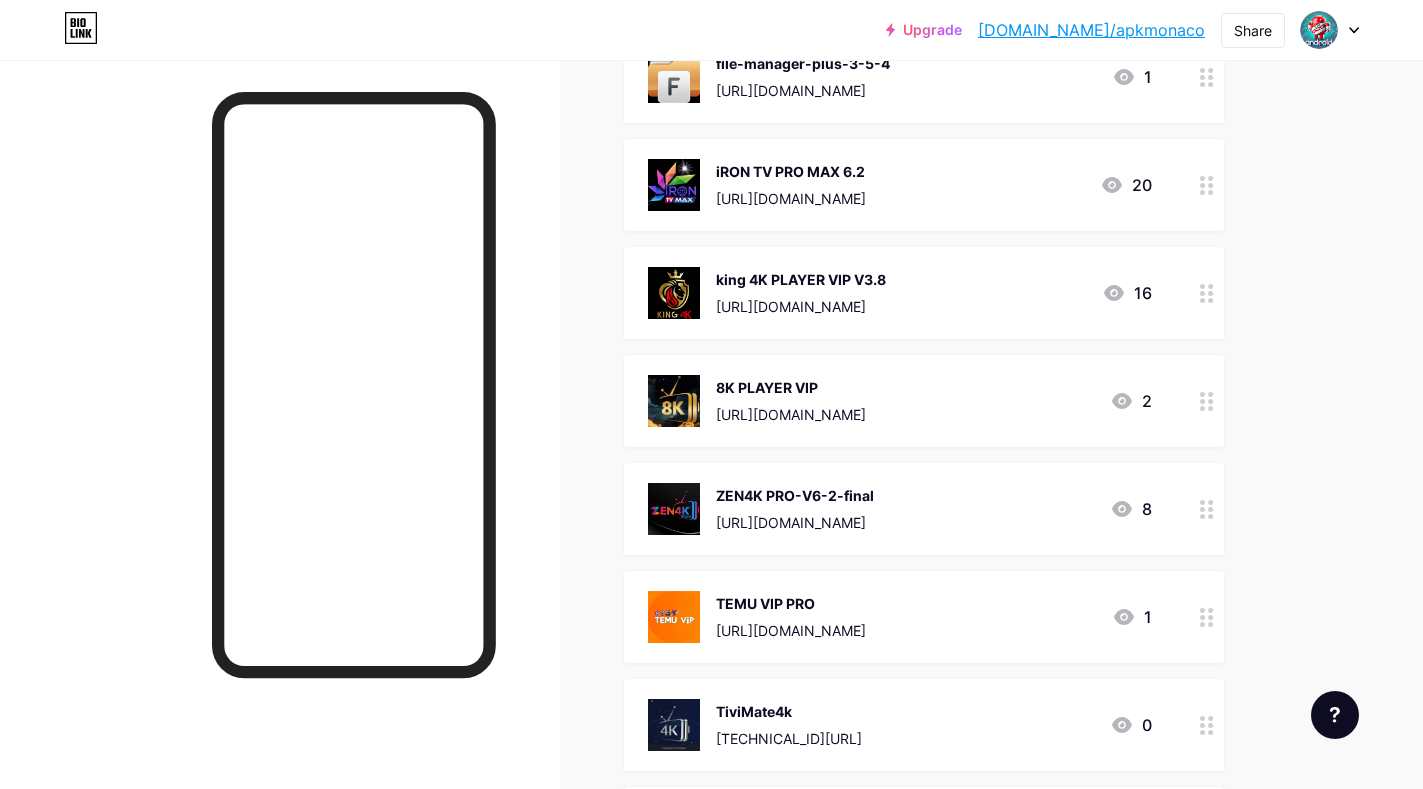 click on "[URL][DOMAIN_NAME]" at bounding box center (791, 198) 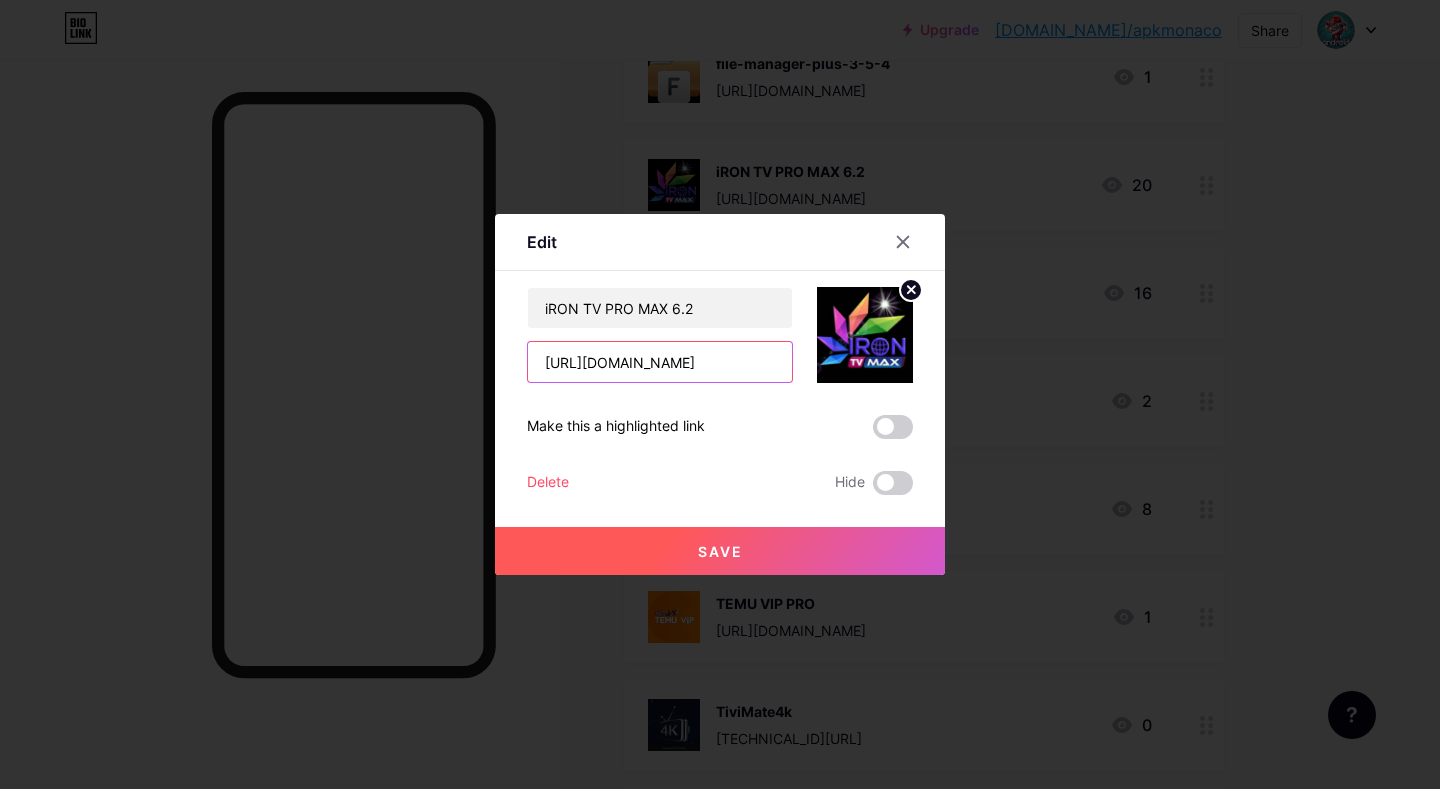 scroll, scrollTop: 0, scrollLeft: 333, axis: horizontal 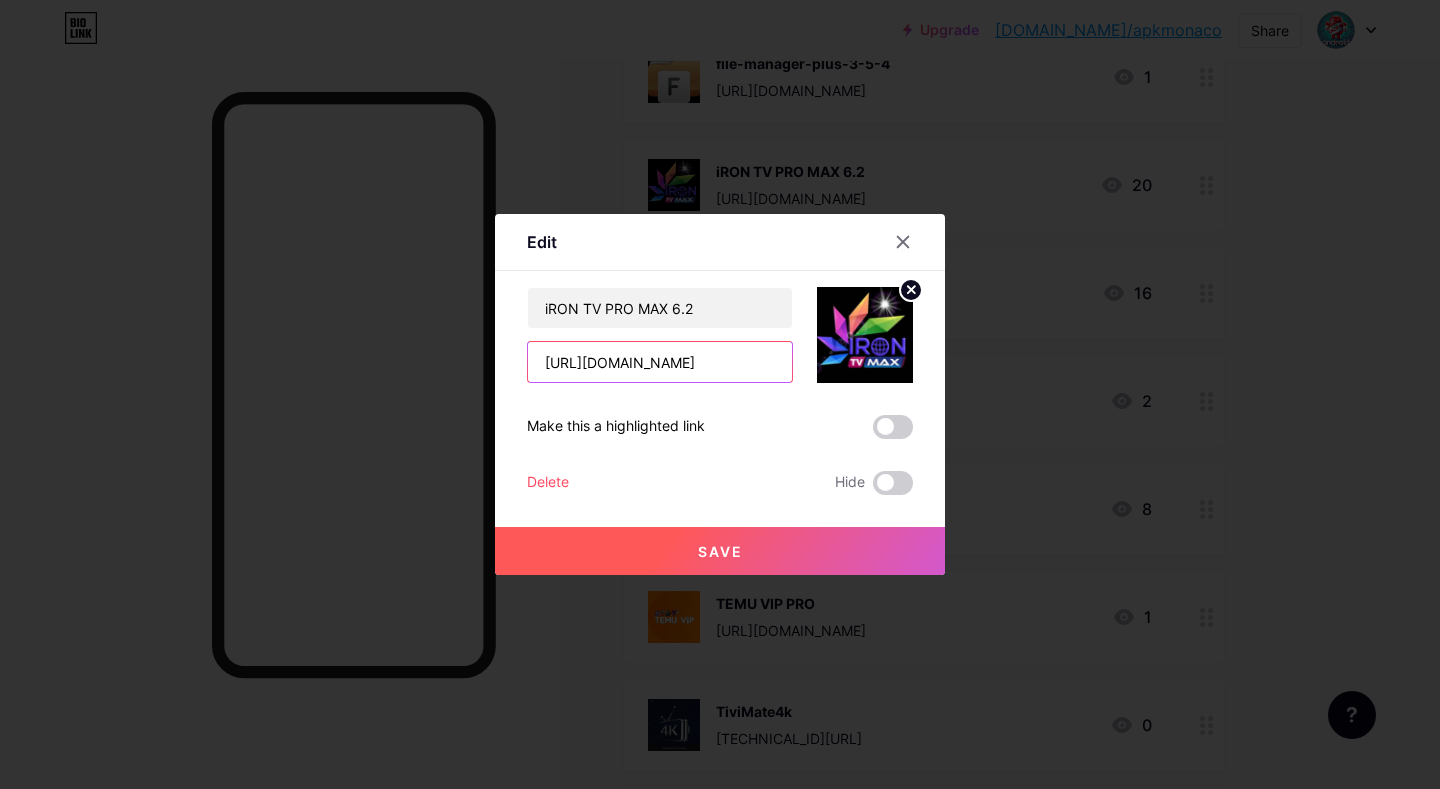 paste on "v5-5.f" 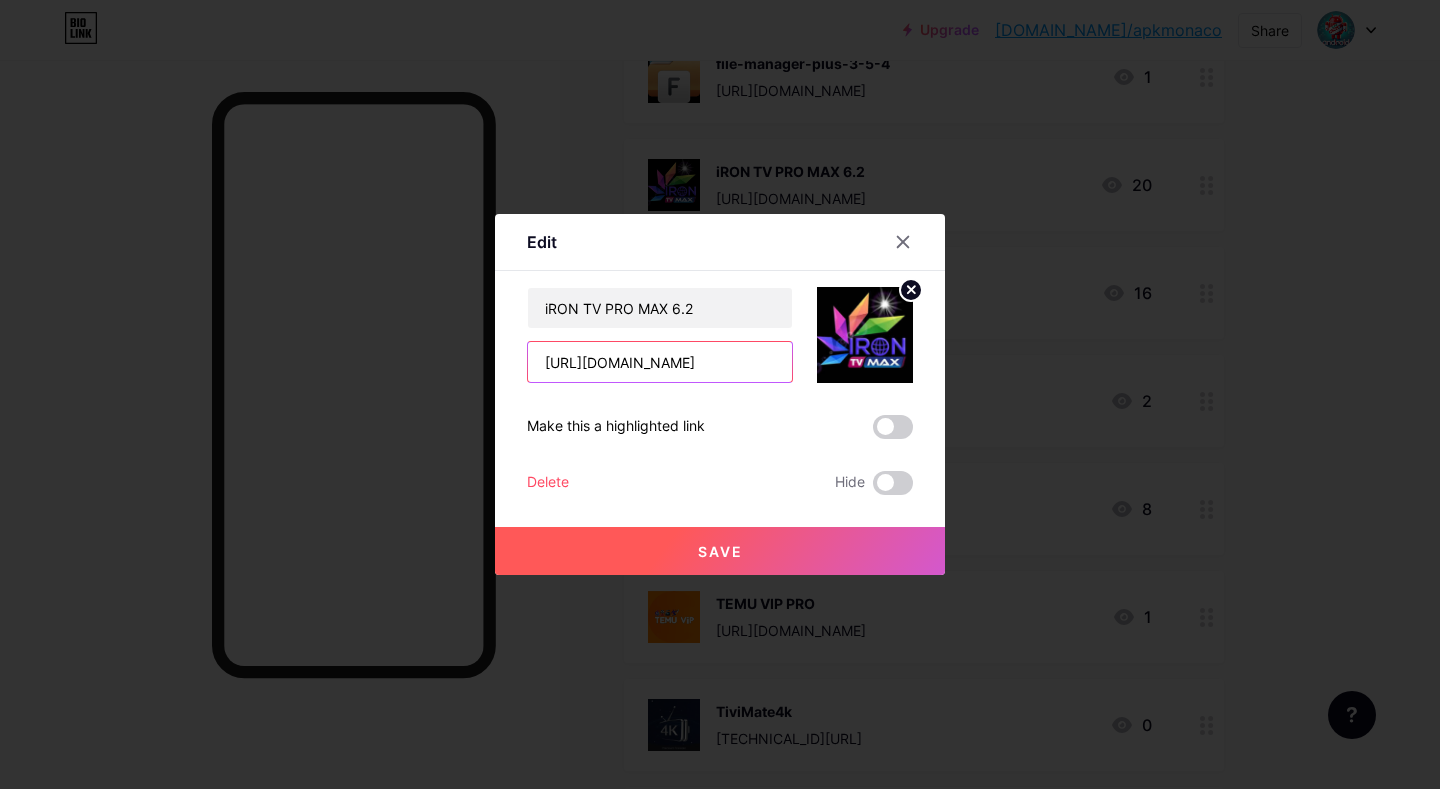 scroll, scrollTop: 0, scrollLeft: 373, axis: horizontal 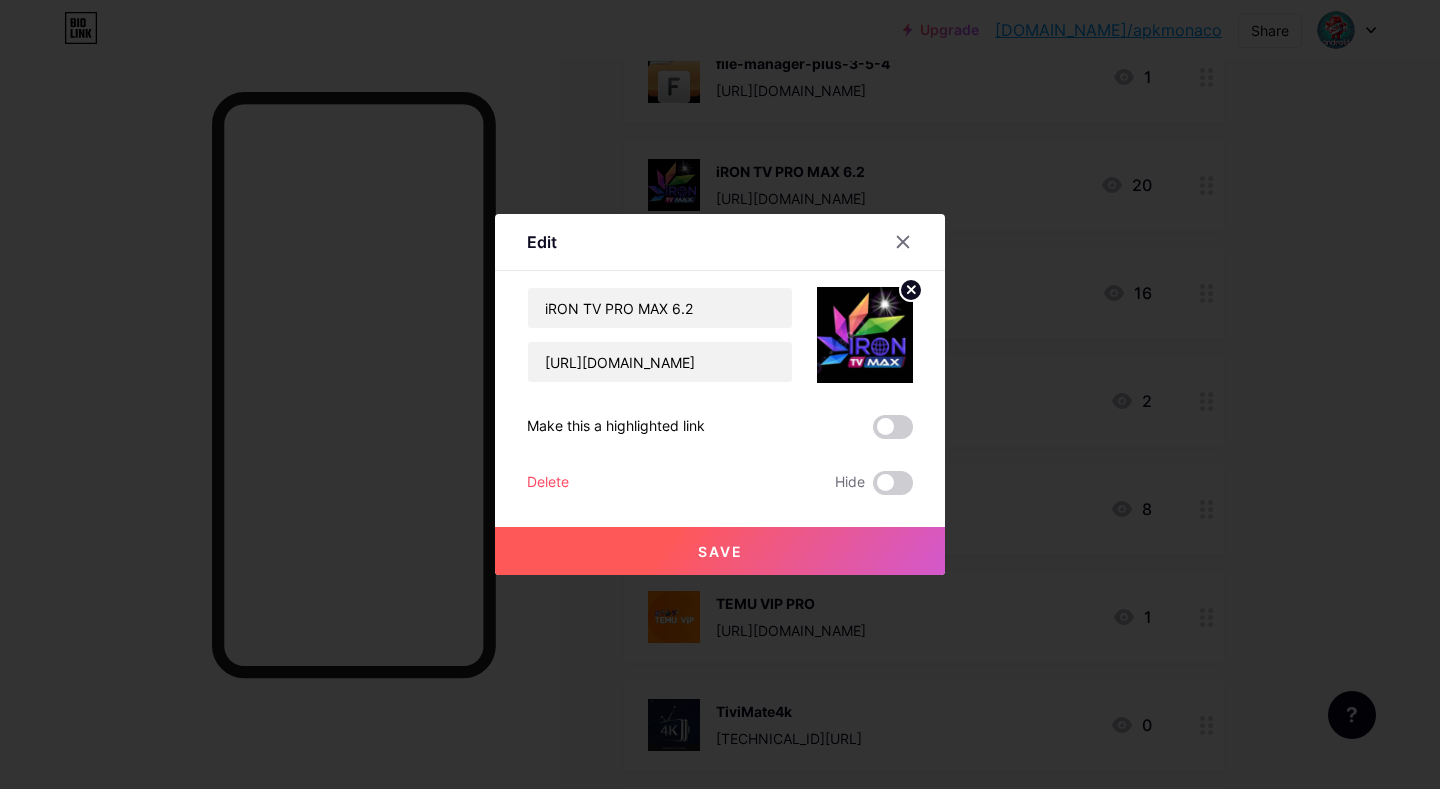 click on "Save" at bounding box center (720, 551) 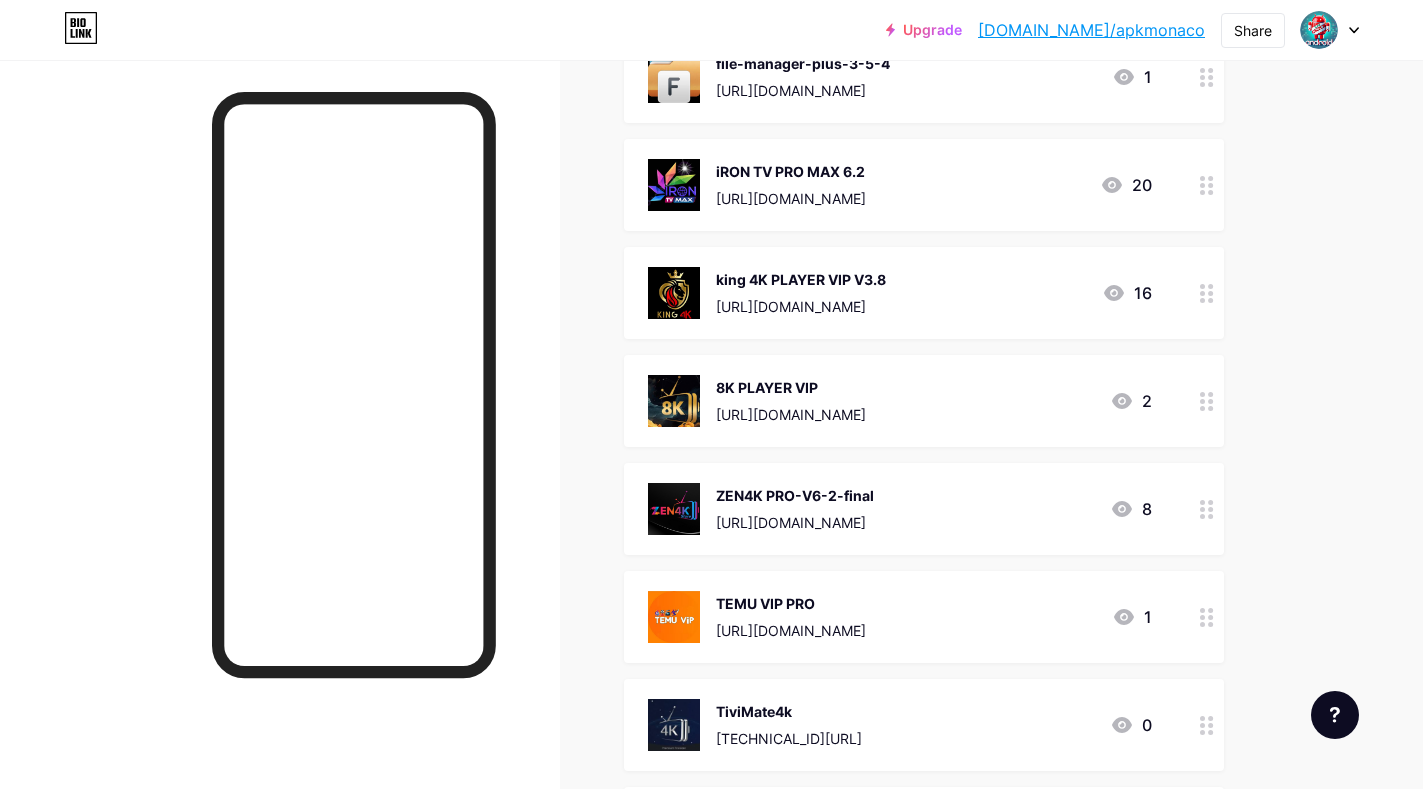 click at bounding box center (280, 454) 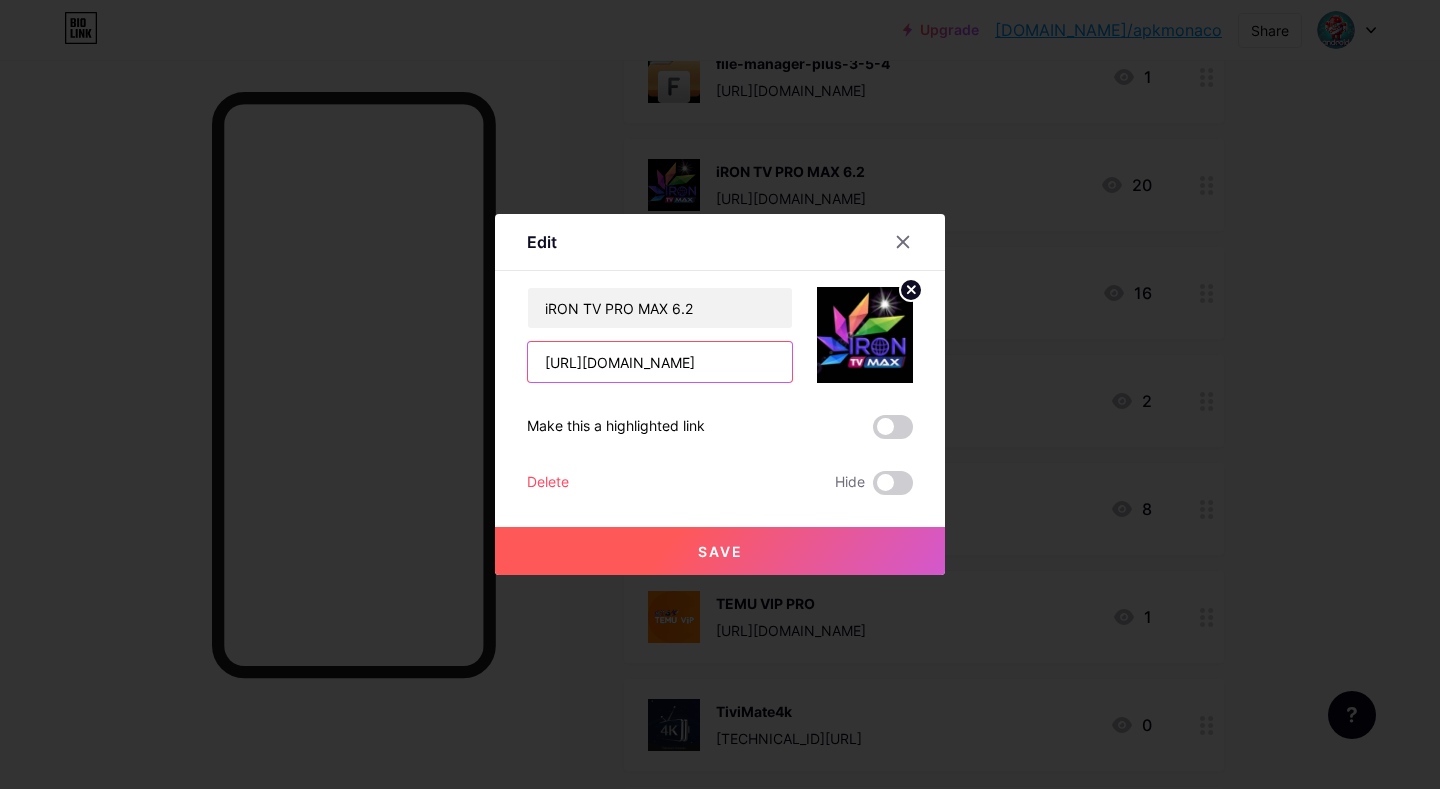 scroll, scrollTop: 0, scrollLeft: 373, axis: horizontal 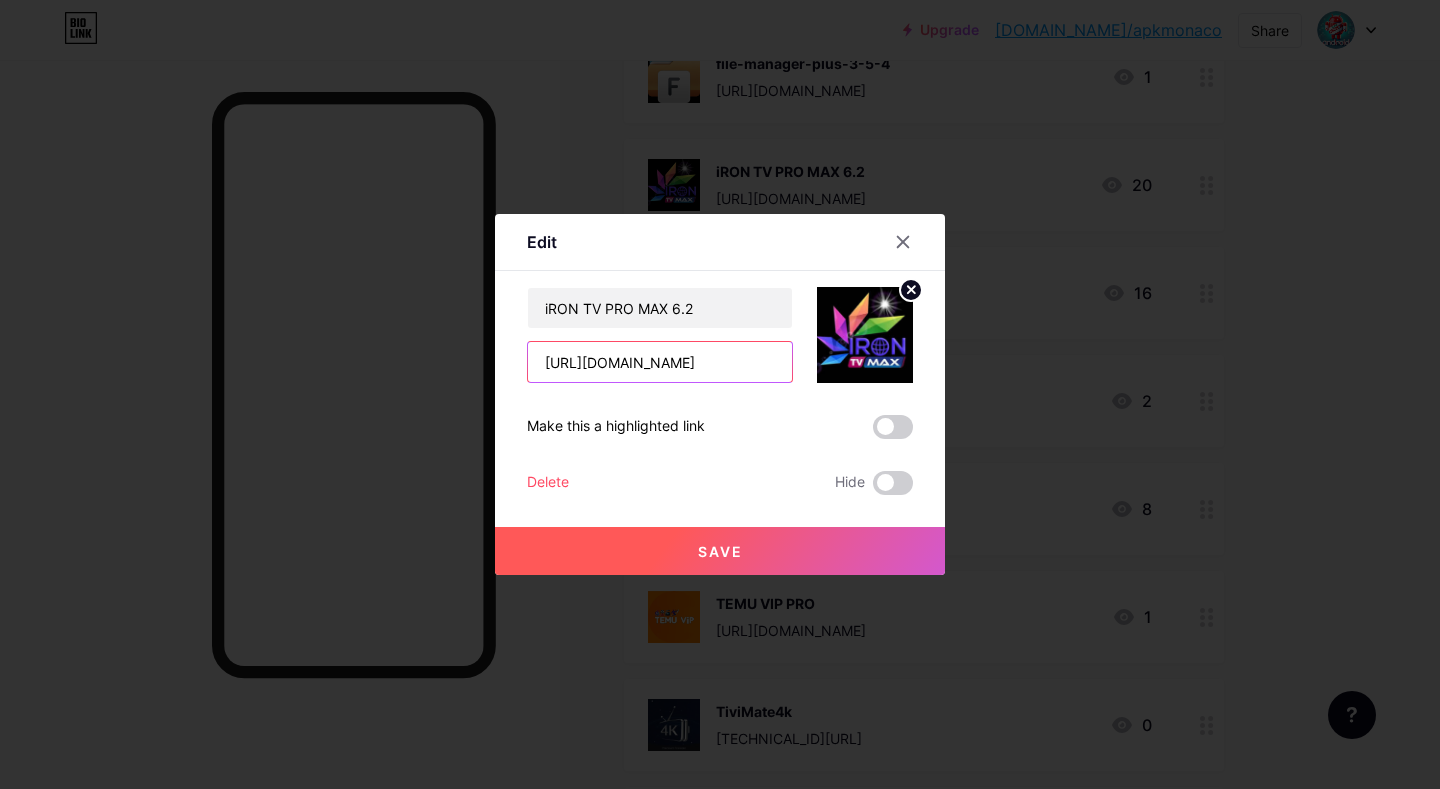 paste 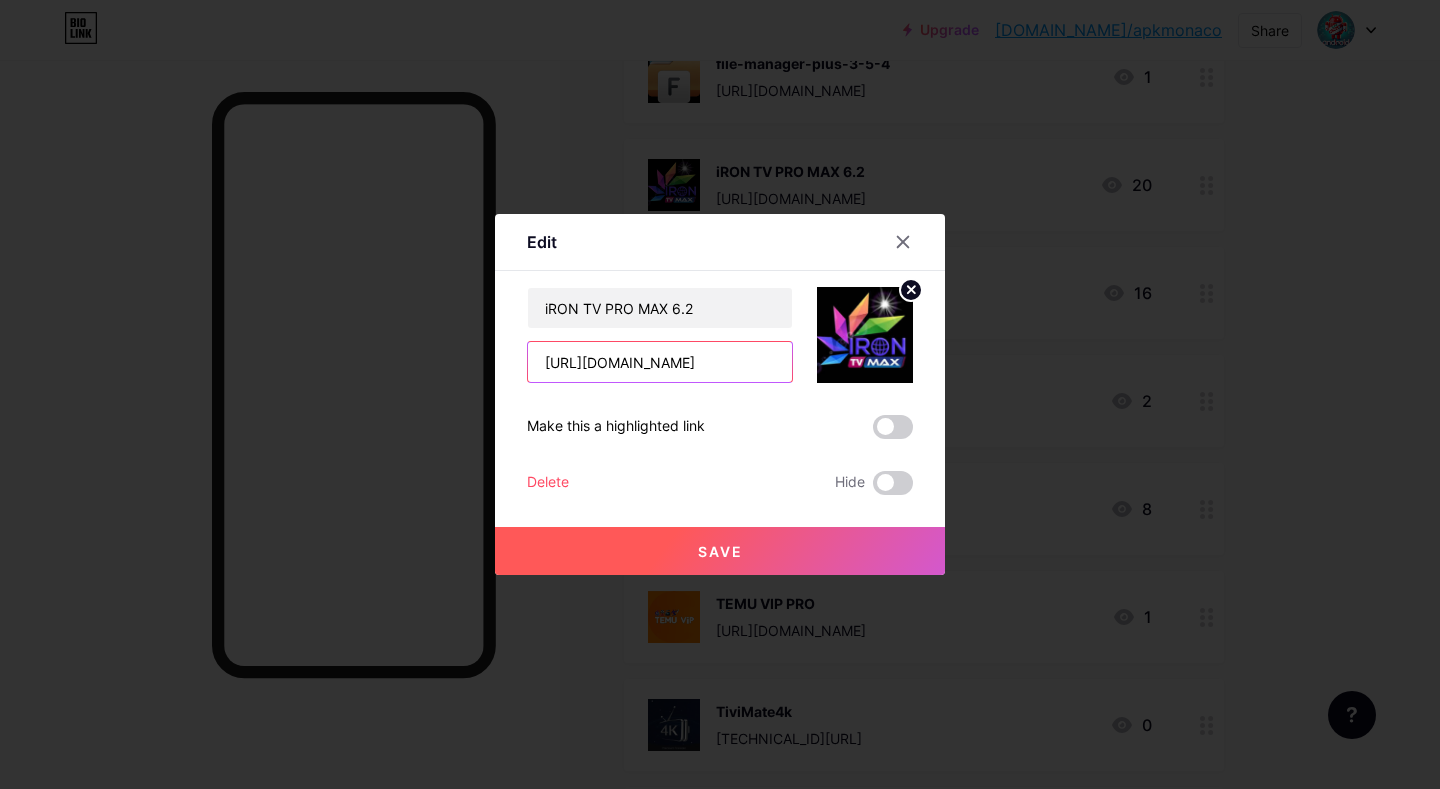 scroll, scrollTop: 0, scrollLeft: 333, axis: horizontal 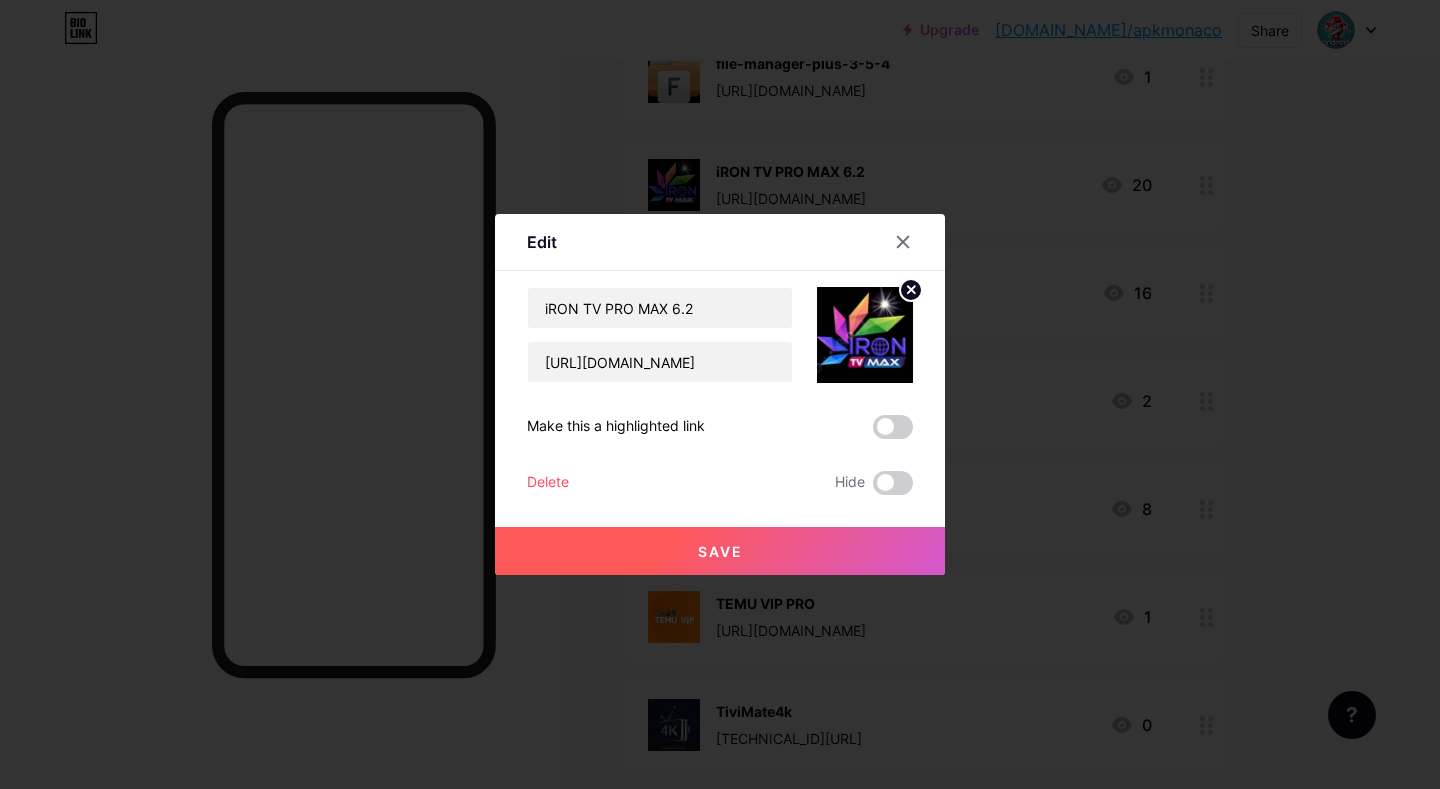 click on "Save" at bounding box center (720, 551) 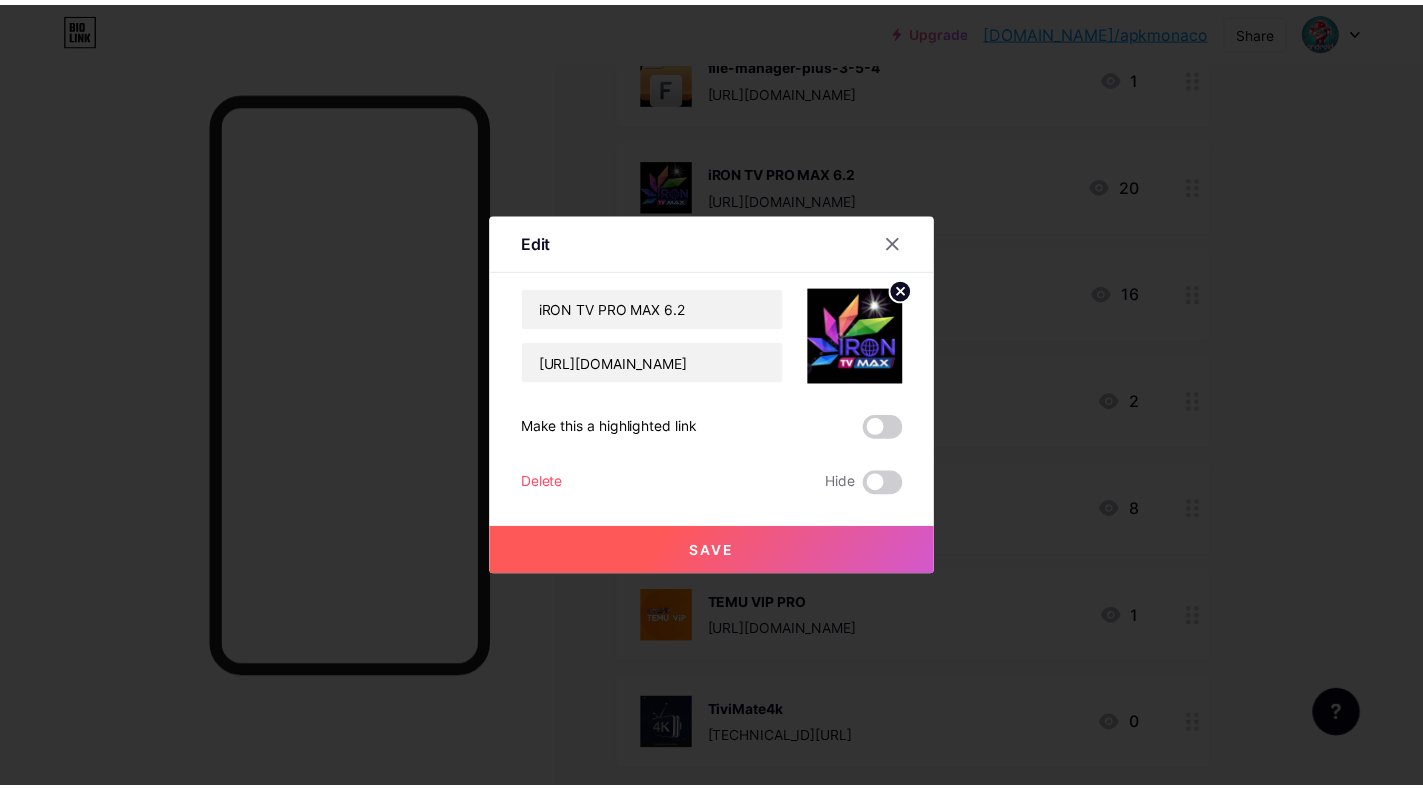 scroll, scrollTop: 0, scrollLeft: 0, axis: both 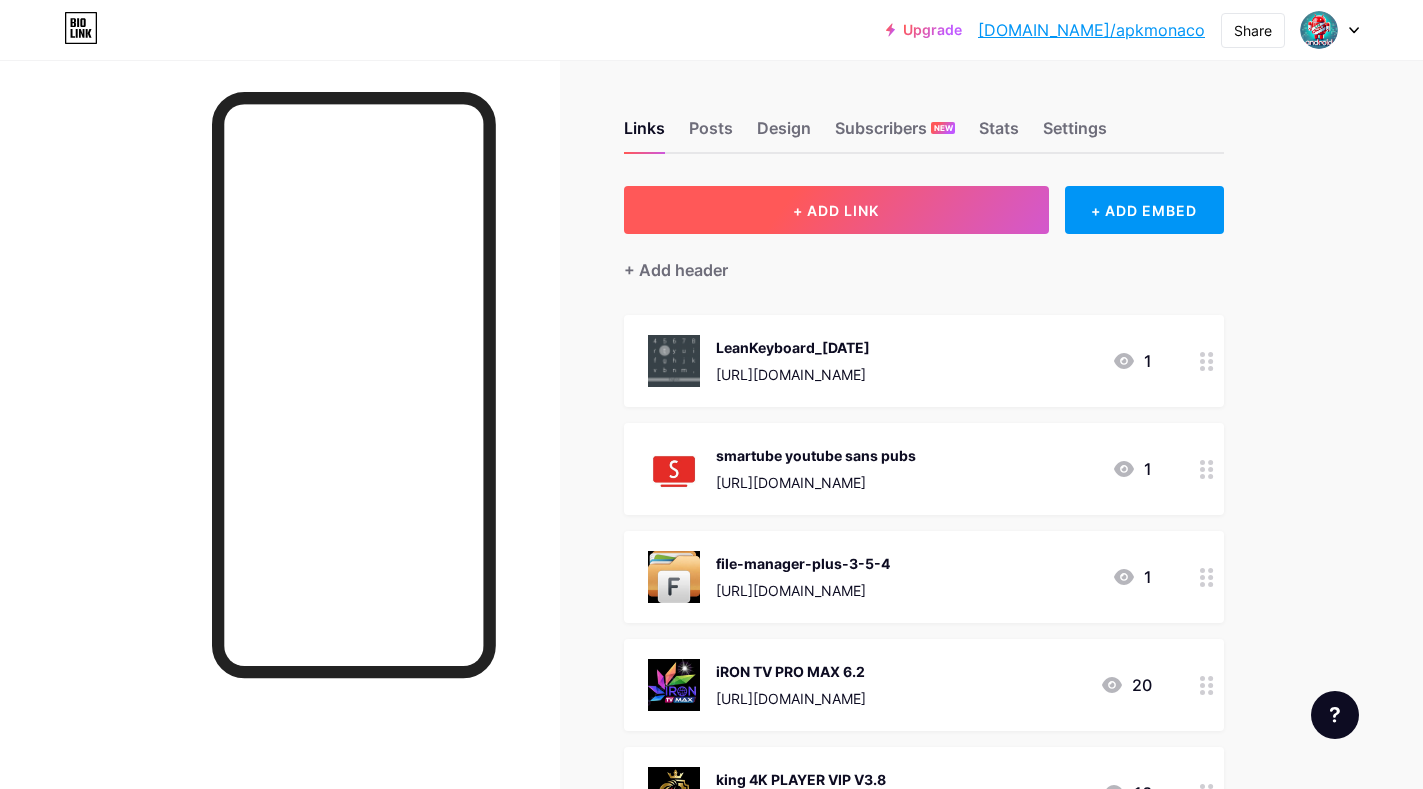 click on "+ ADD LINK" at bounding box center (836, 210) 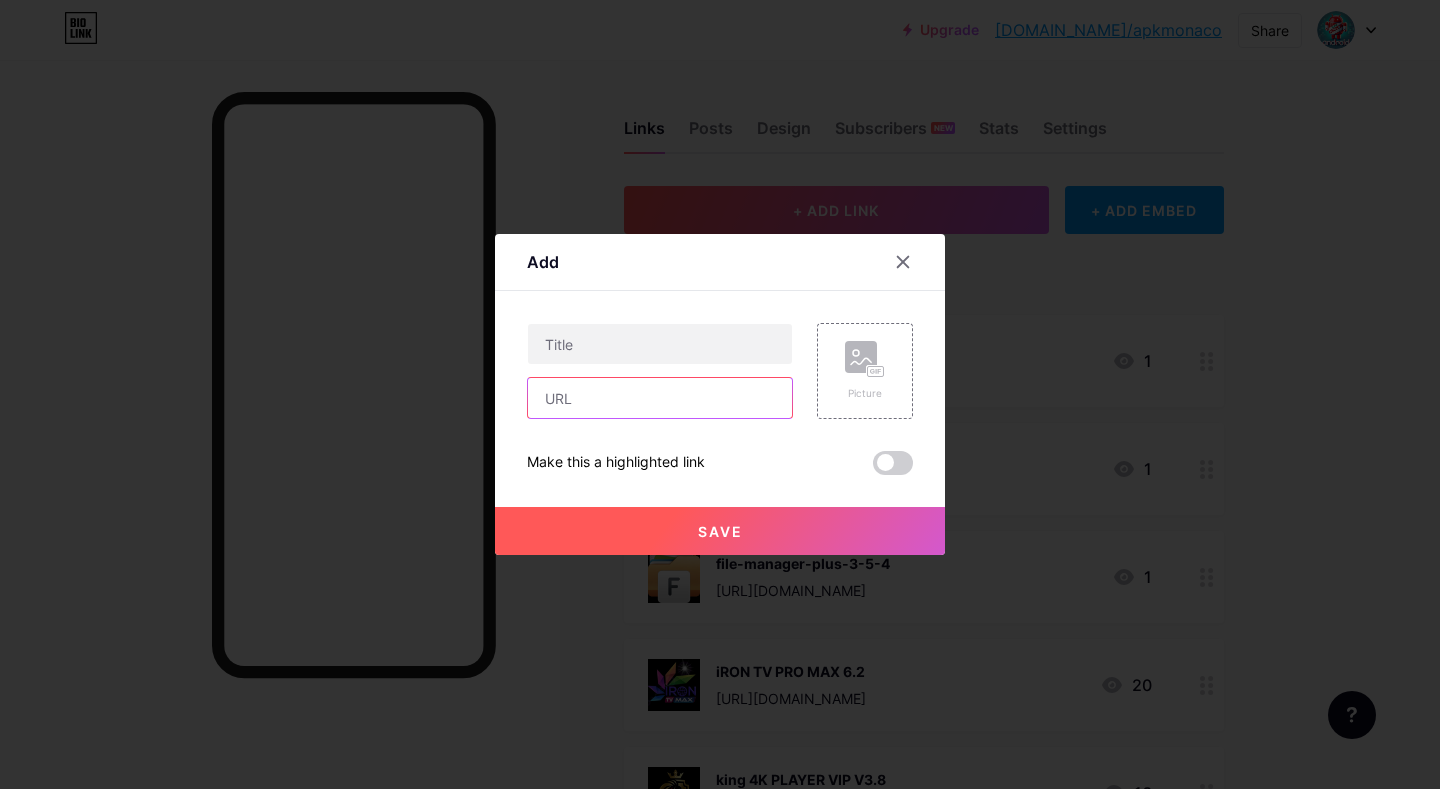 click at bounding box center [660, 398] 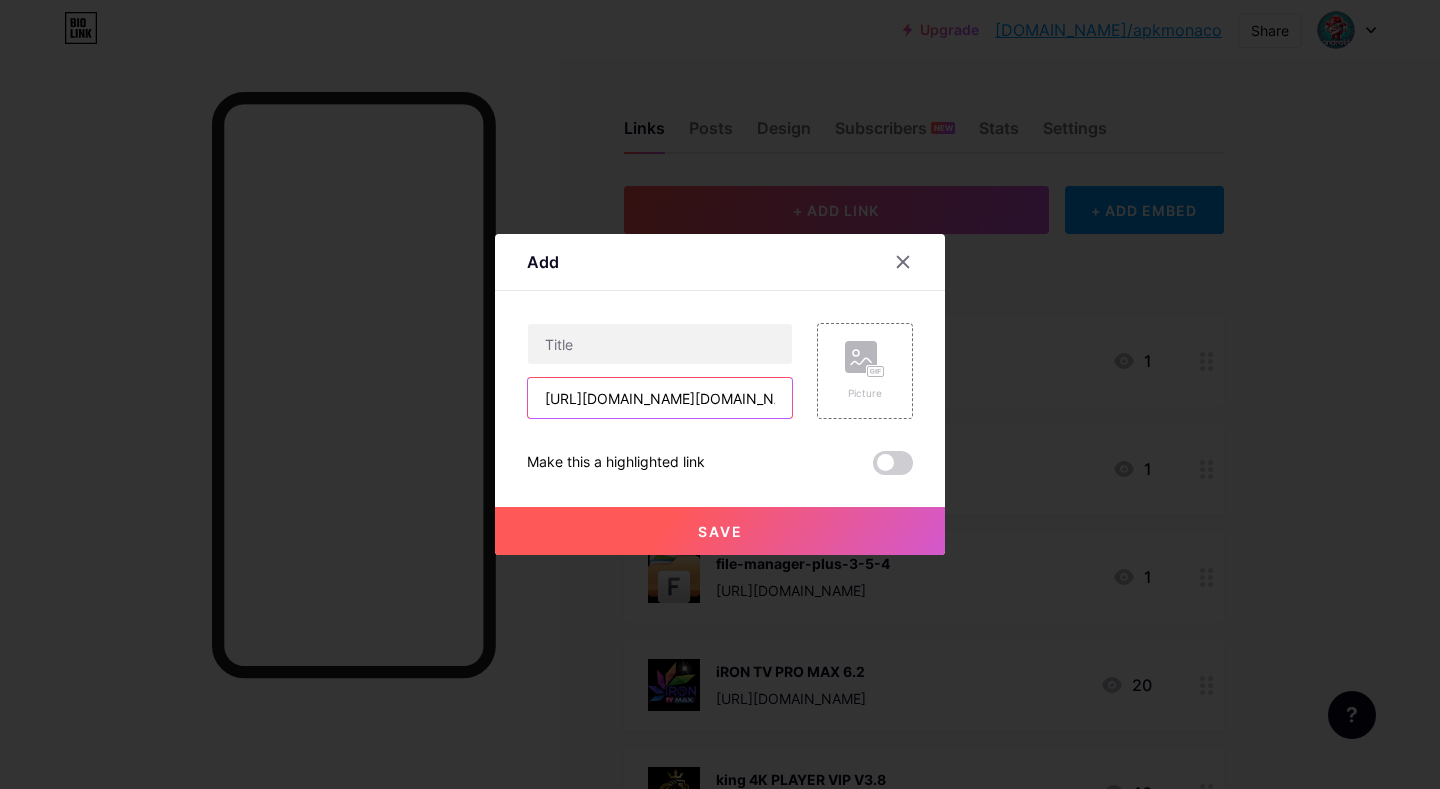 type on "[URL][DOMAIN_NAME][DOMAIN_NAME]" 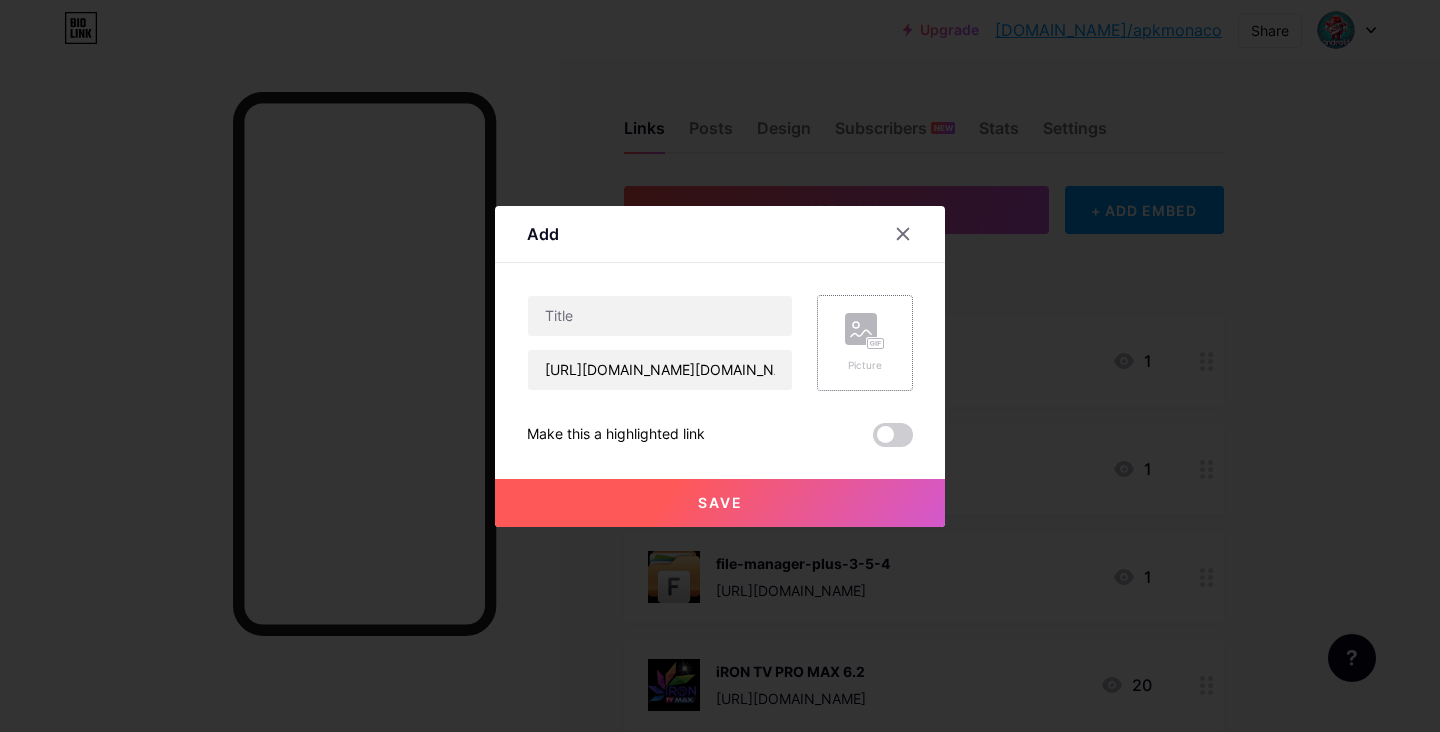 click on "Picture" at bounding box center [865, 343] 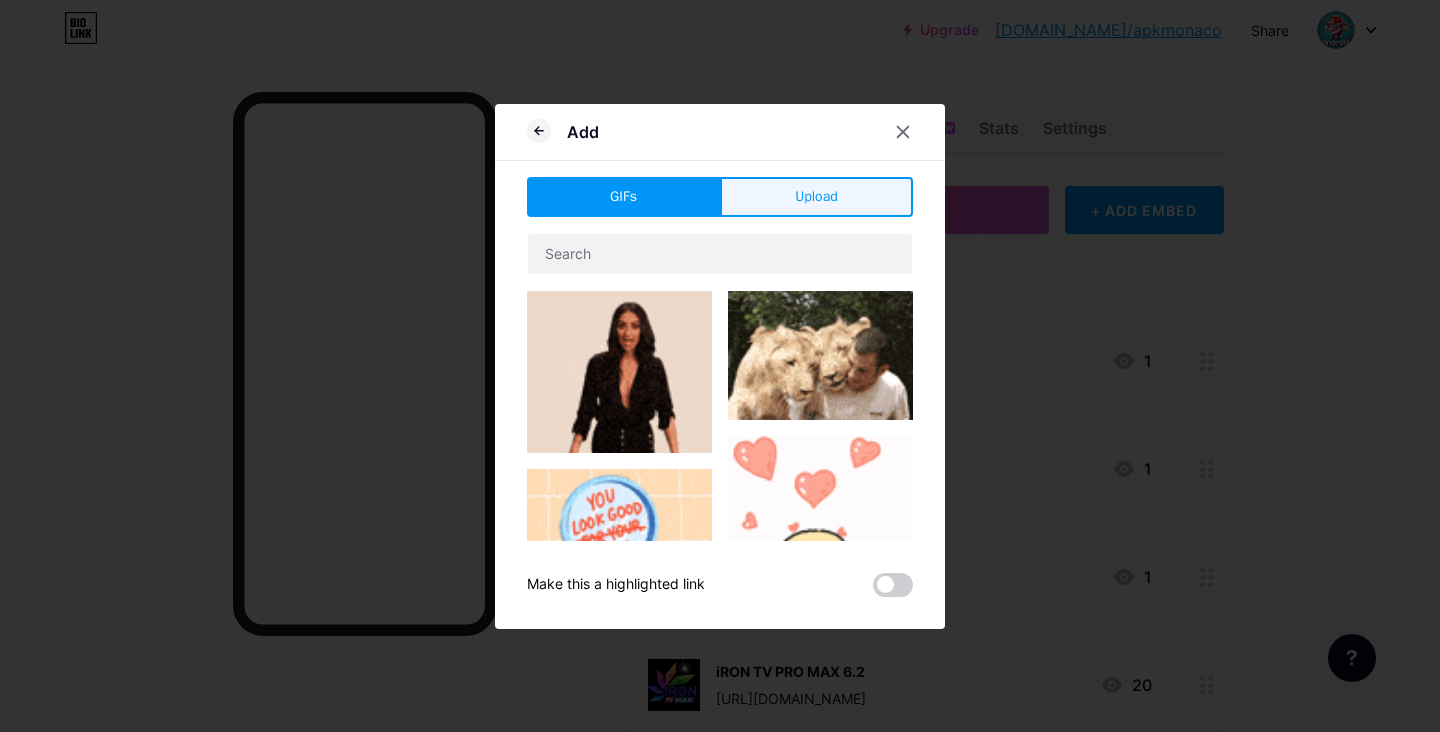 click on "Upload" at bounding box center (816, 197) 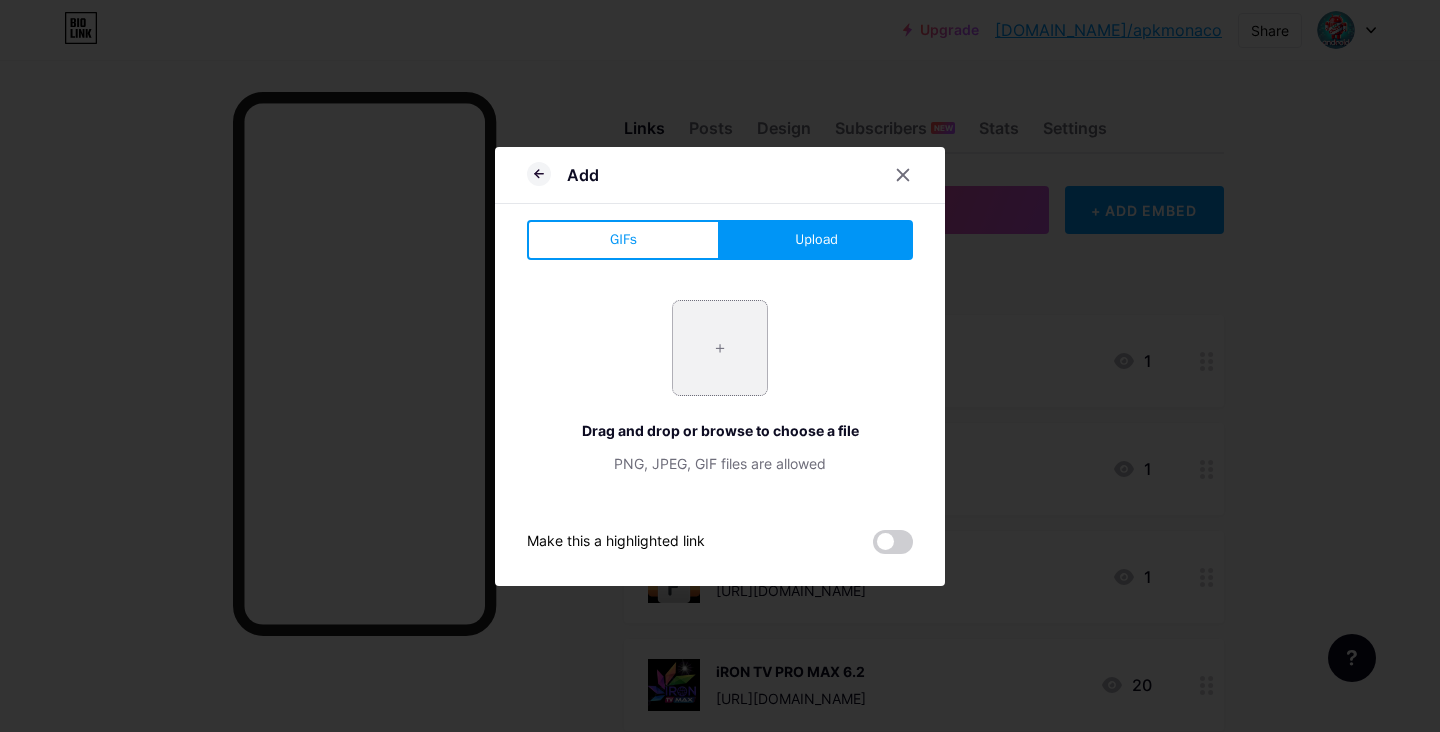 click at bounding box center [720, 348] 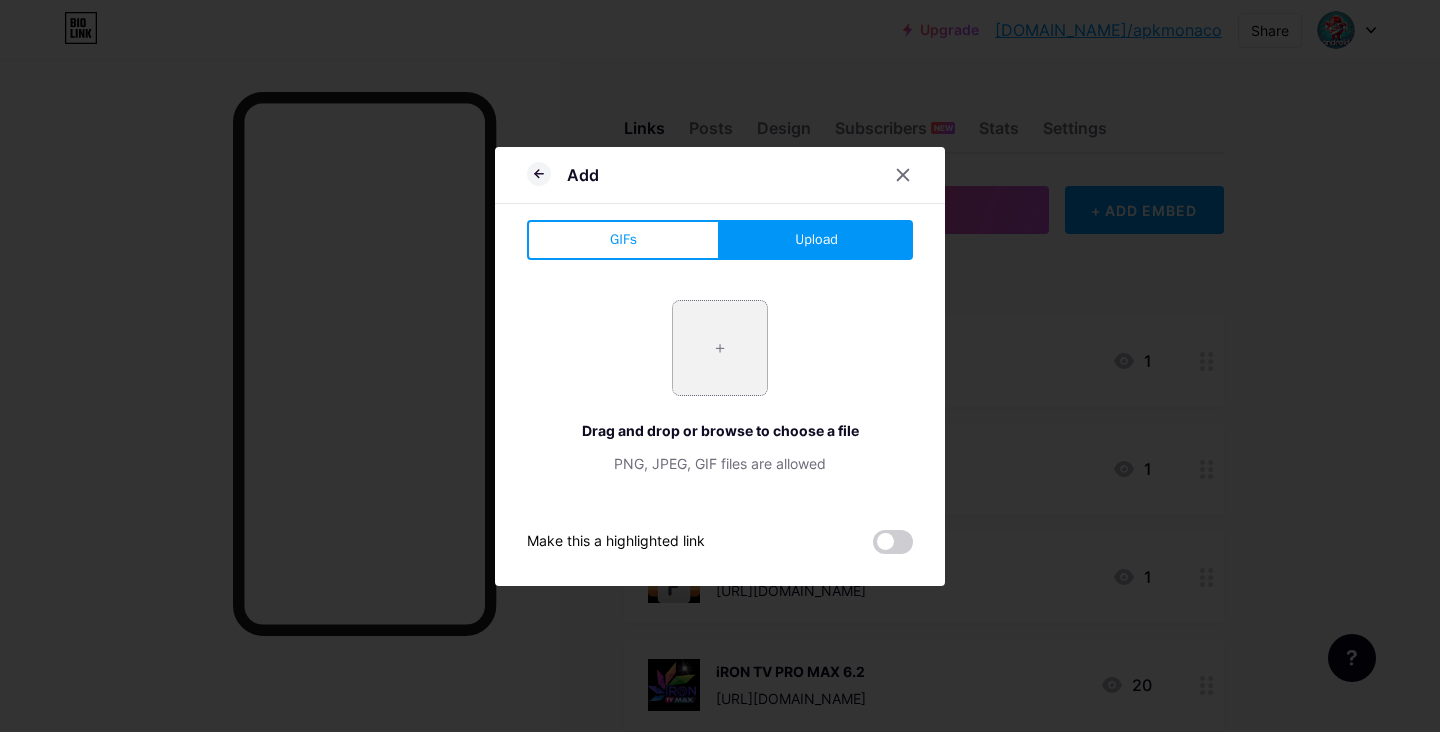 click at bounding box center (720, 348) 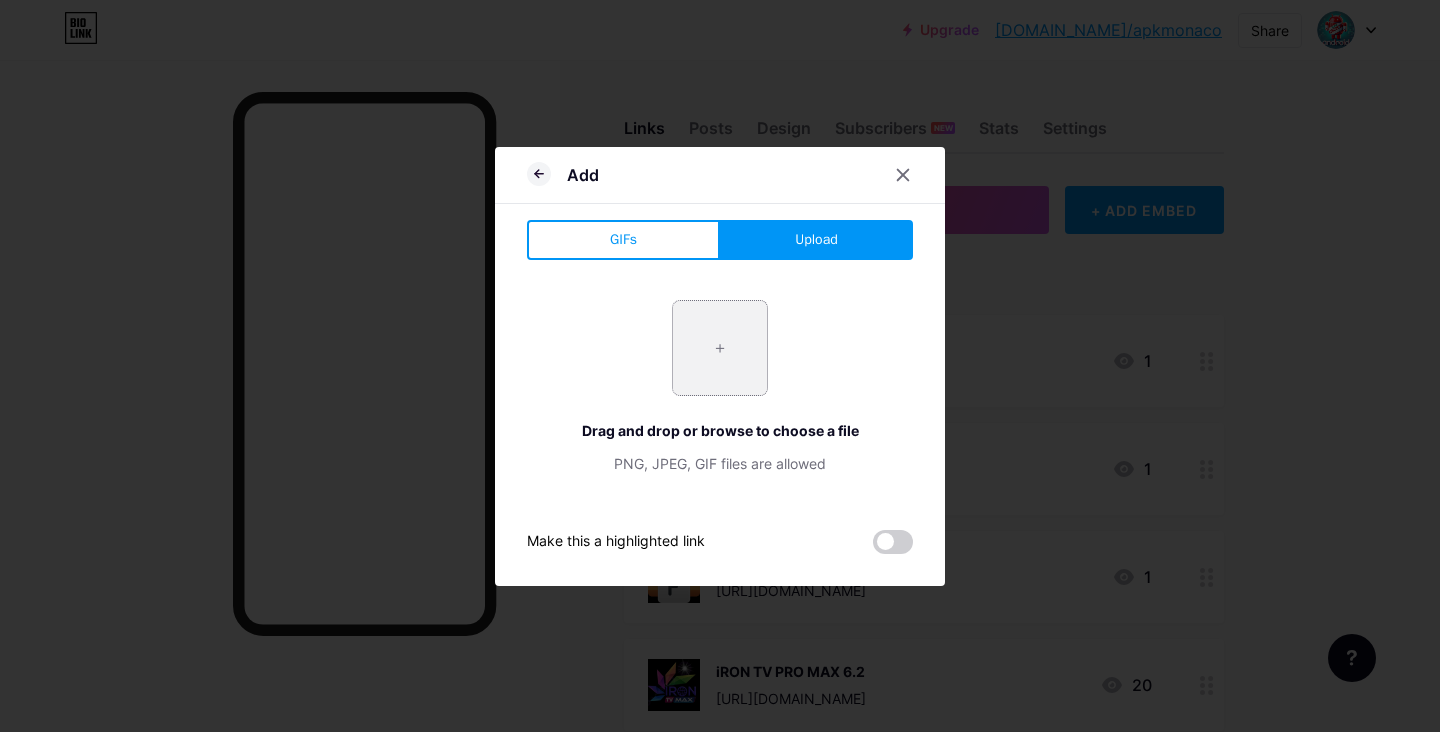 type on "C:\fakepath\téléchargement.jpg" 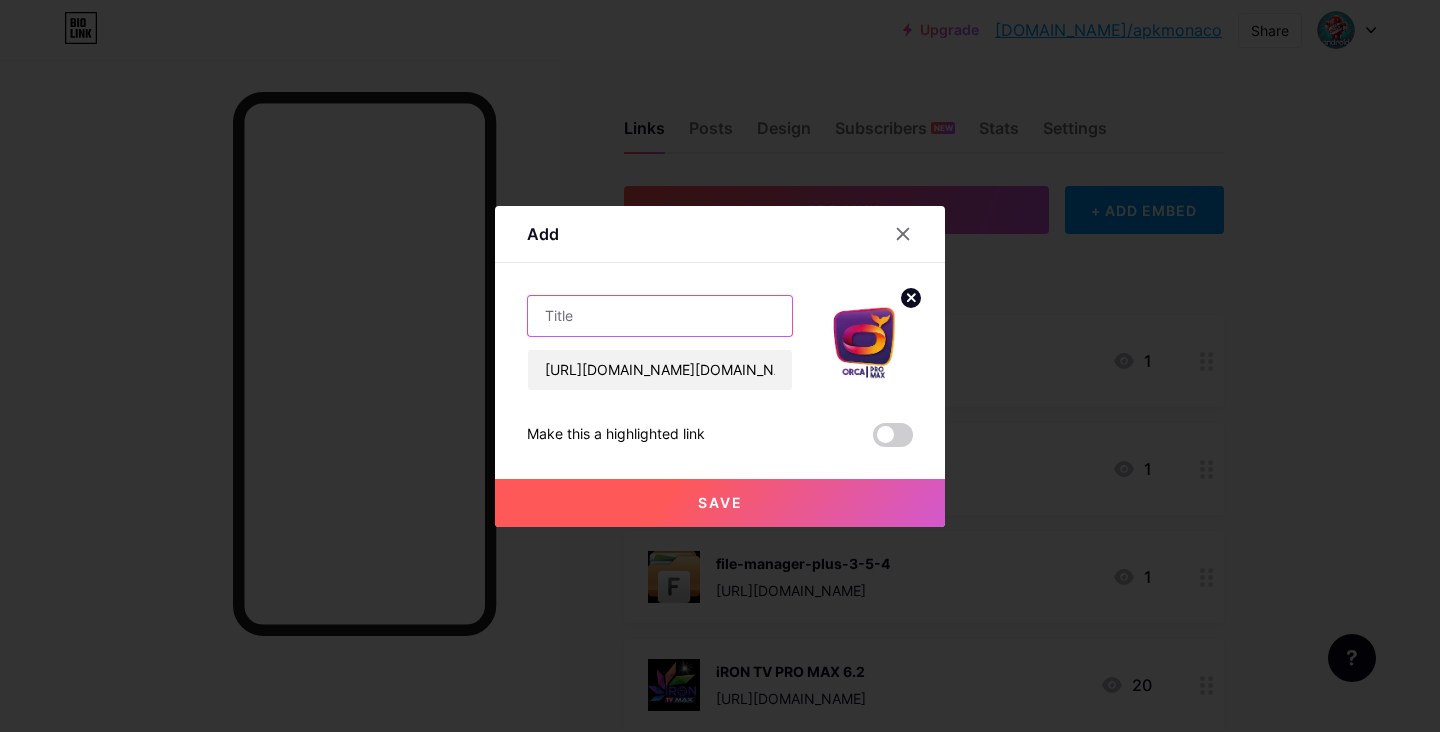 click at bounding box center (660, 316) 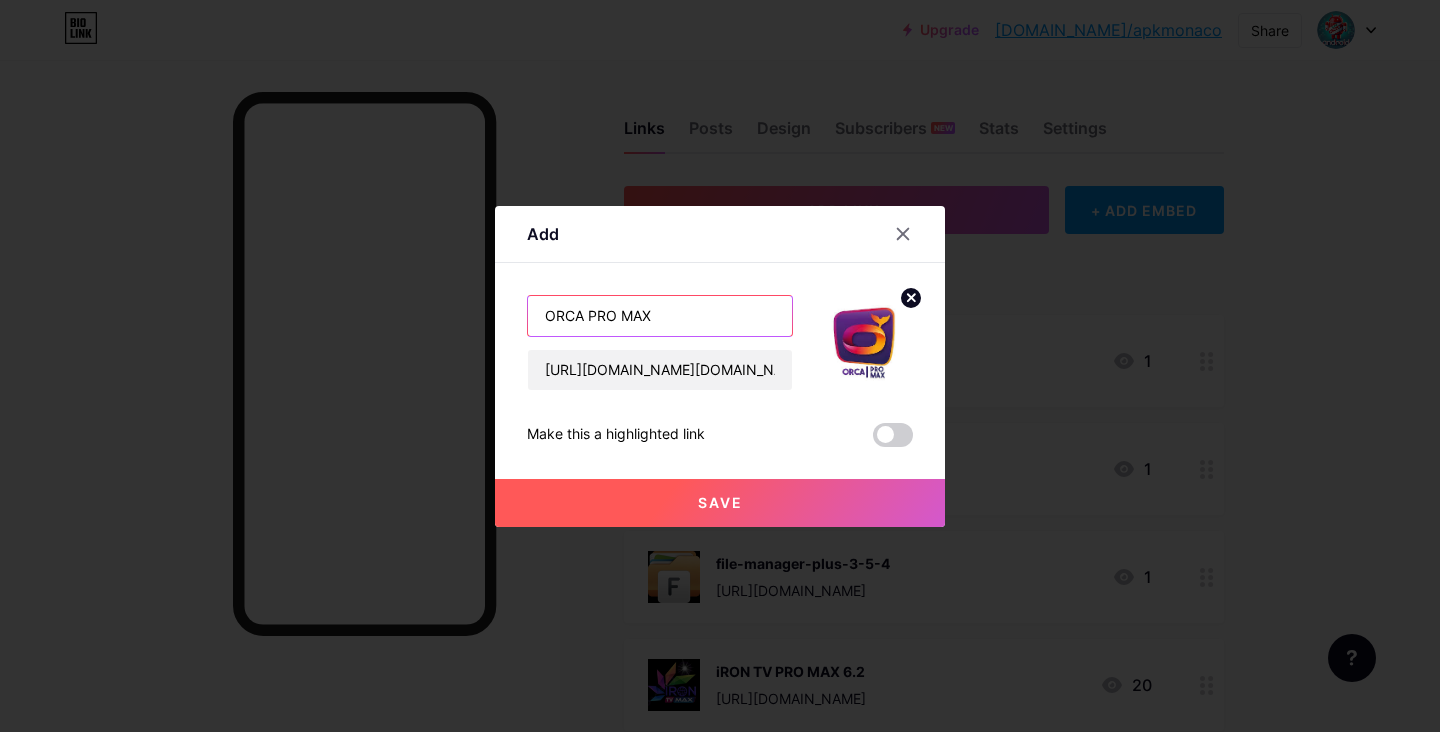type on "ORCA PRO MAX" 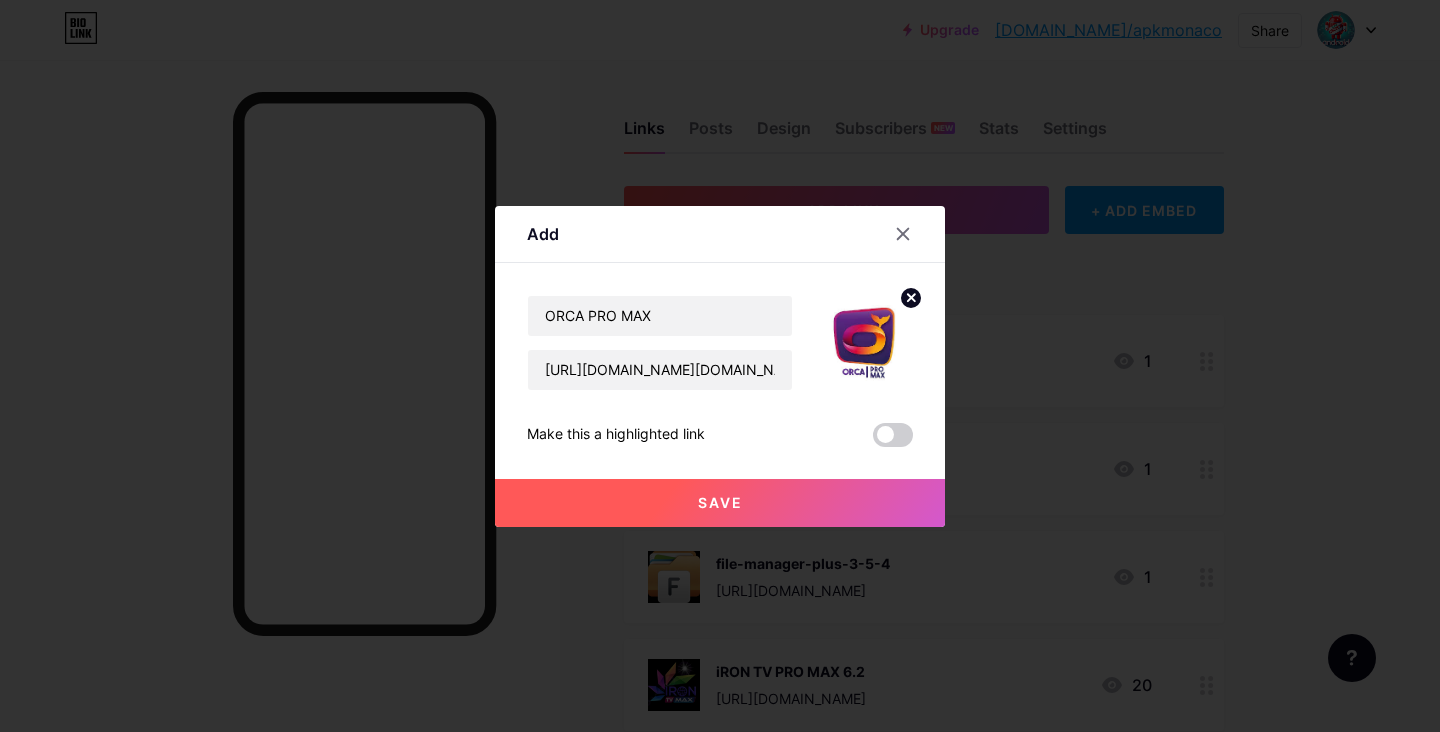 click on "Save" at bounding box center (720, 503) 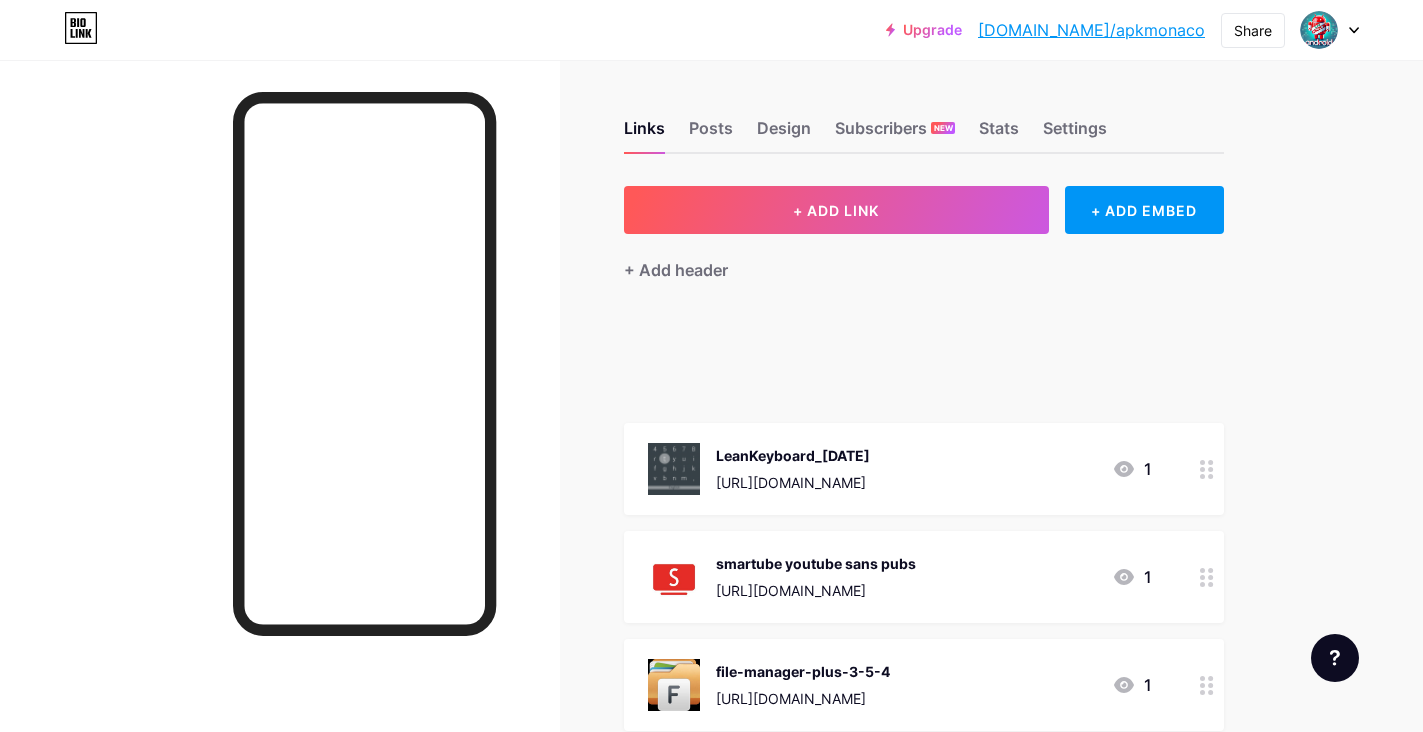 type 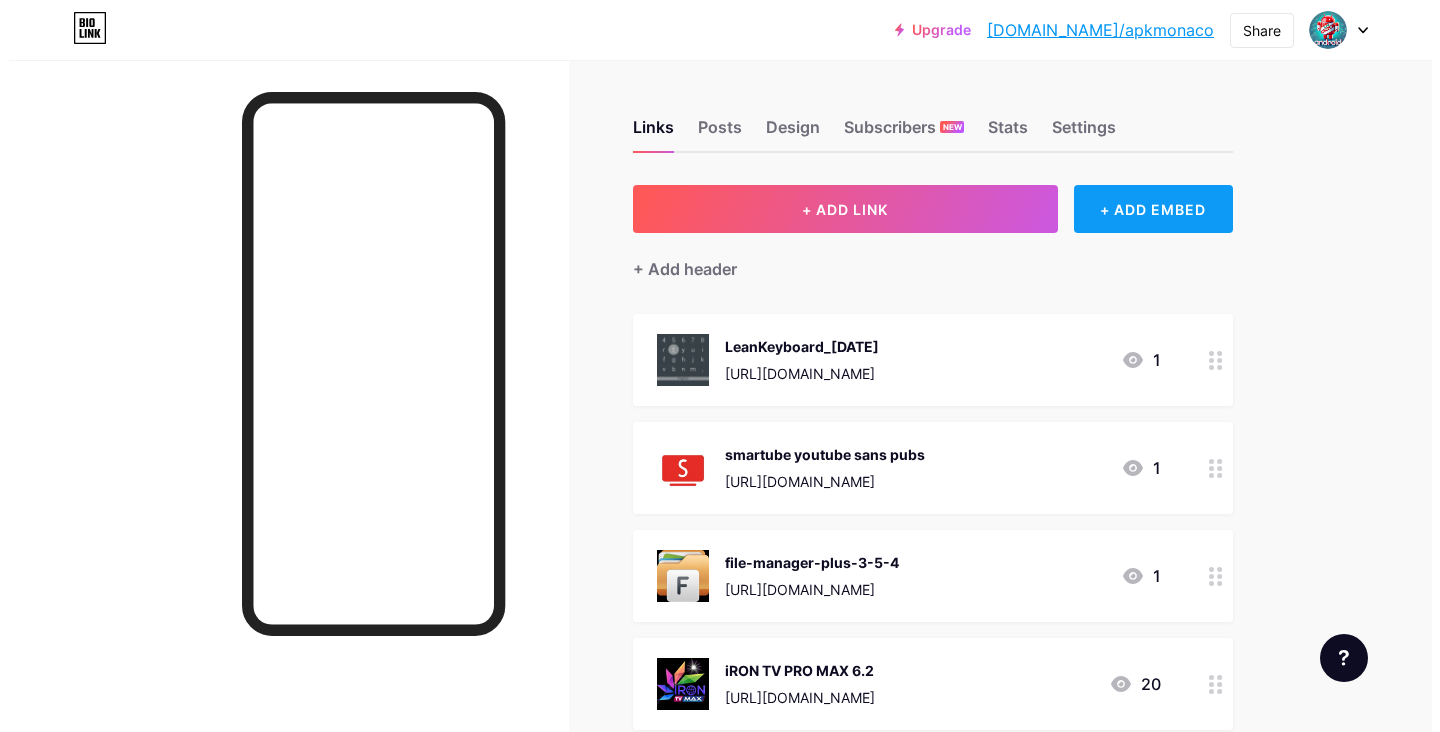 scroll, scrollTop: 0, scrollLeft: 0, axis: both 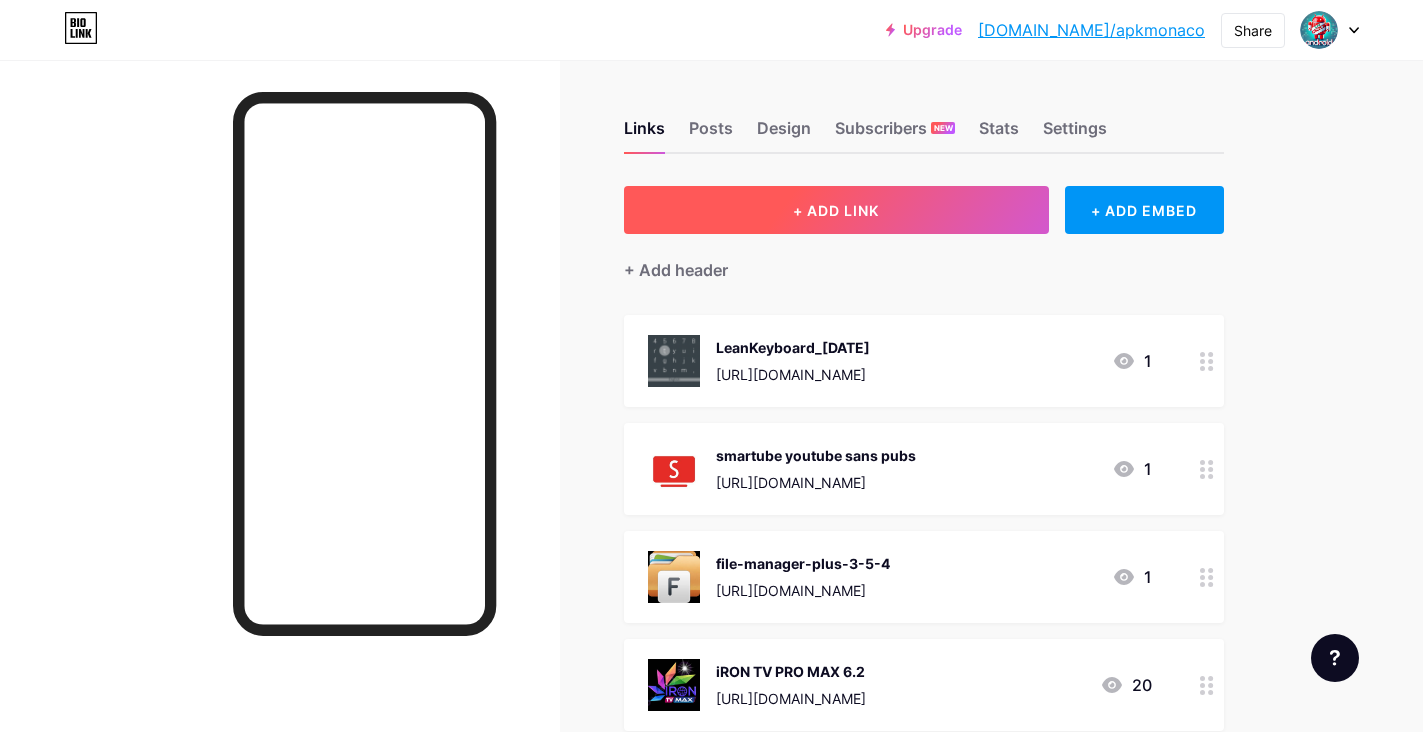 click on "+ ADD LINK" at bounding box center (836, 210) 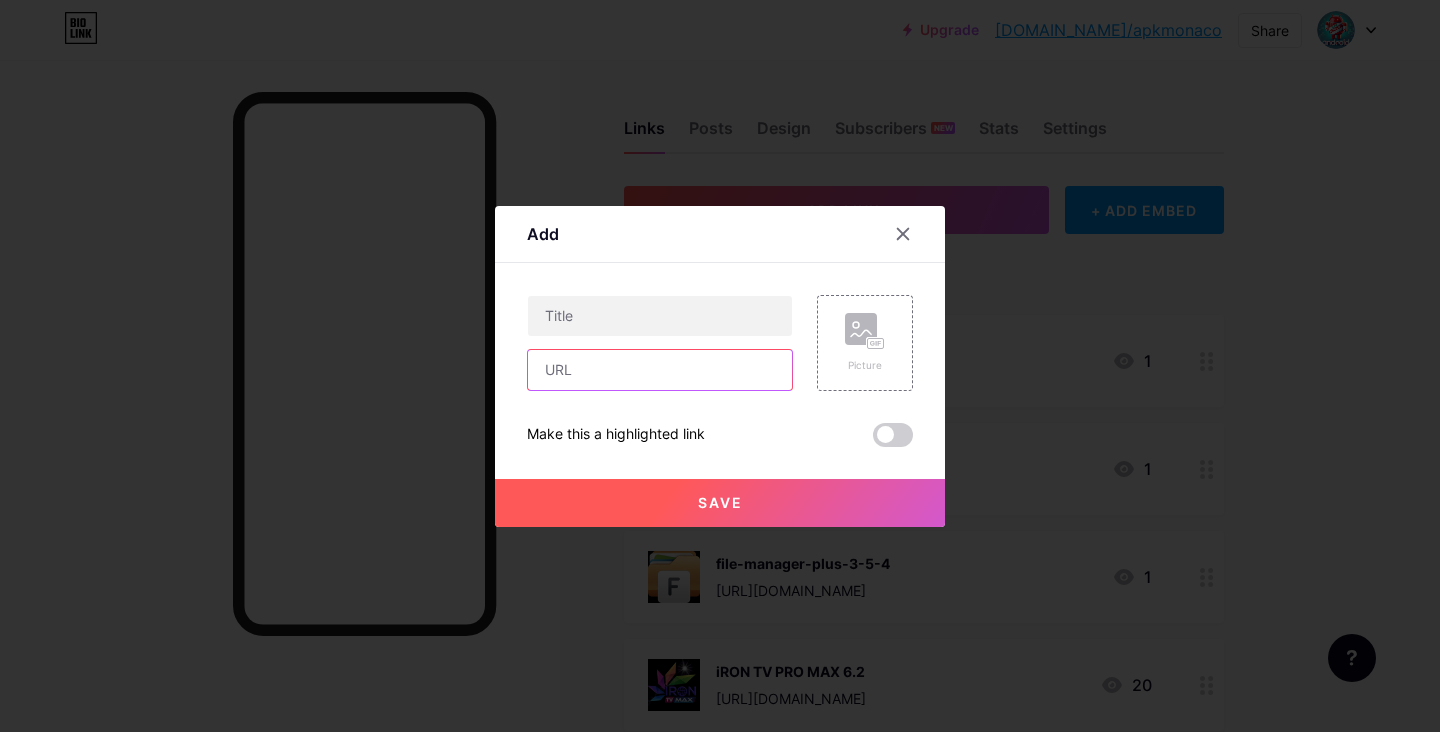 click at bounding box center (660, 370) 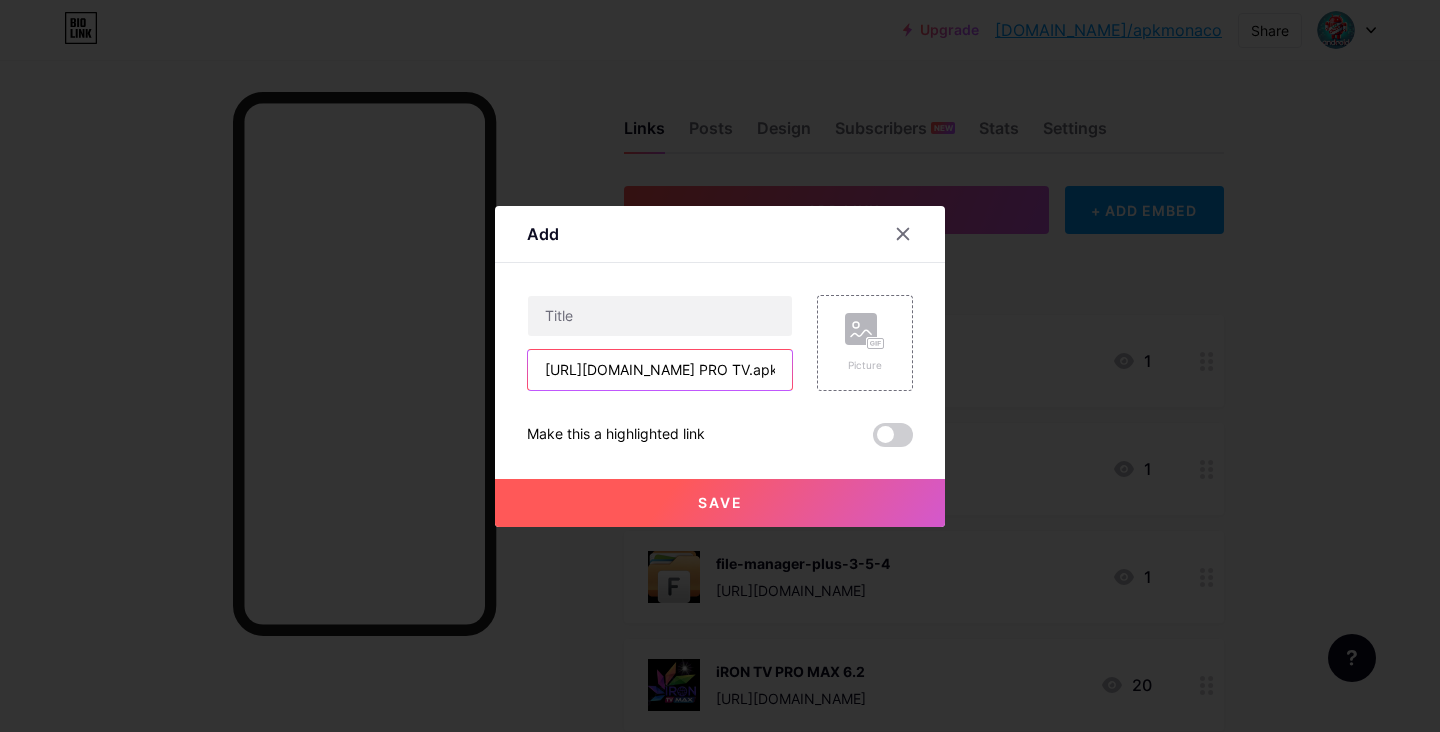 scroll, scrollTop: 0, scrollLeft: 179, axis: horizontal 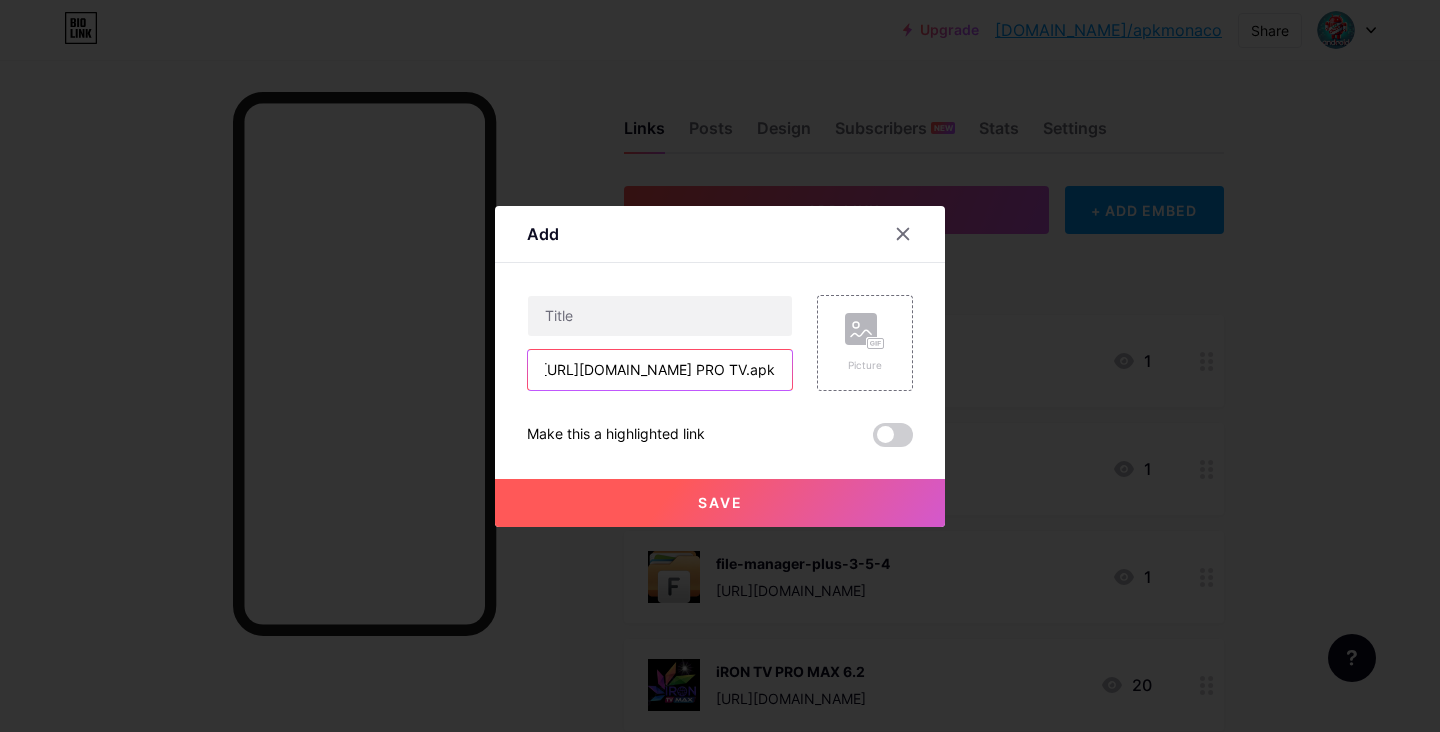 drag, startPoint x: 658, startPoint y: 376, endPoint x: 737, endPoint y: 376, distance: 79 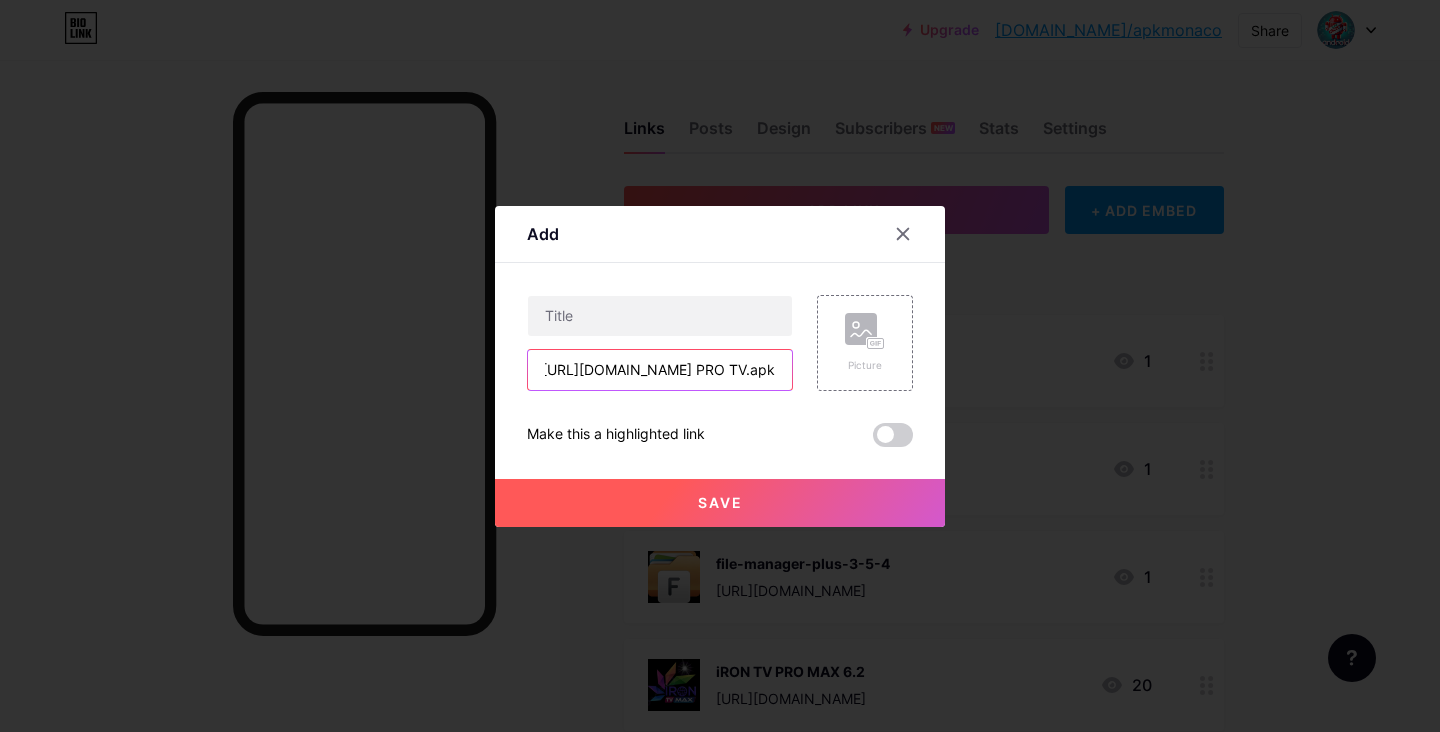 click on "[URL][DOMAIN_NAME] PRO TV.apk" at bounding box center (660, 370) 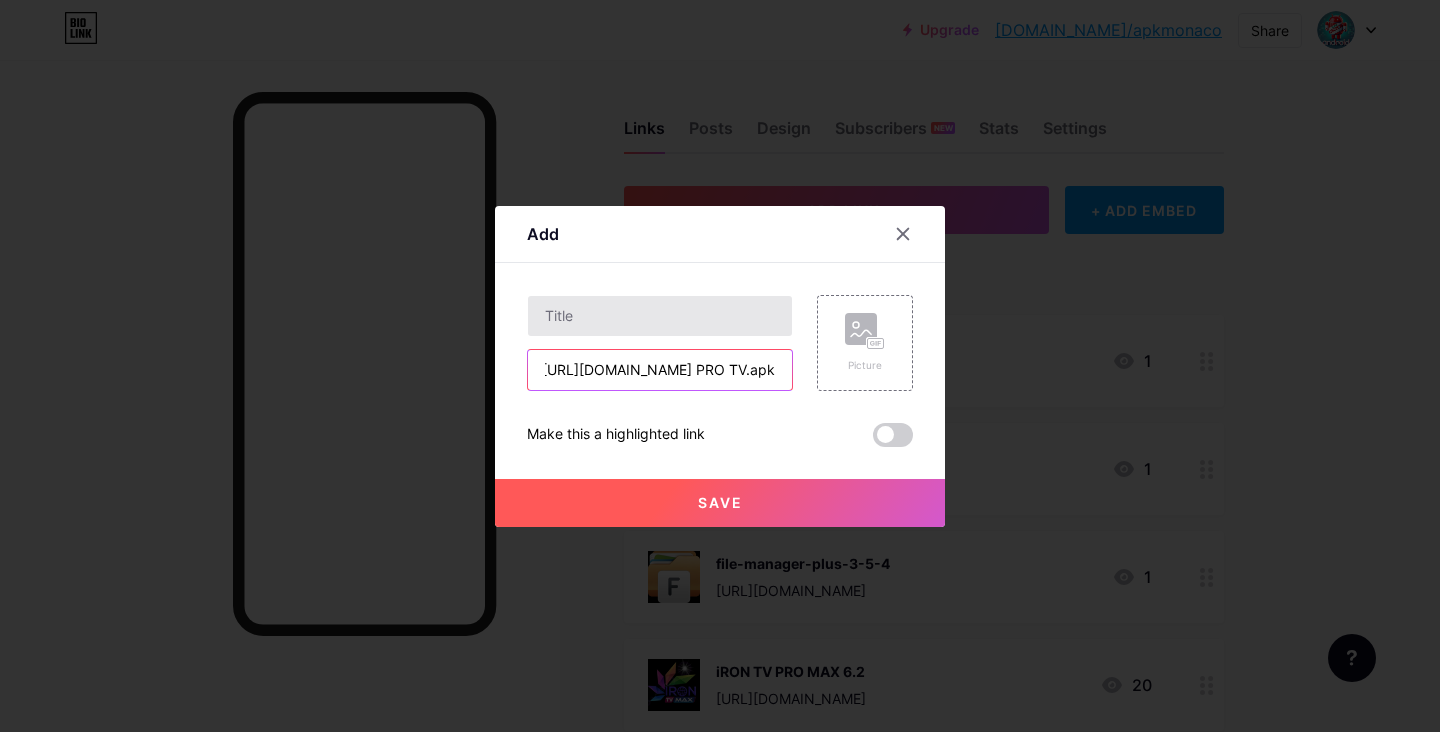 type on "[URL][DOMAIN_NAME] PRO TV.apk" 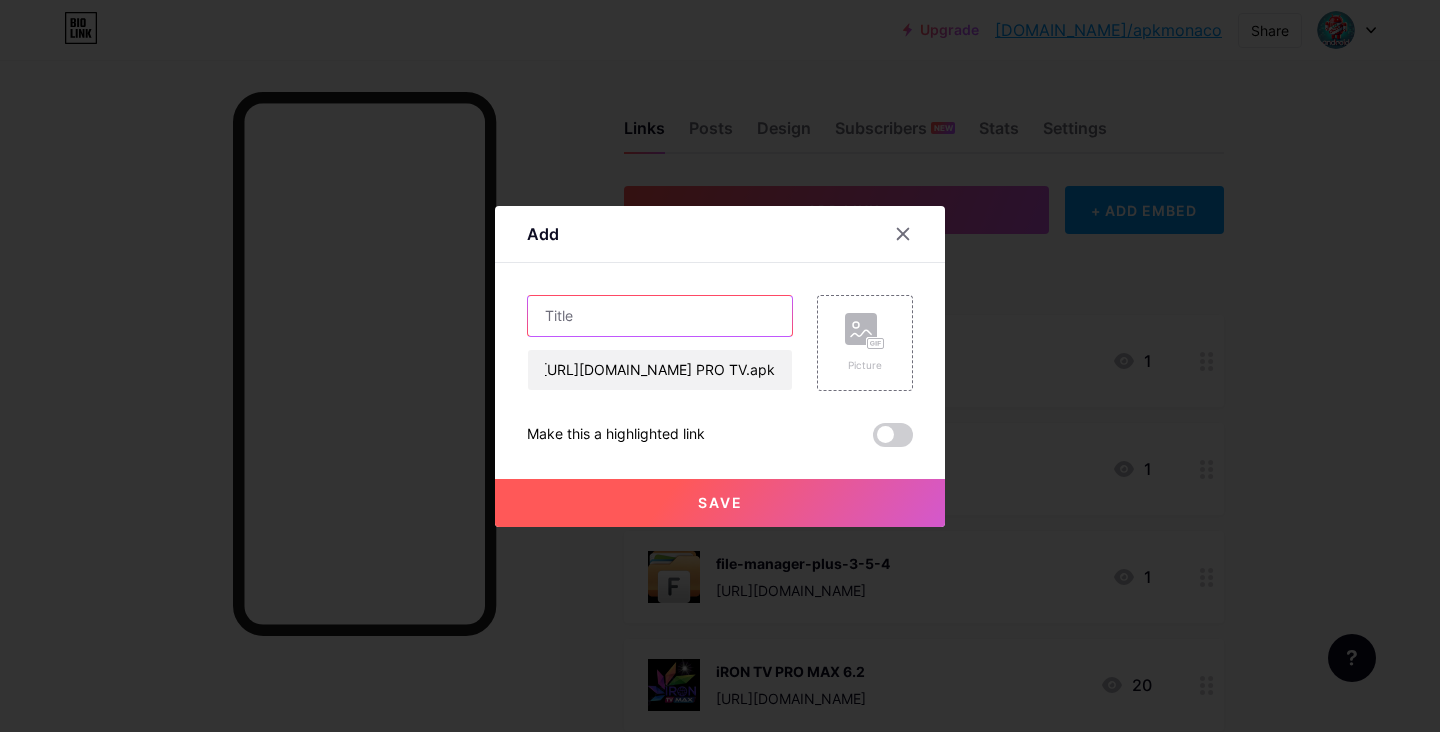 click at bounding box center (660, 316) 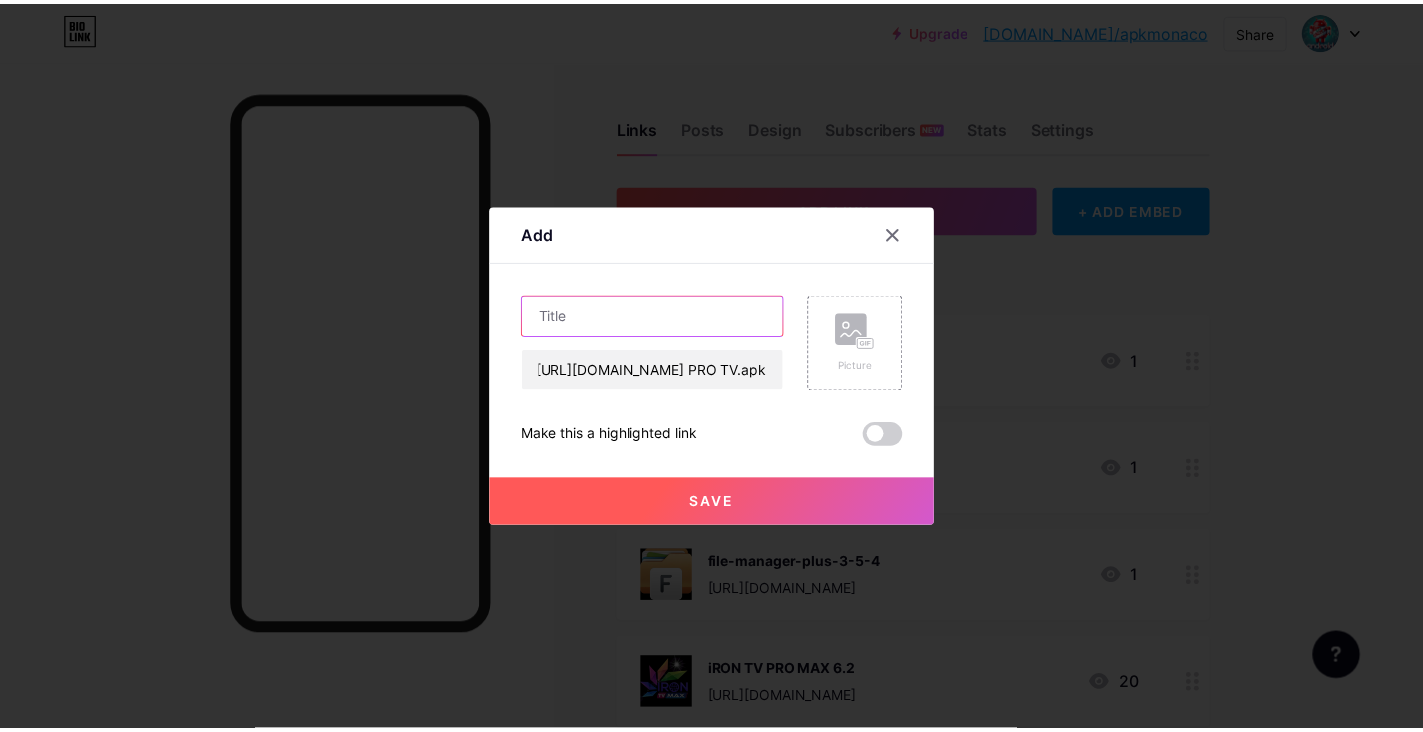 scroll, scrollTop: 0, scrollLeft: 0, axis: both 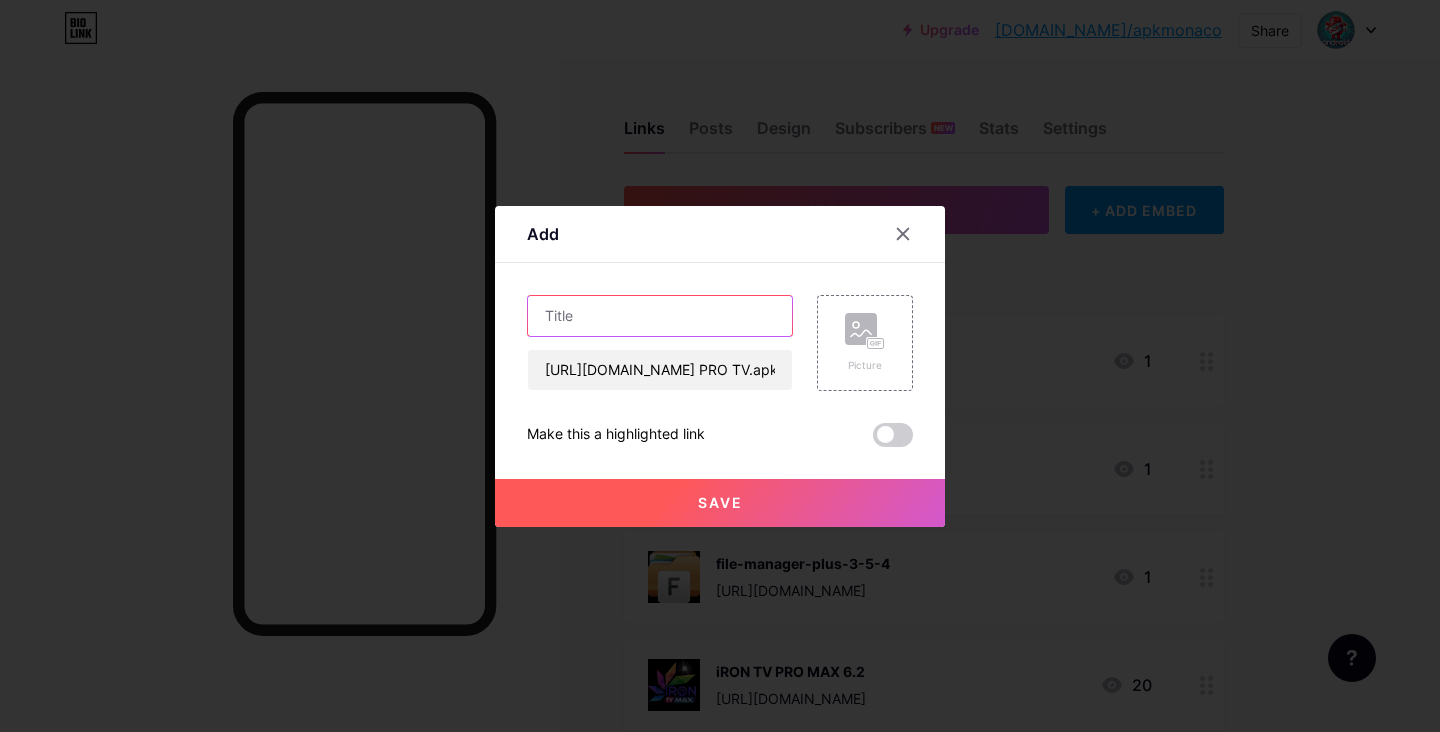paste on "DAR PRO TV" 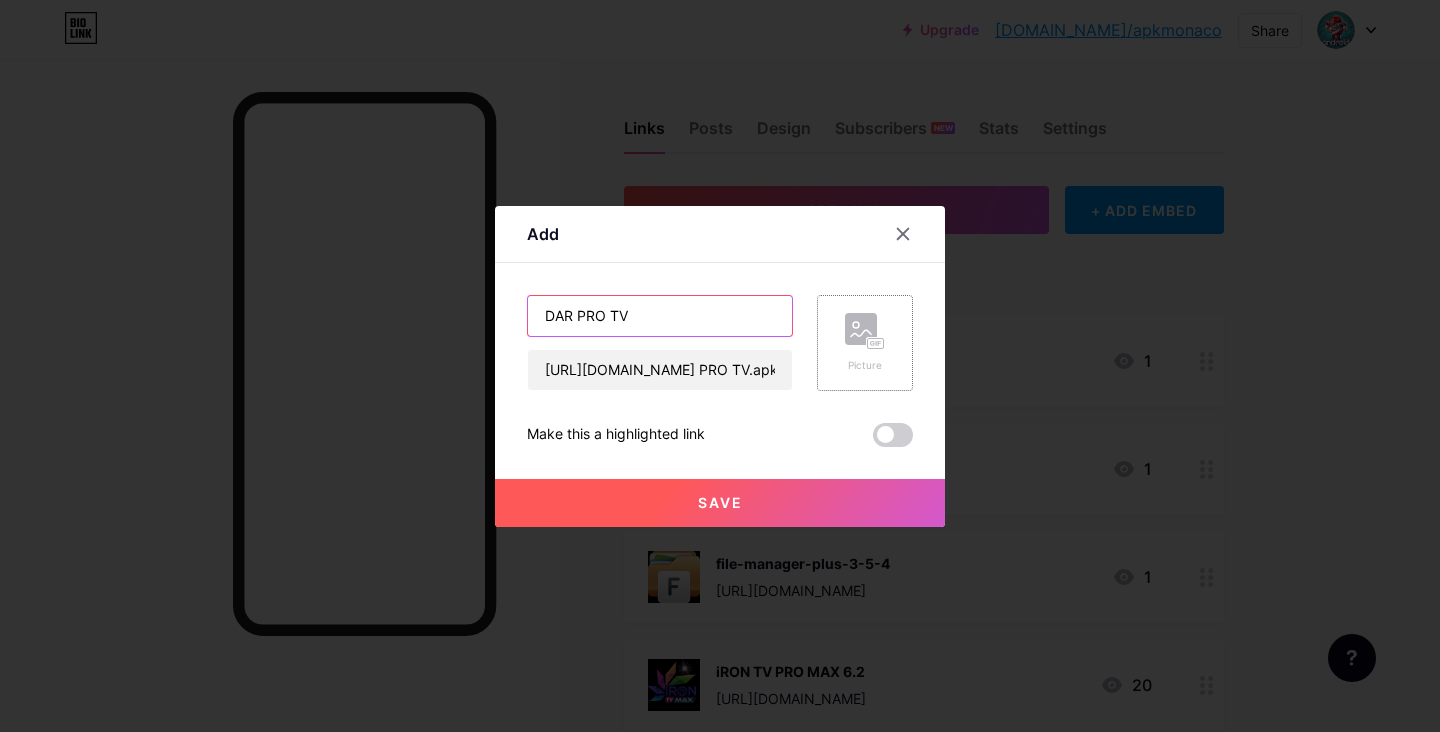 type on "DAR PRO TV" 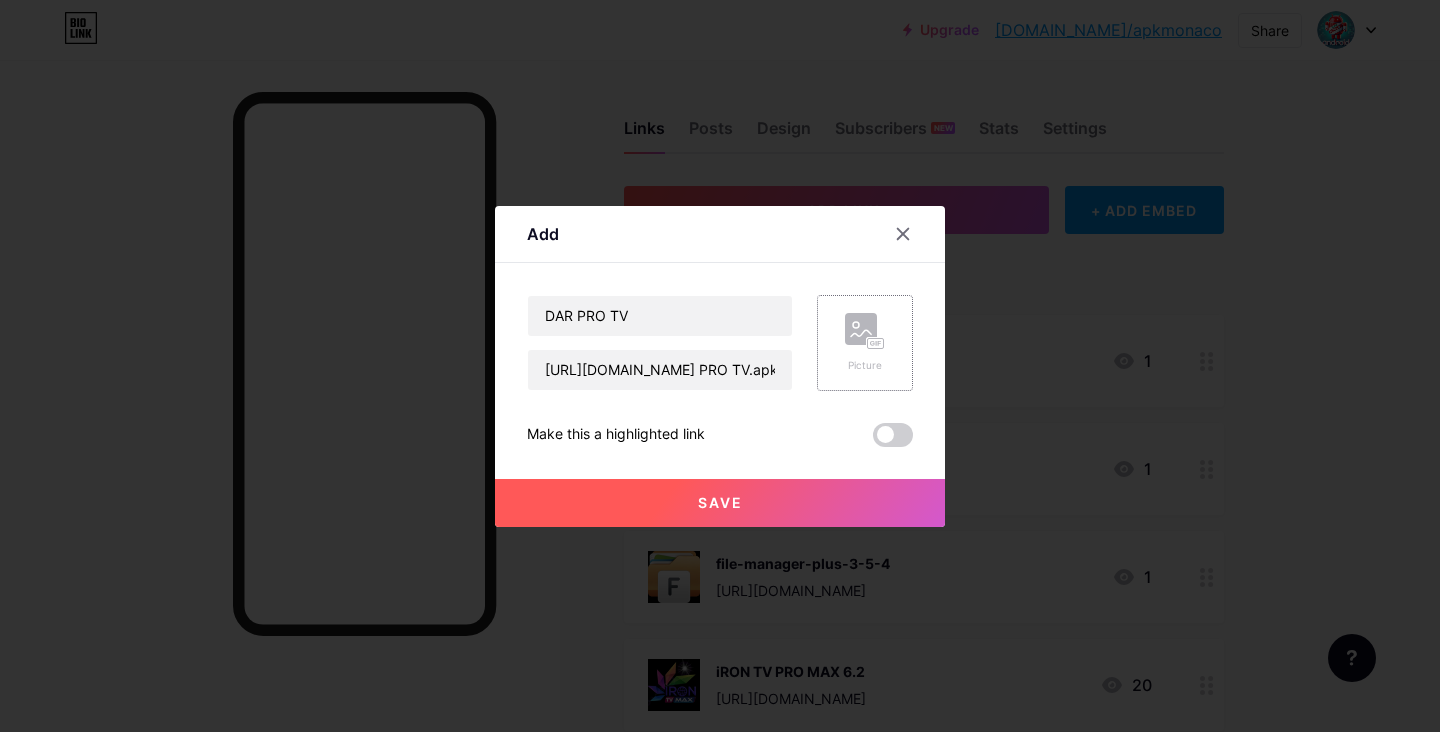 click on "Picture" at bounding box center (865, 343) 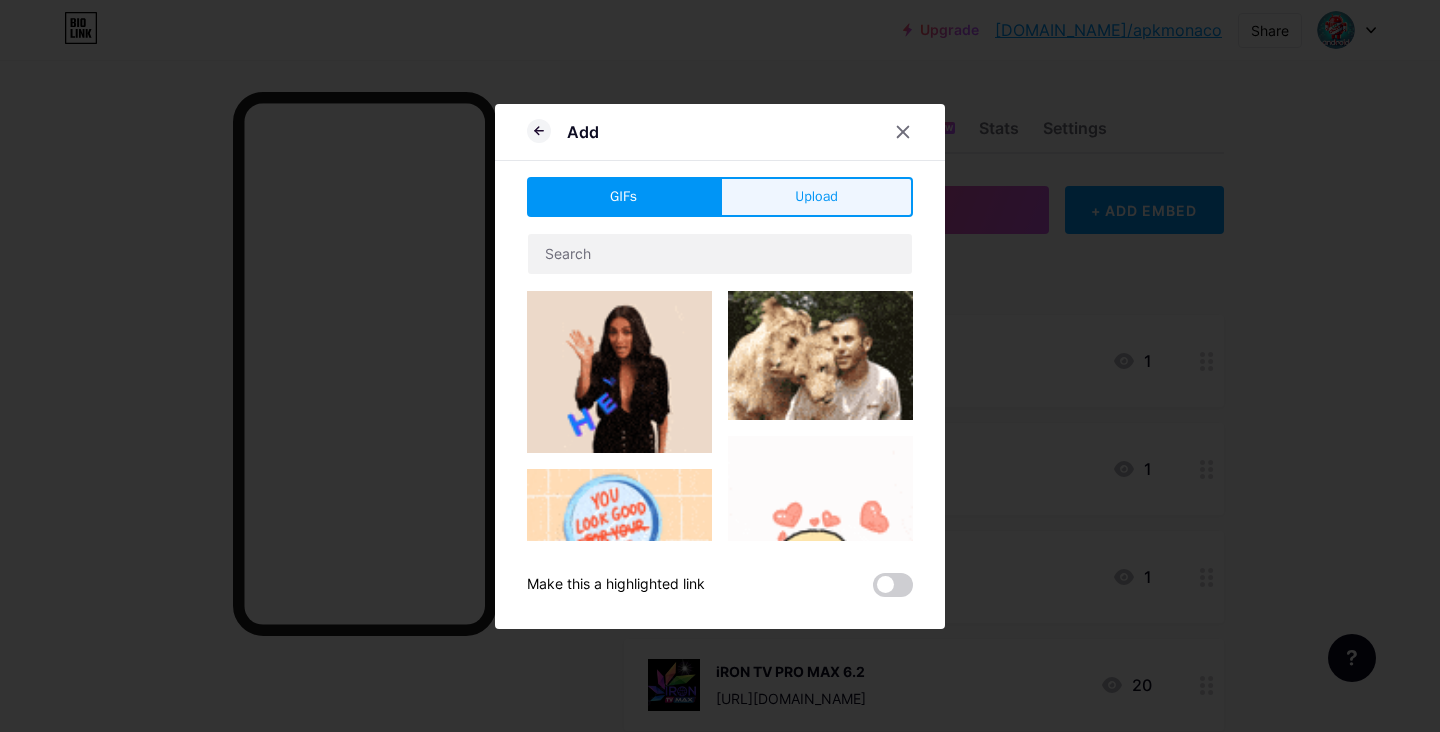 click on "Upload" at bounding box center [816, 196] 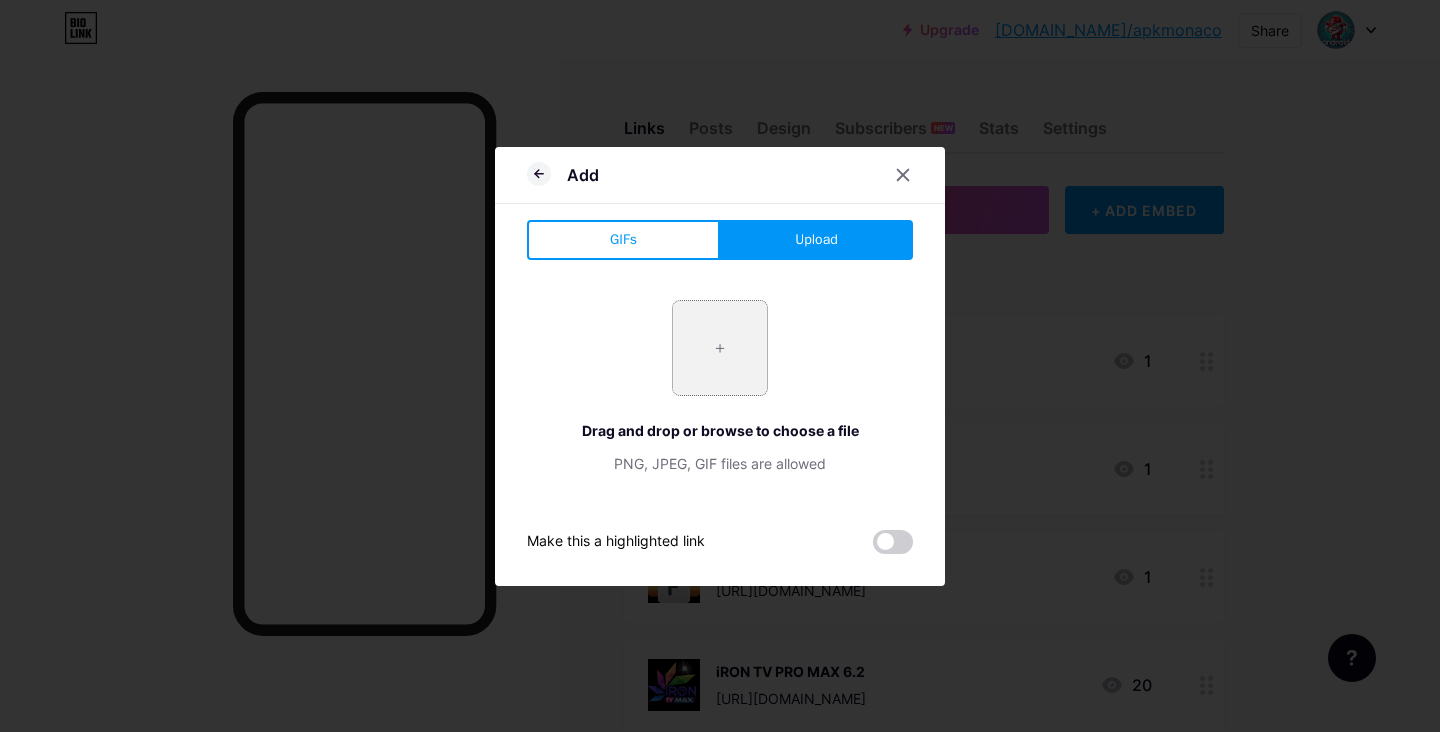 click at bounding box center [720, 348] 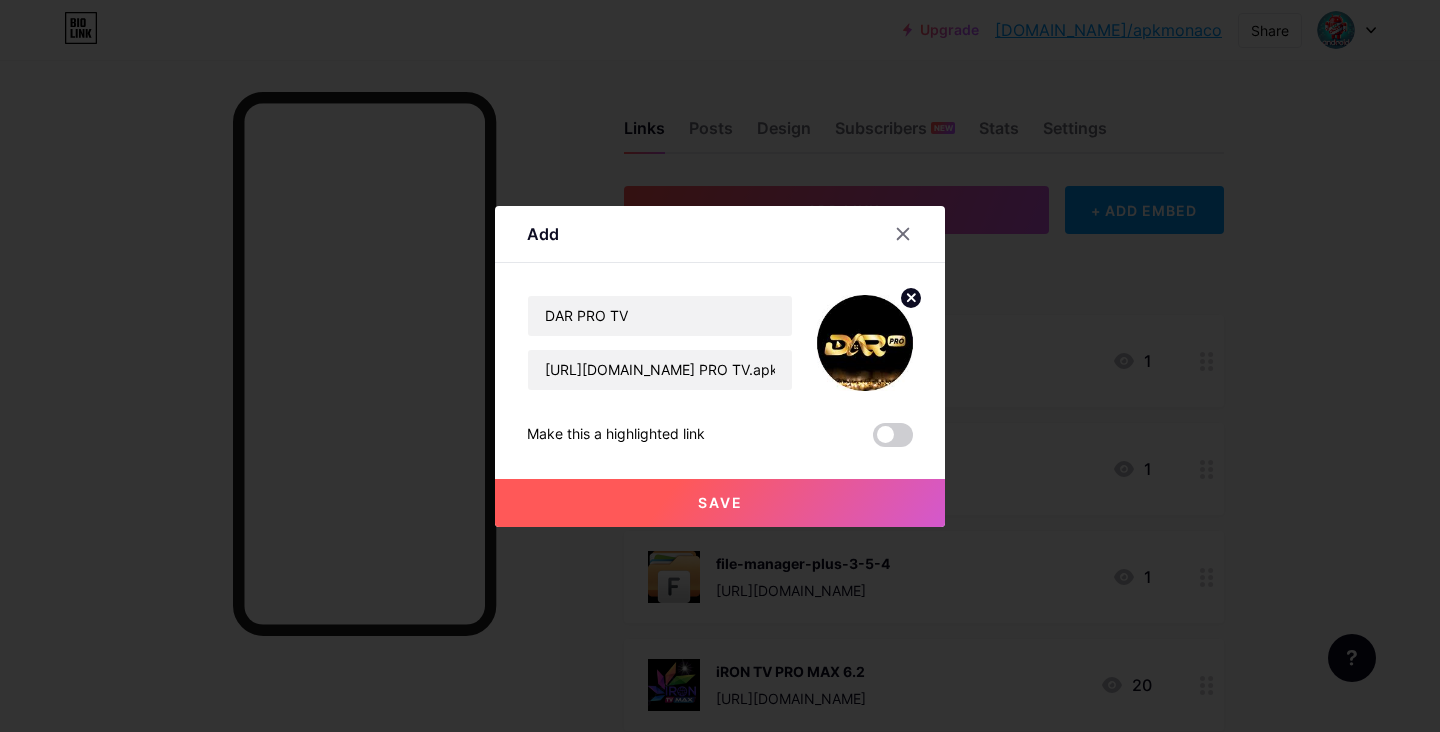 click on "Save" at bounding box center (720, 503) 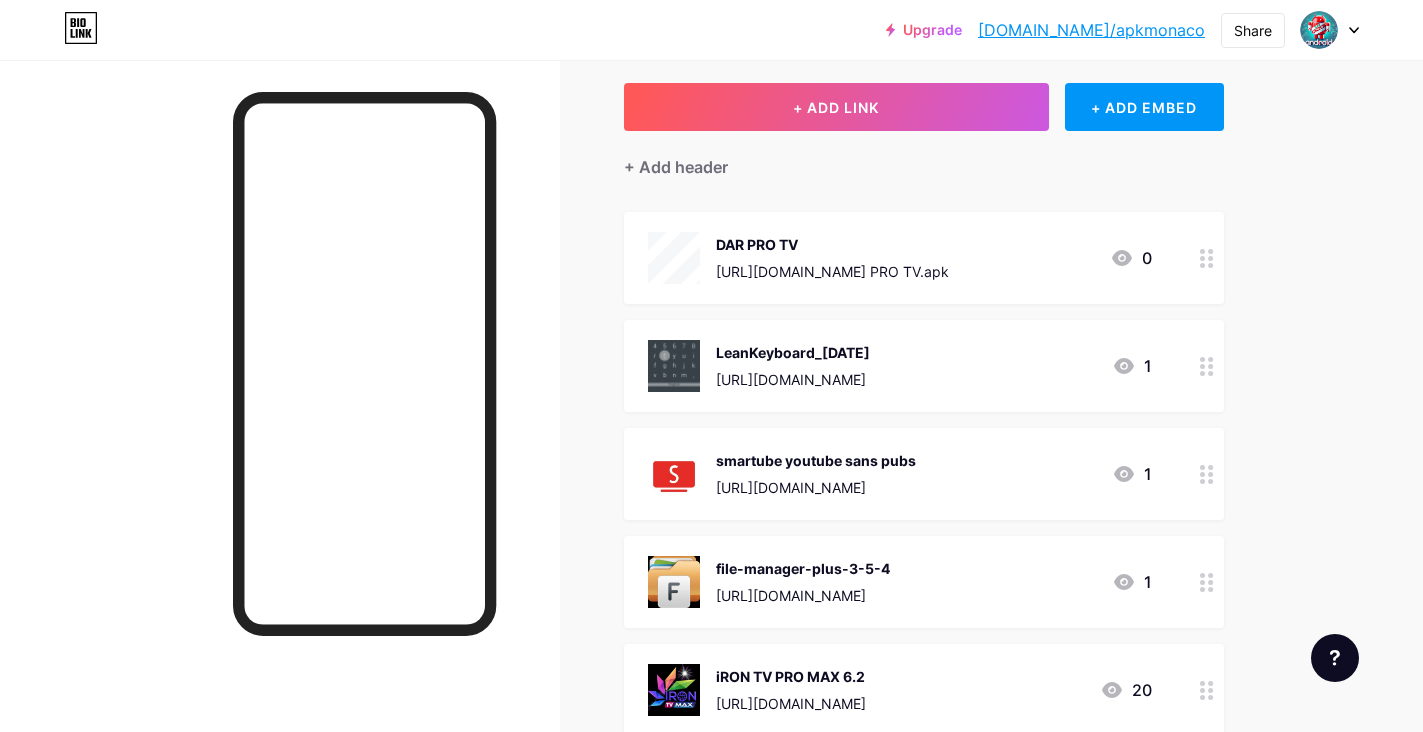 scroll, scrollTop: 100, scrollLeft: 0, axis: vertical 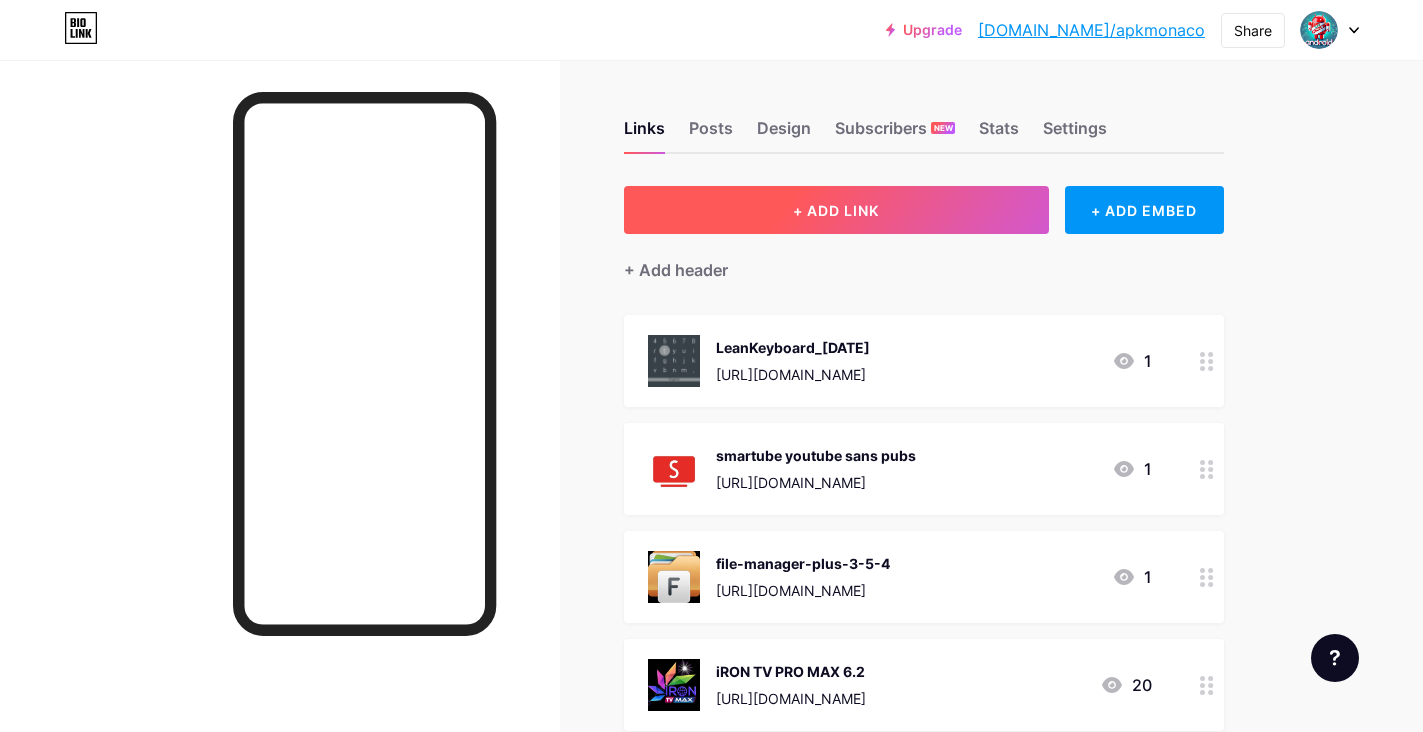 click on "+ ADD LINK" at bounding box center [836, 210] 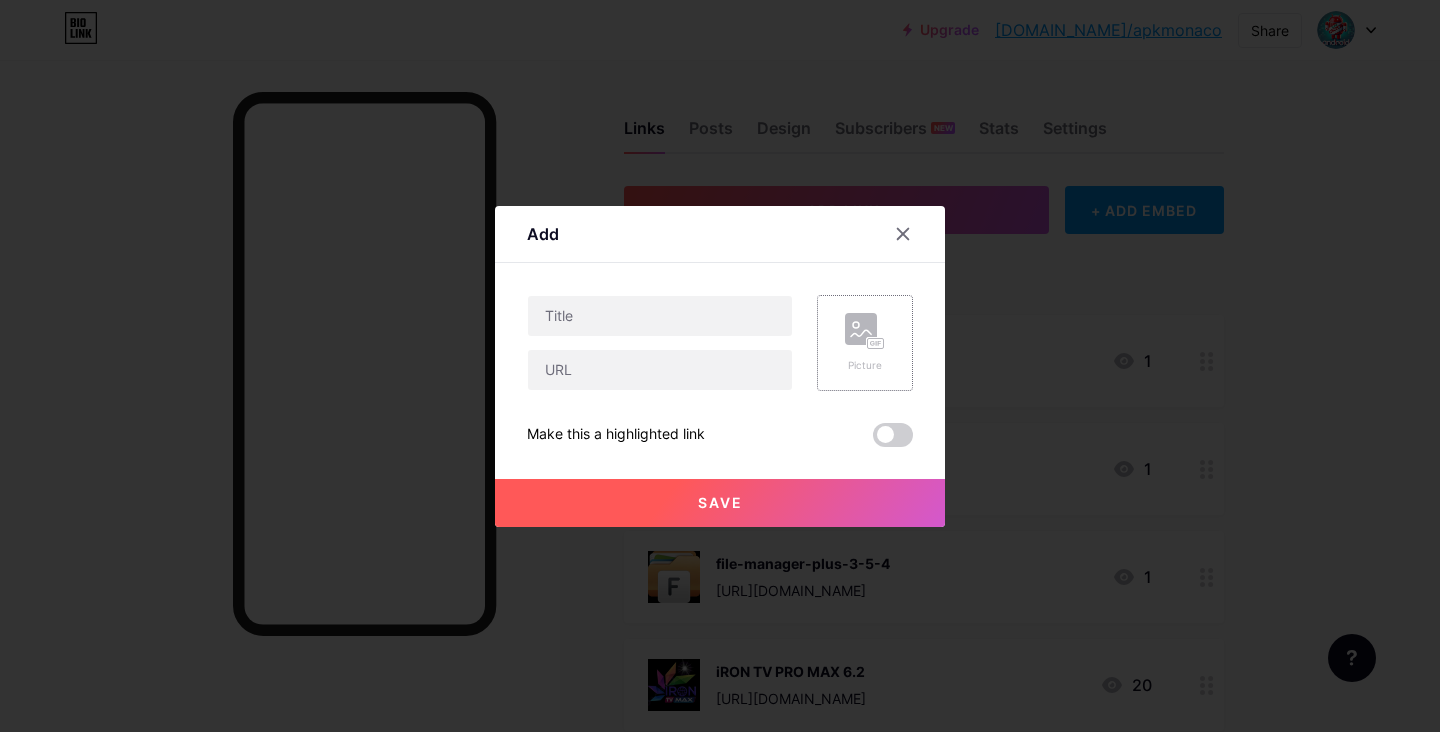 click on "Picture" at bounding box center (865, 343) 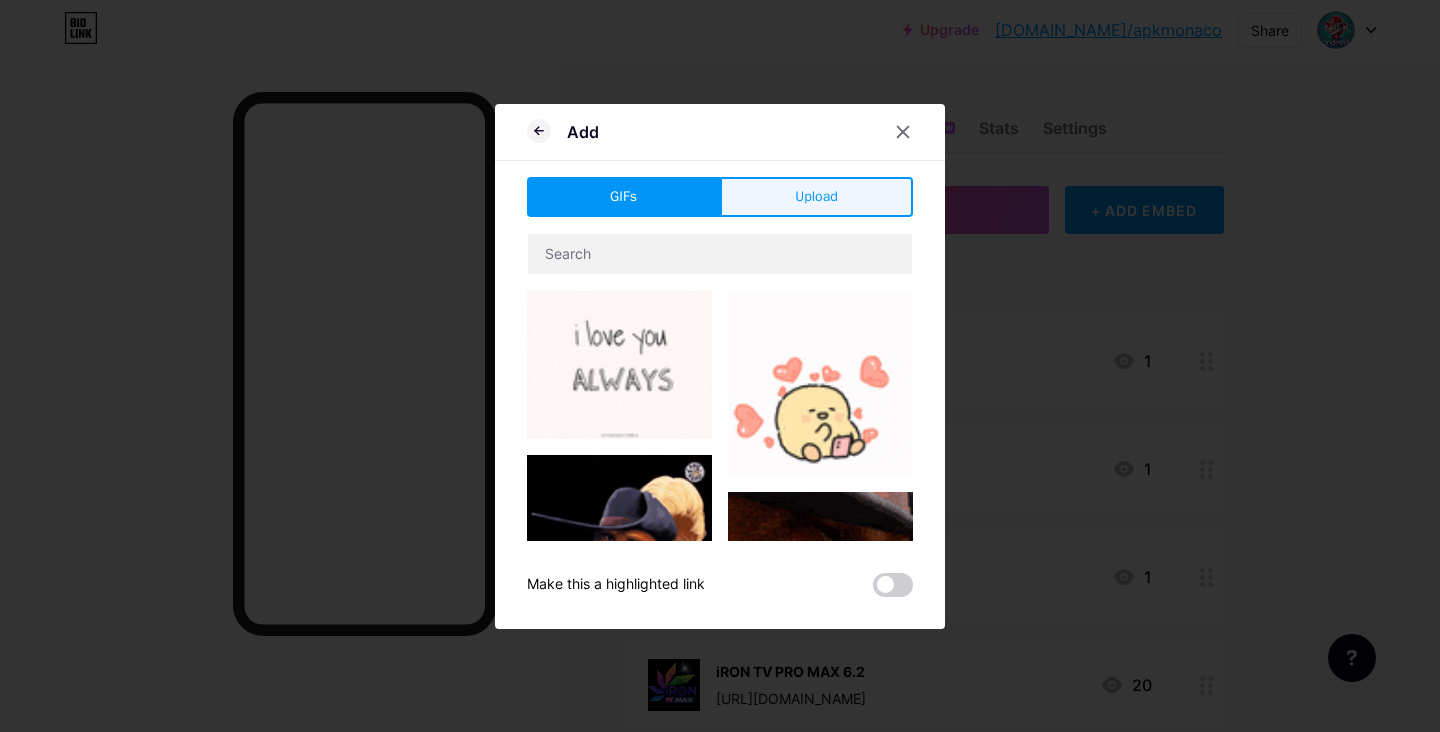 click on "Upload" at bounding box center [816, 196] 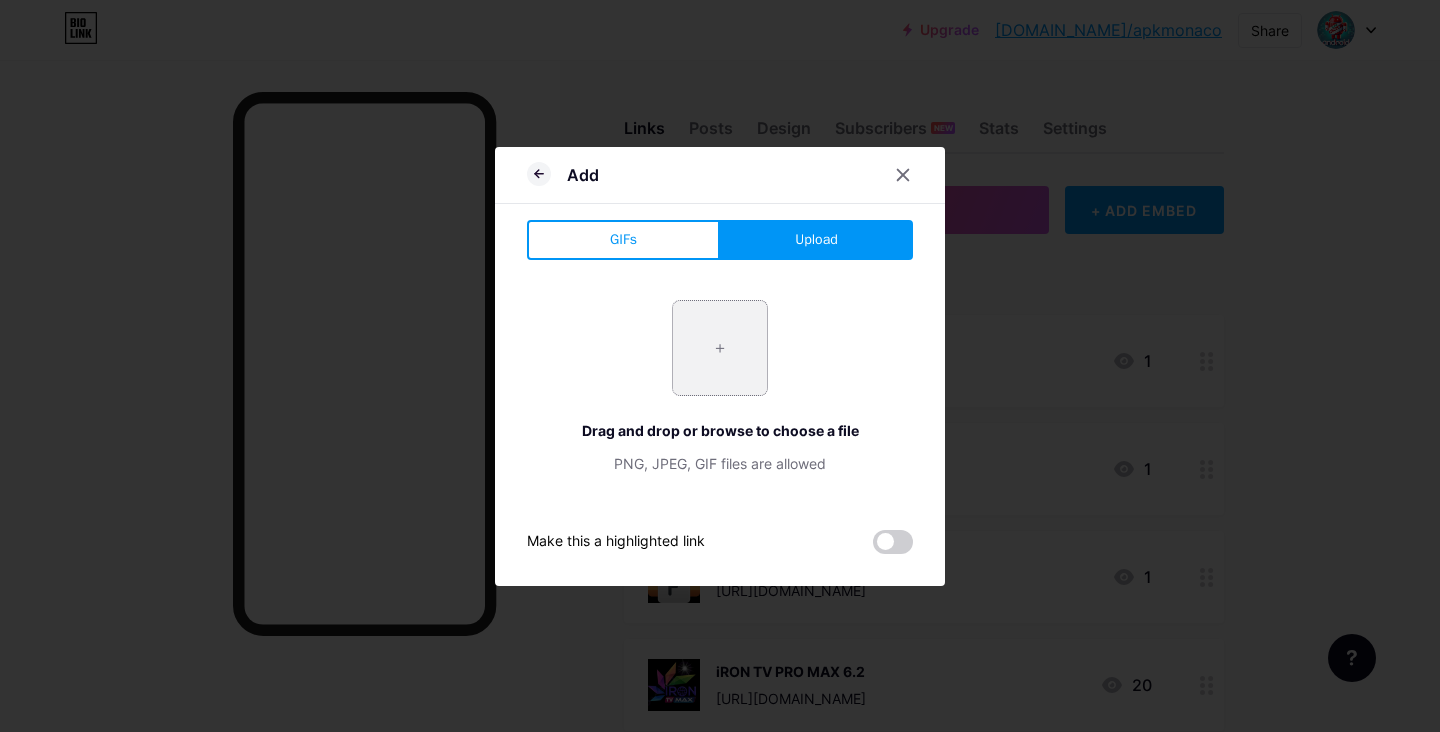 click at bounding box center (720, 348) 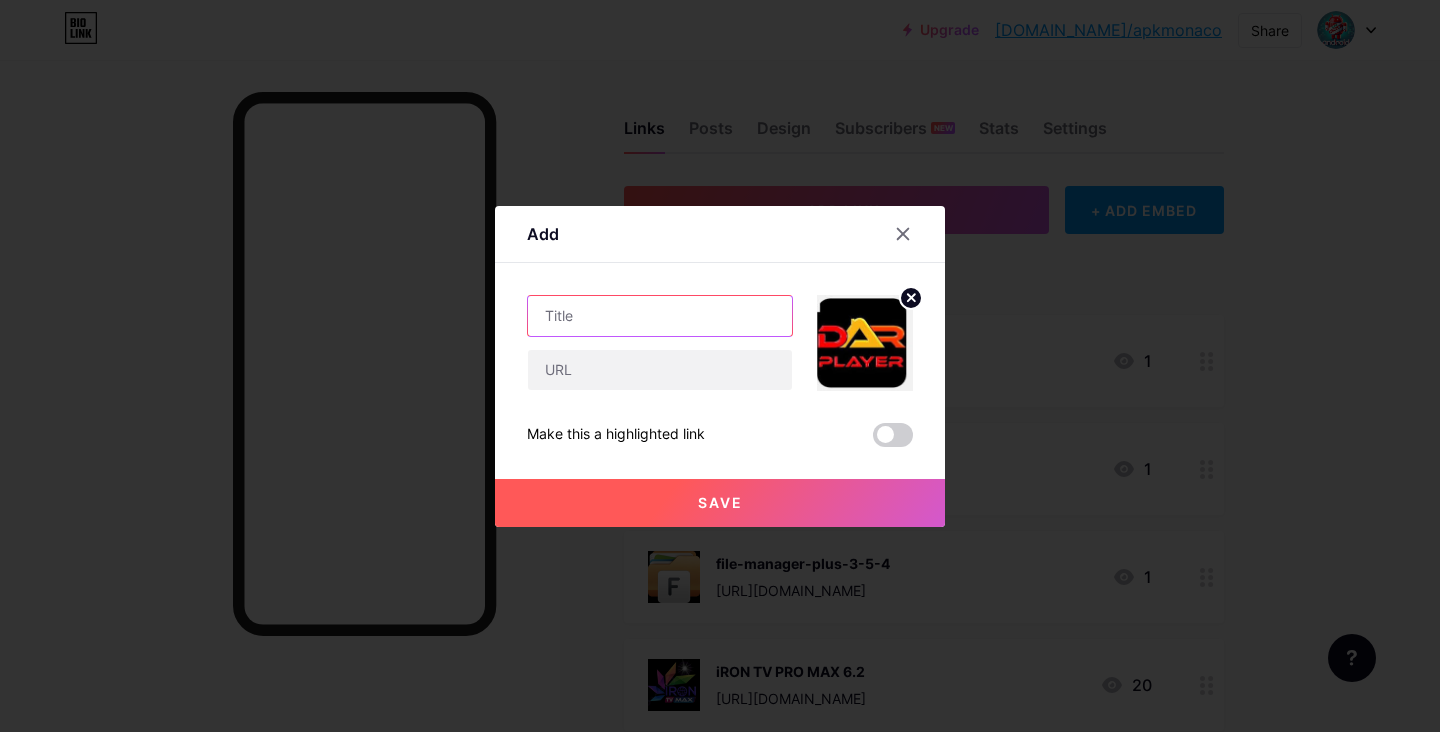 click at bounding box center [660, 316] 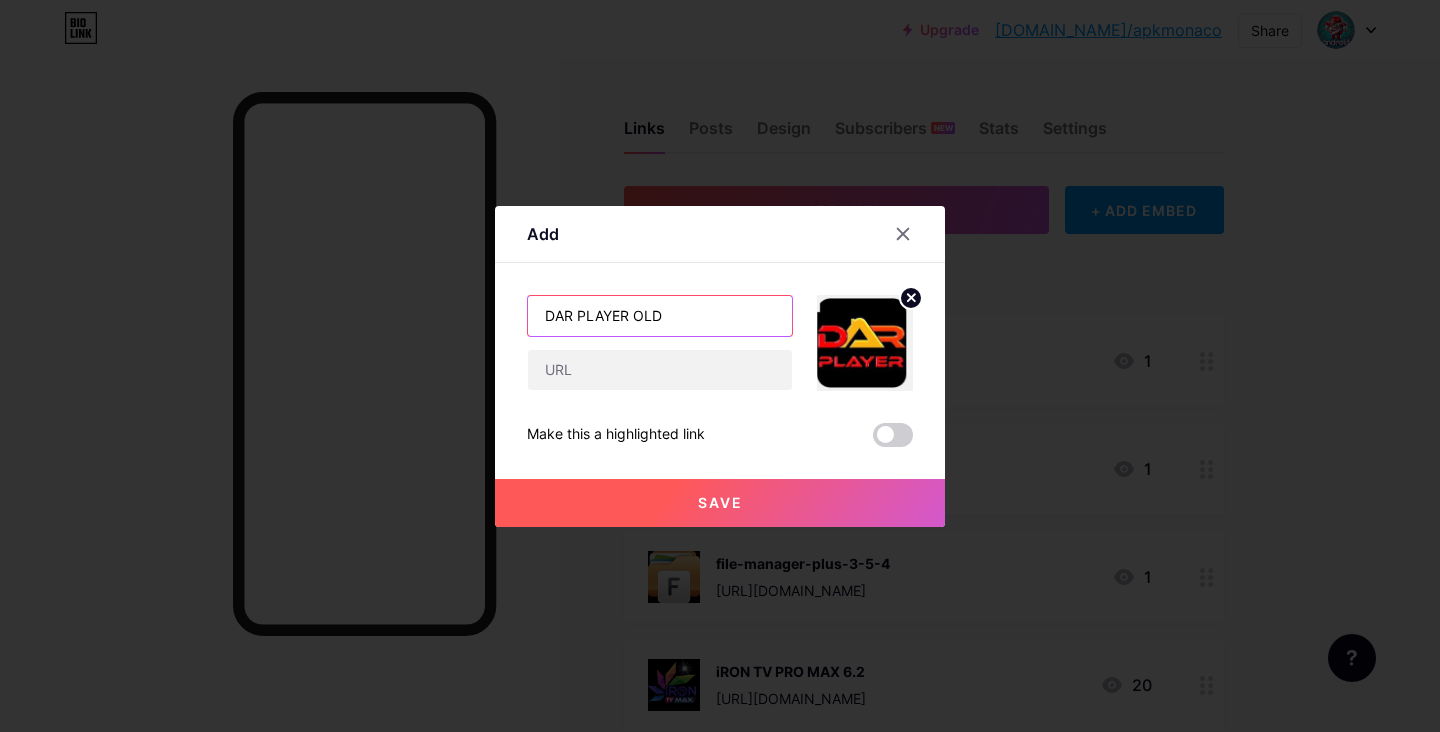 type on "DAR PLAYER OLD" 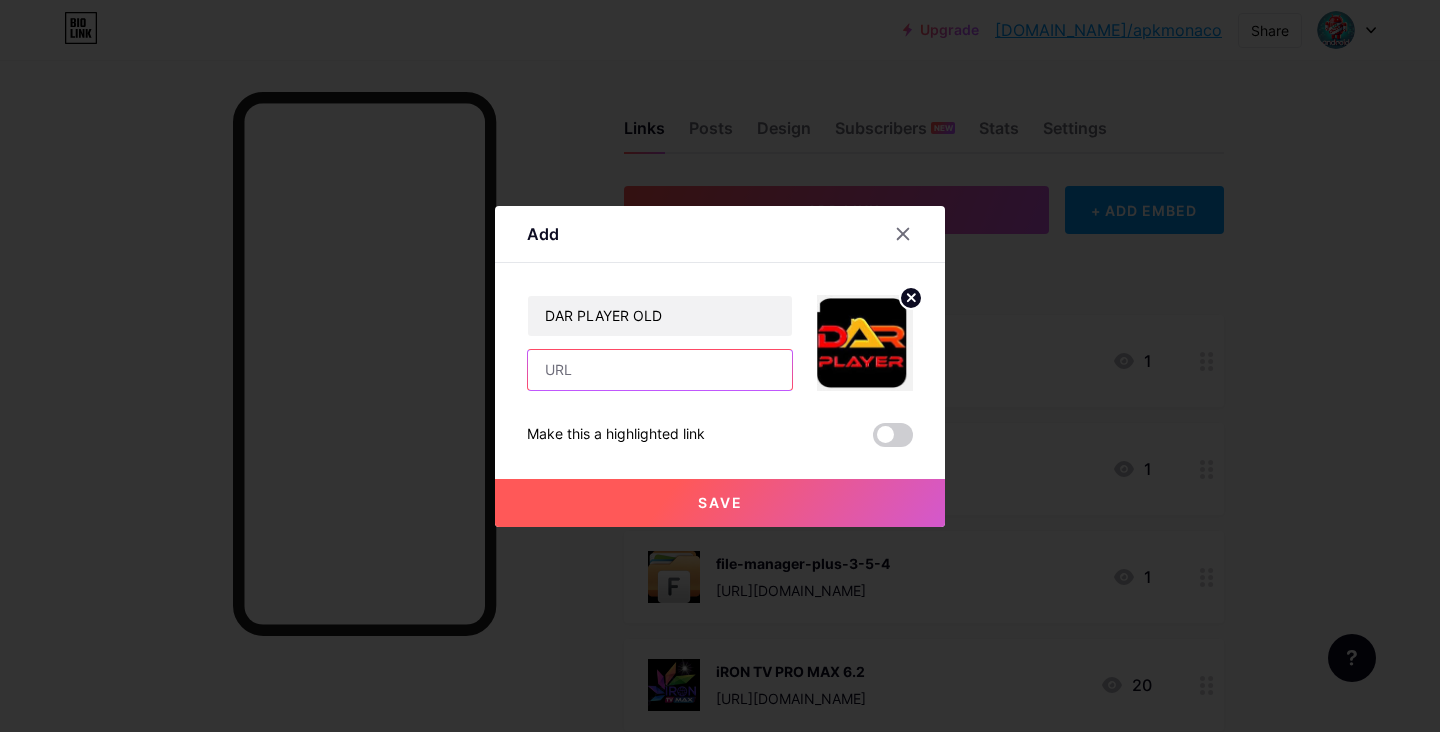 click at bounding box center [660, 370] 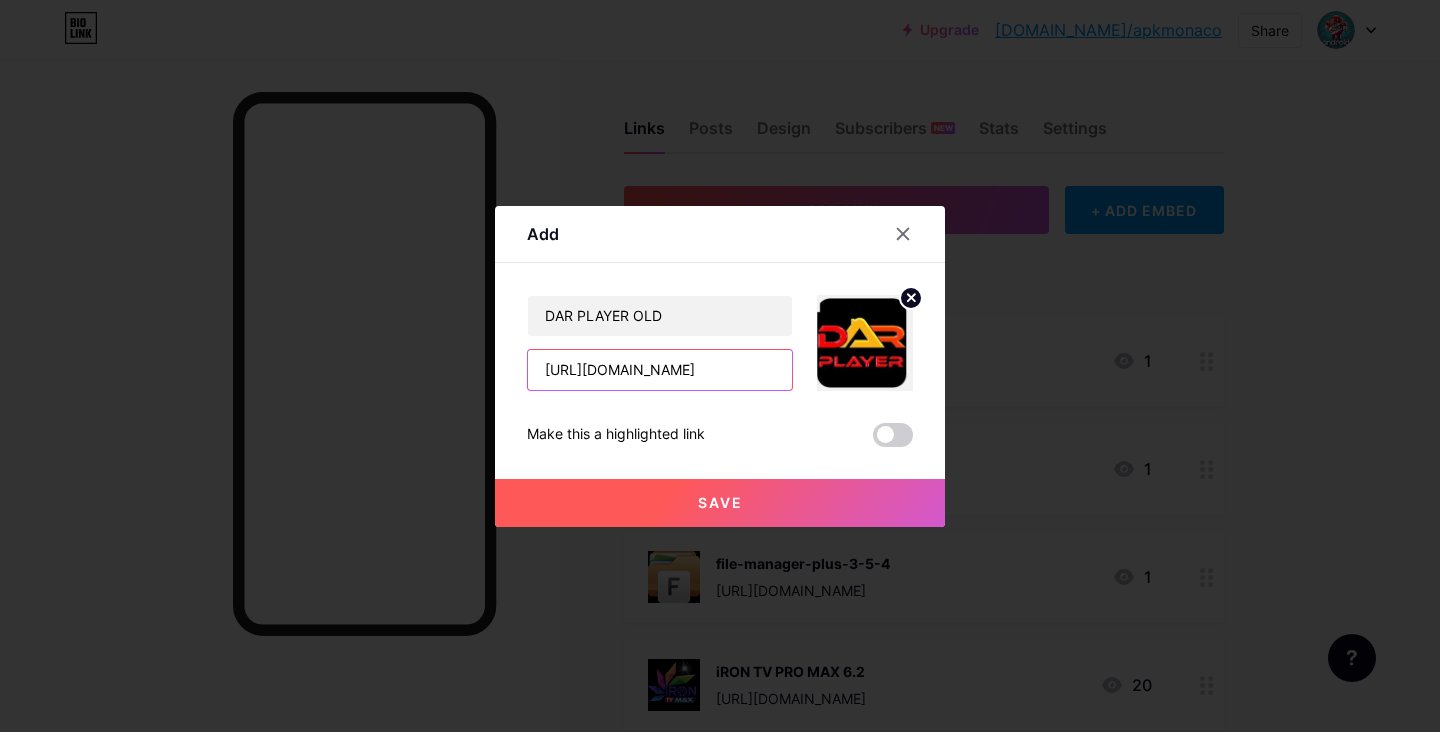 scroll, scrollTop: 0, scrollLeft: 201, axis: horizontal 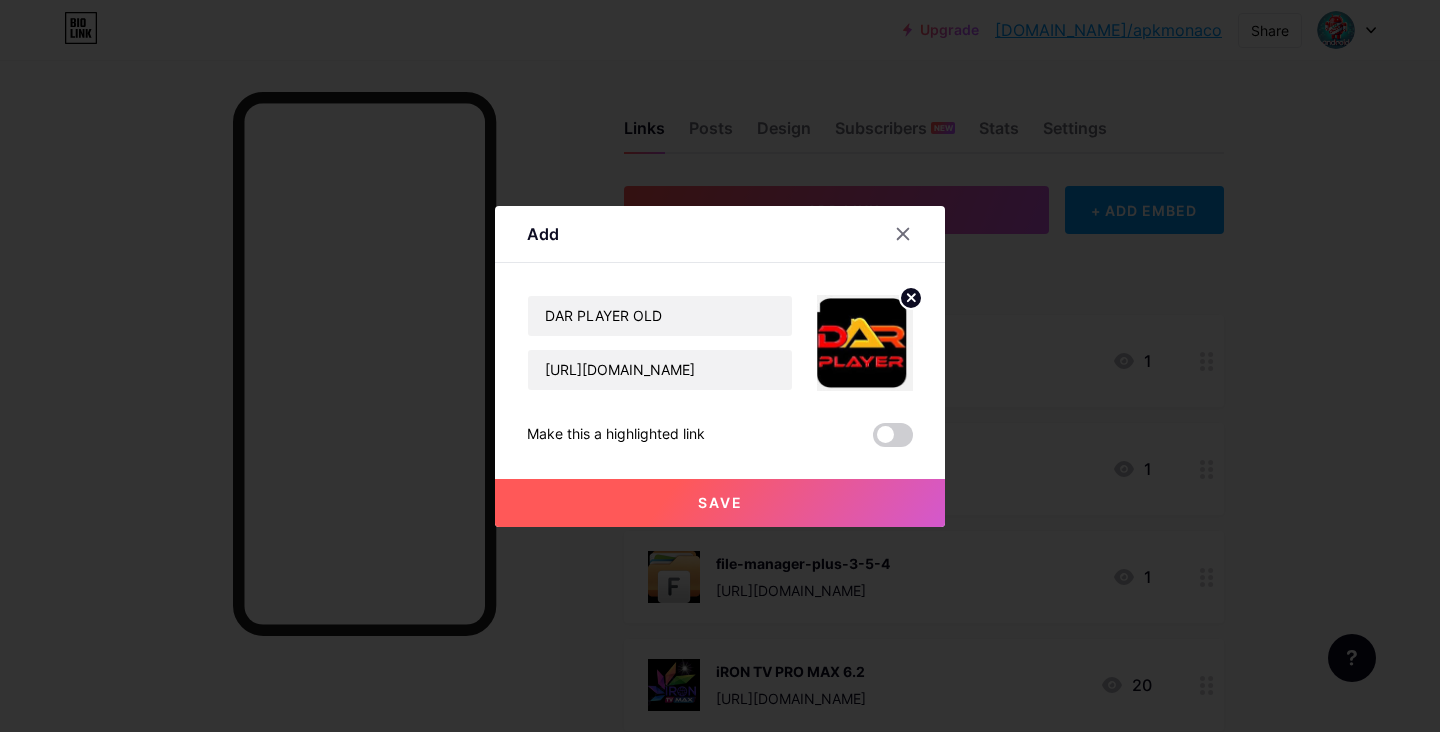 click on "Save" at bounding box center (720, 503) 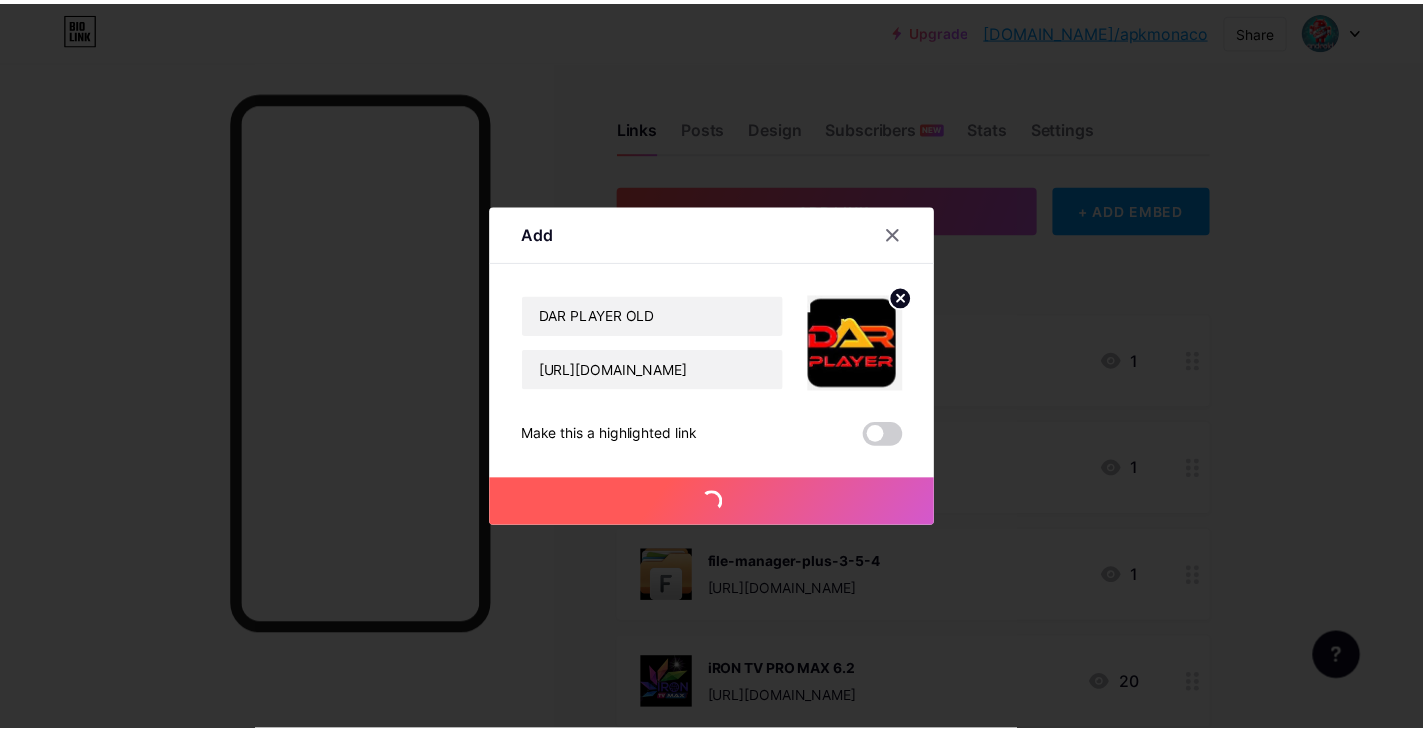 scroll, scrollTop: 0, scrollLeft: 0, axis: both 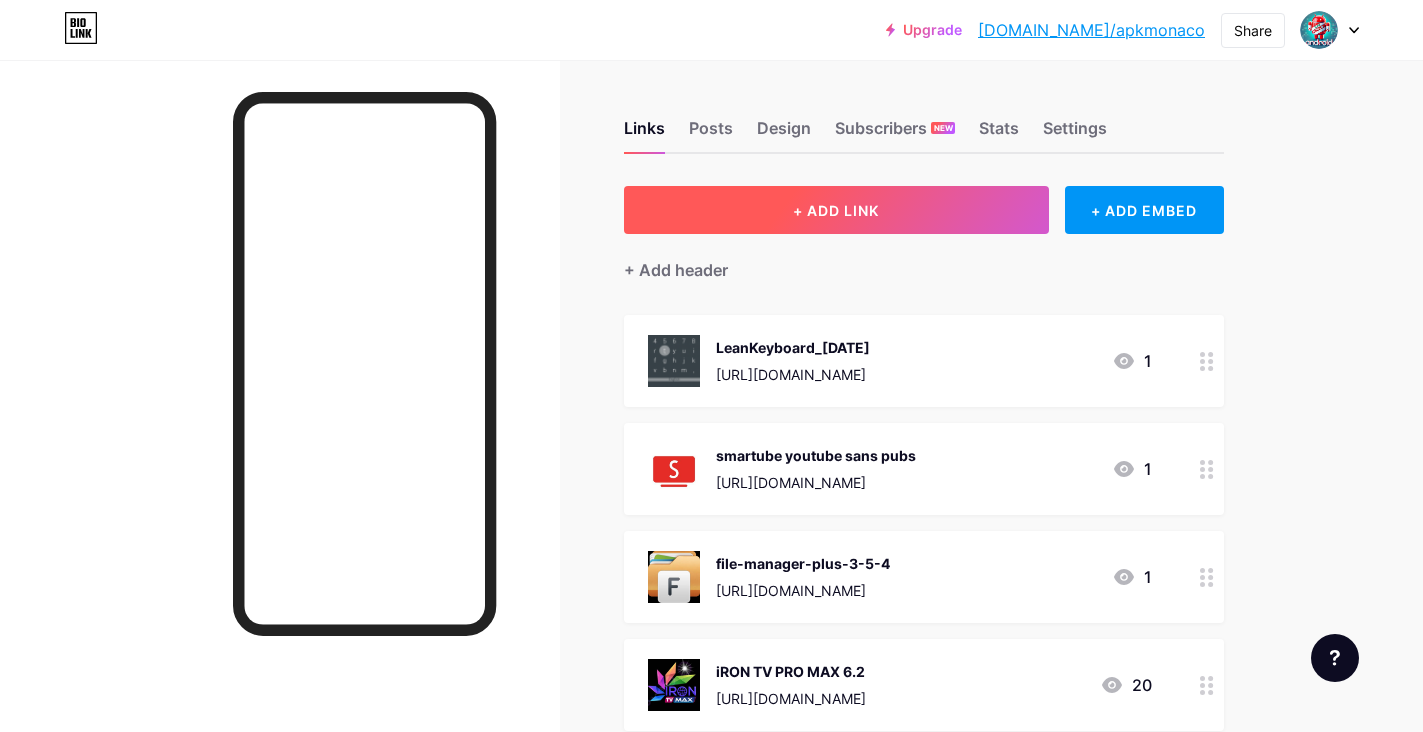 click on "+ ADD LINK" at bounding box center [836, 210] 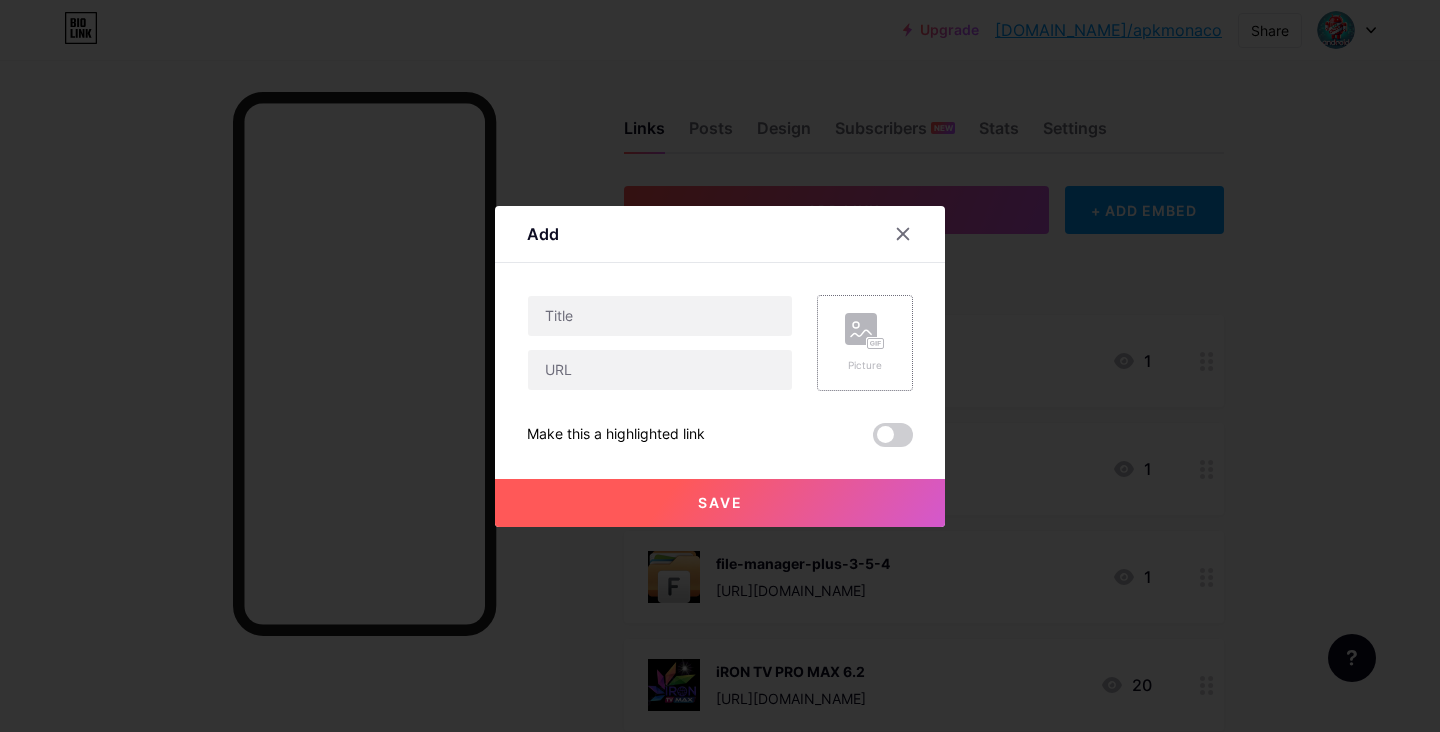 click 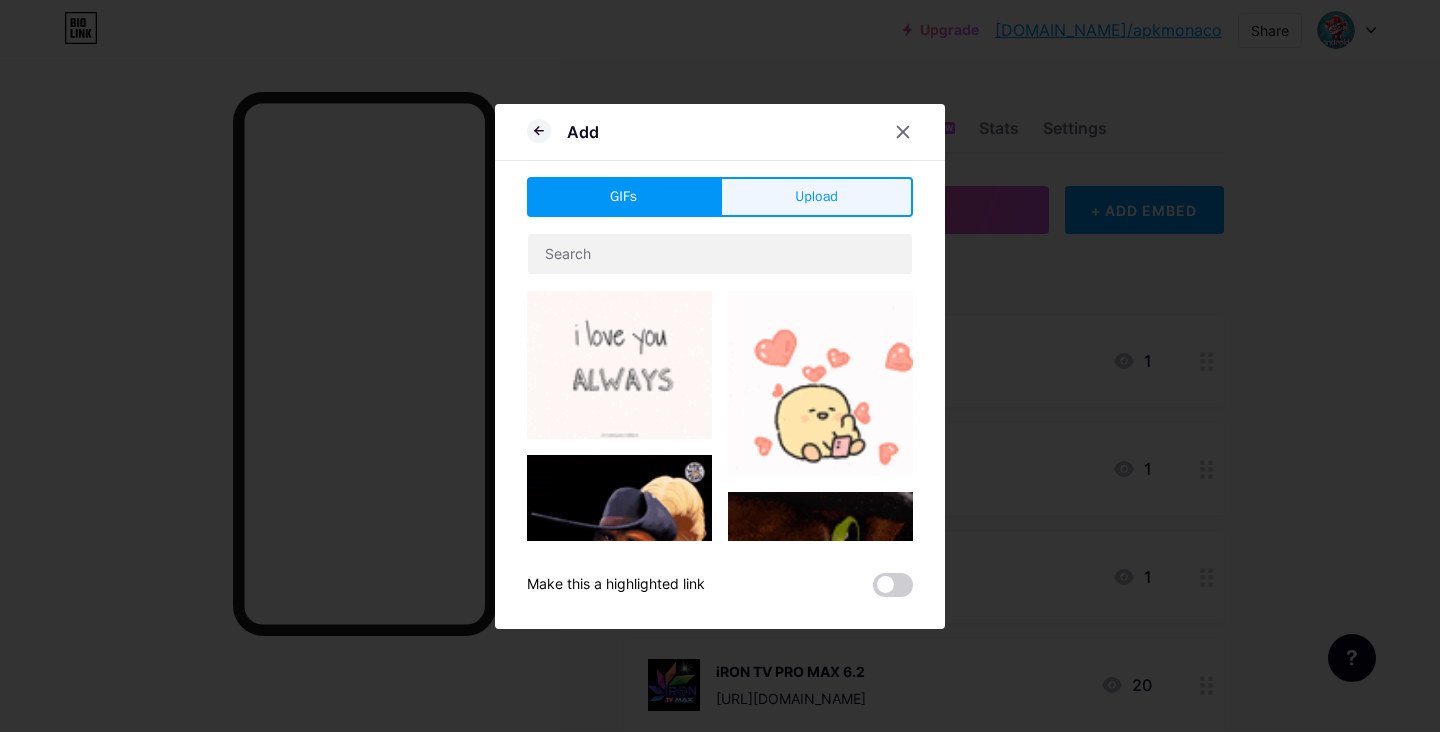 click on "Upload" at bounding box center [816, 197] 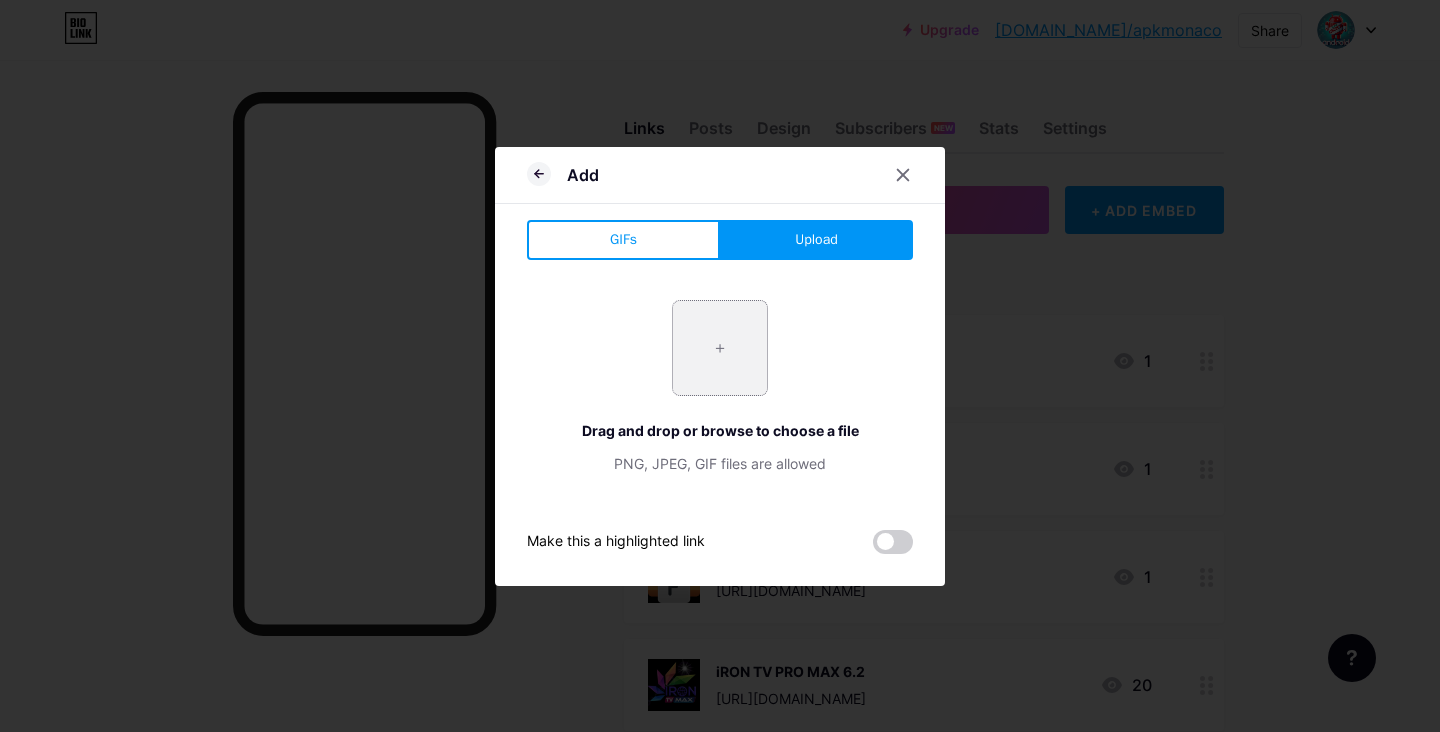 click at bounding box center [720, 348] 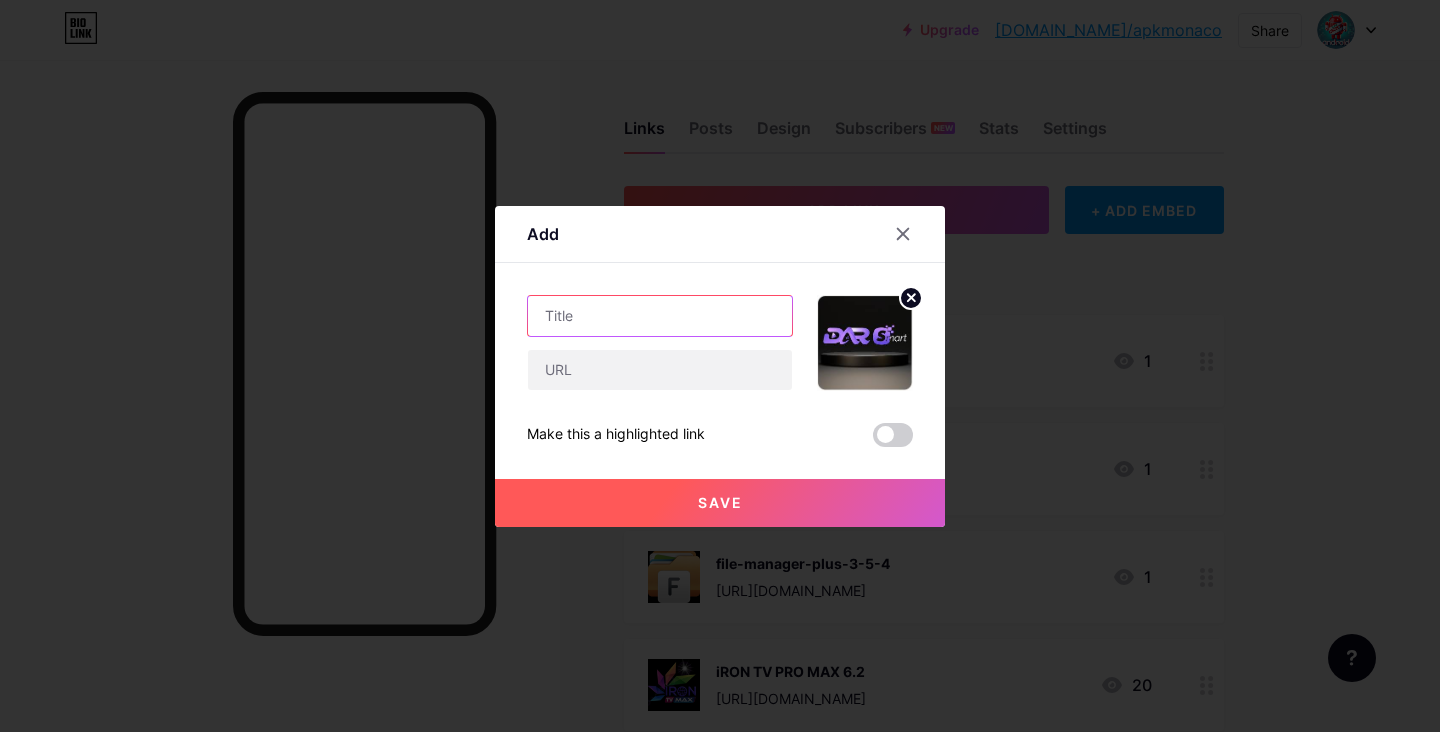 click at bounding box center (660, 316) 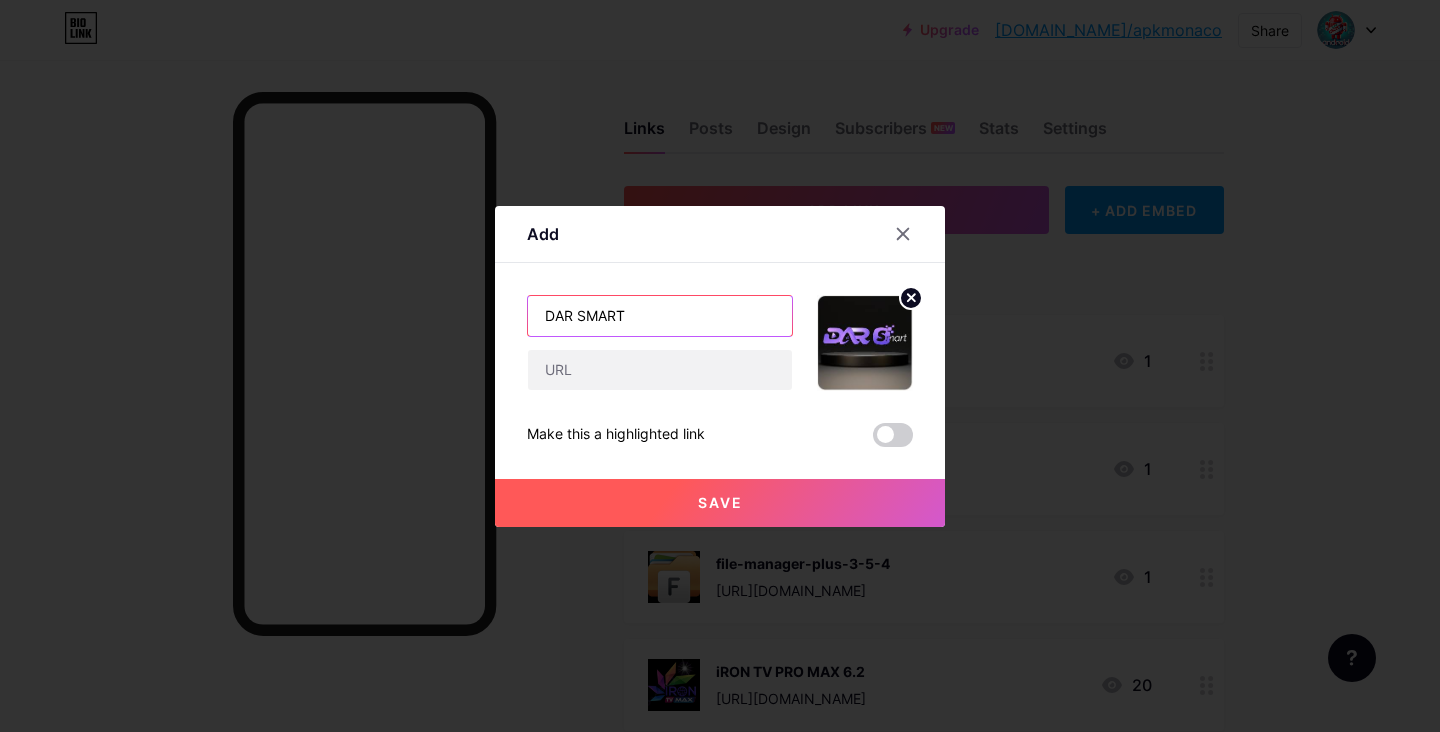 type on "DAR SMART" 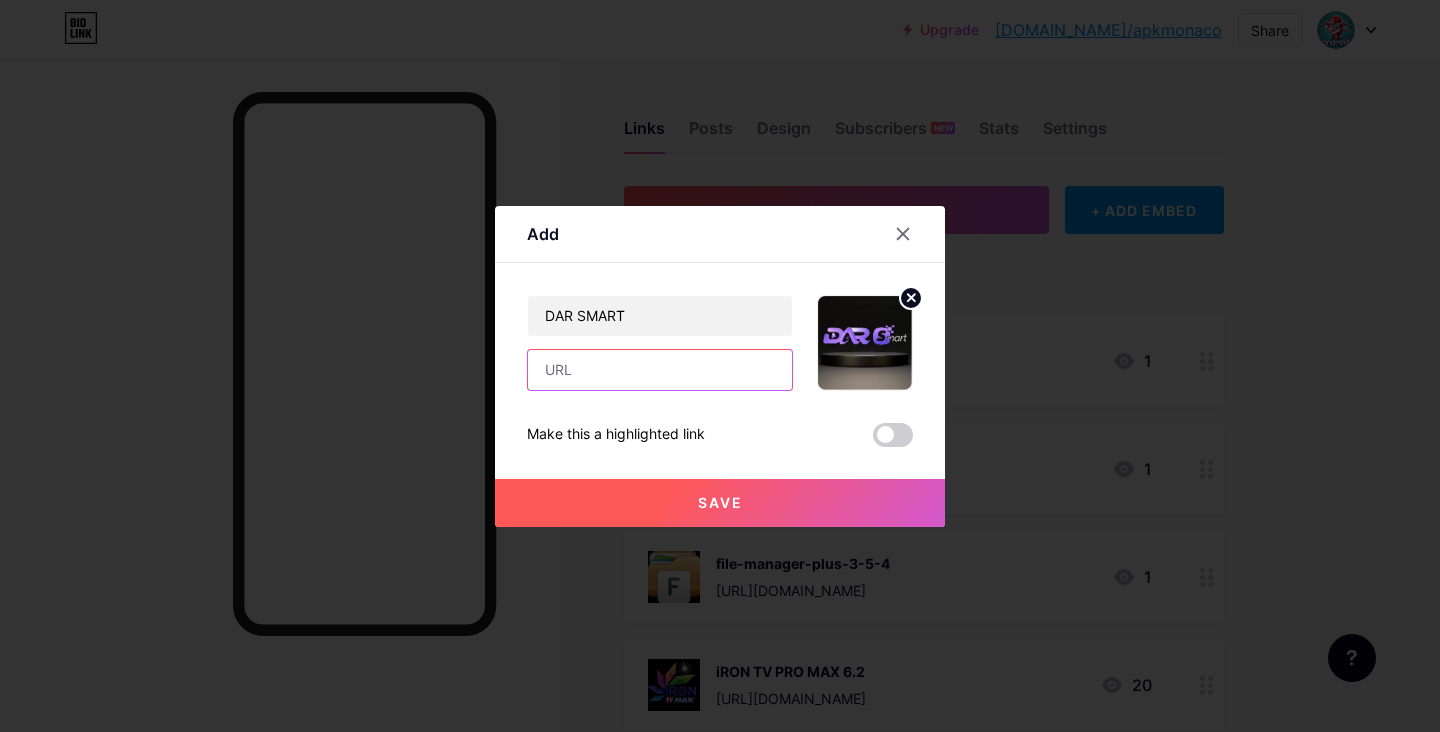 click at bounding box center [660, 370] 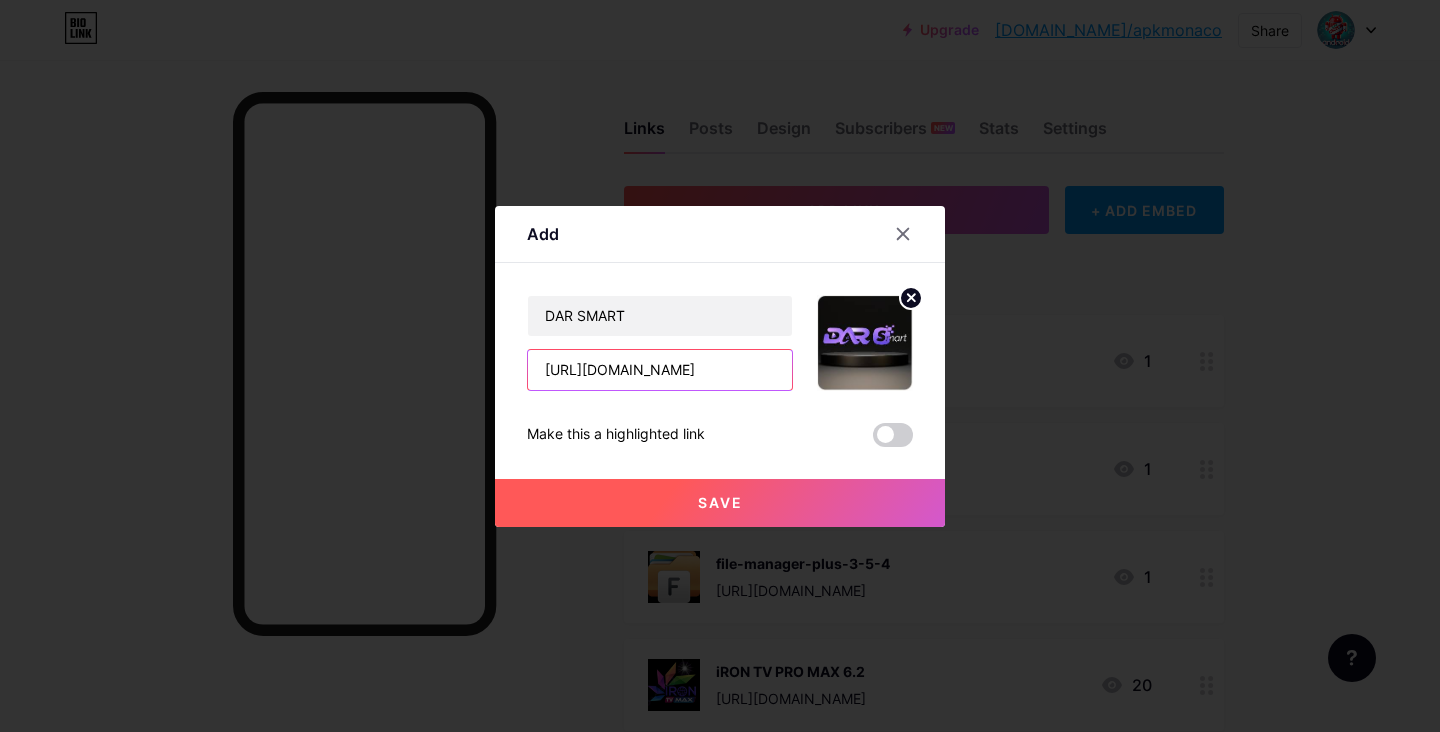 scroll, scrollTop: 0, scrollLeft: 211, axis: horizontal 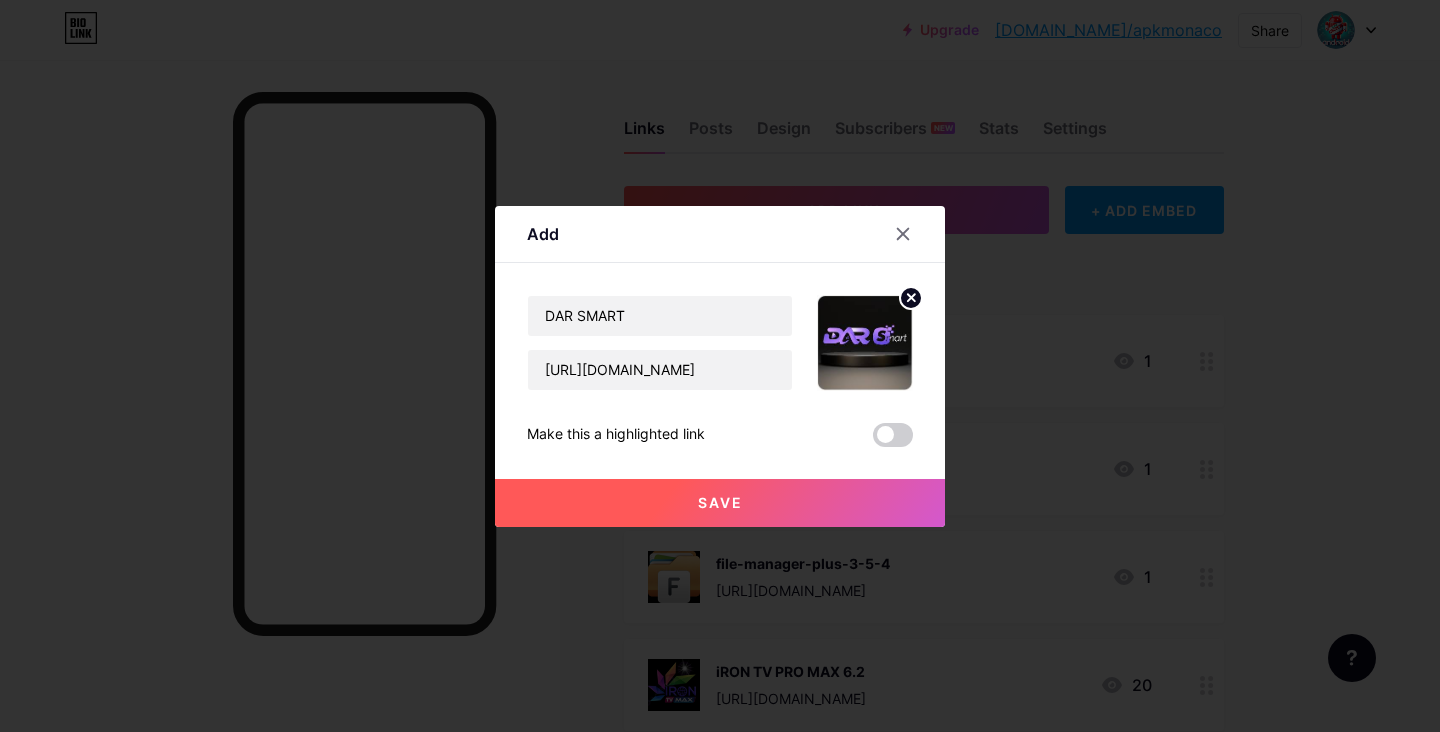 click on "Save" at bounding box center [720, 503] 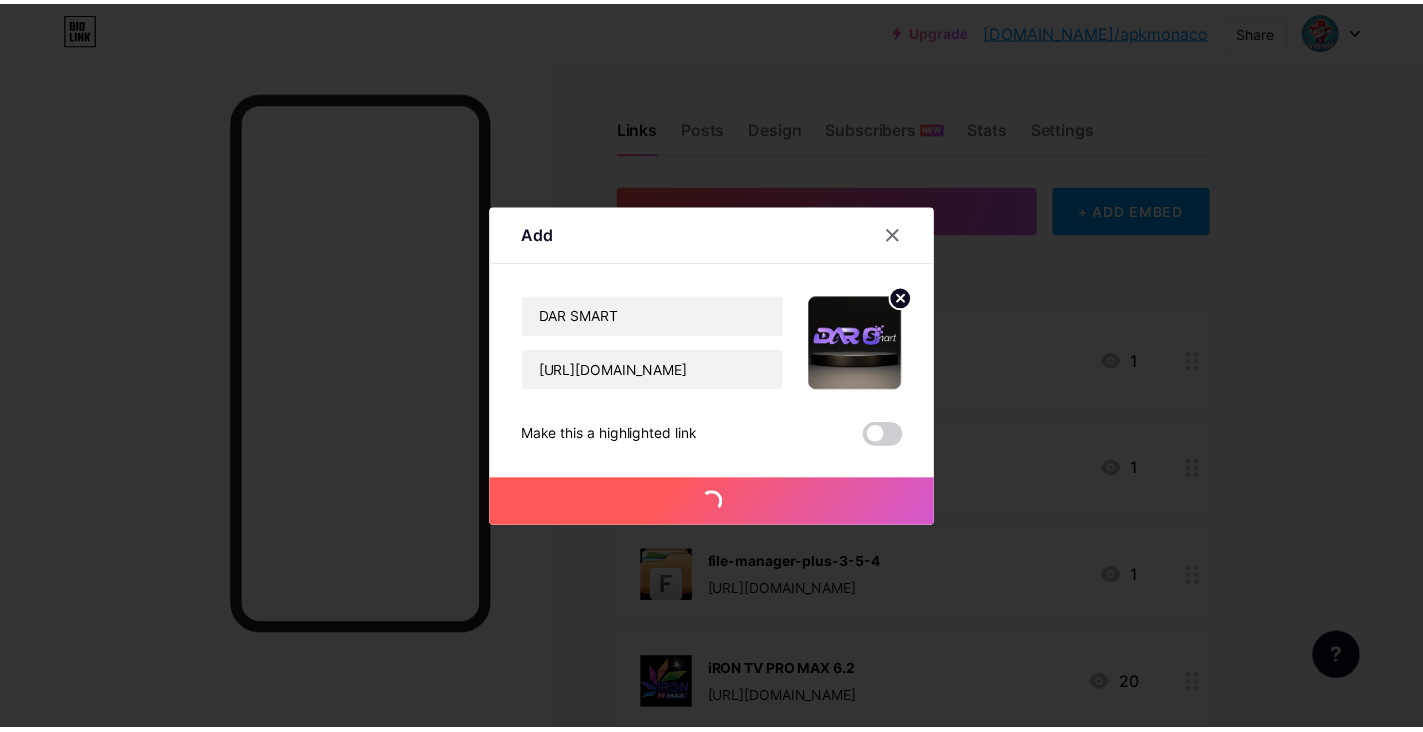 scroll, scrollTop: 0, scrollLeft: 0, axis: both 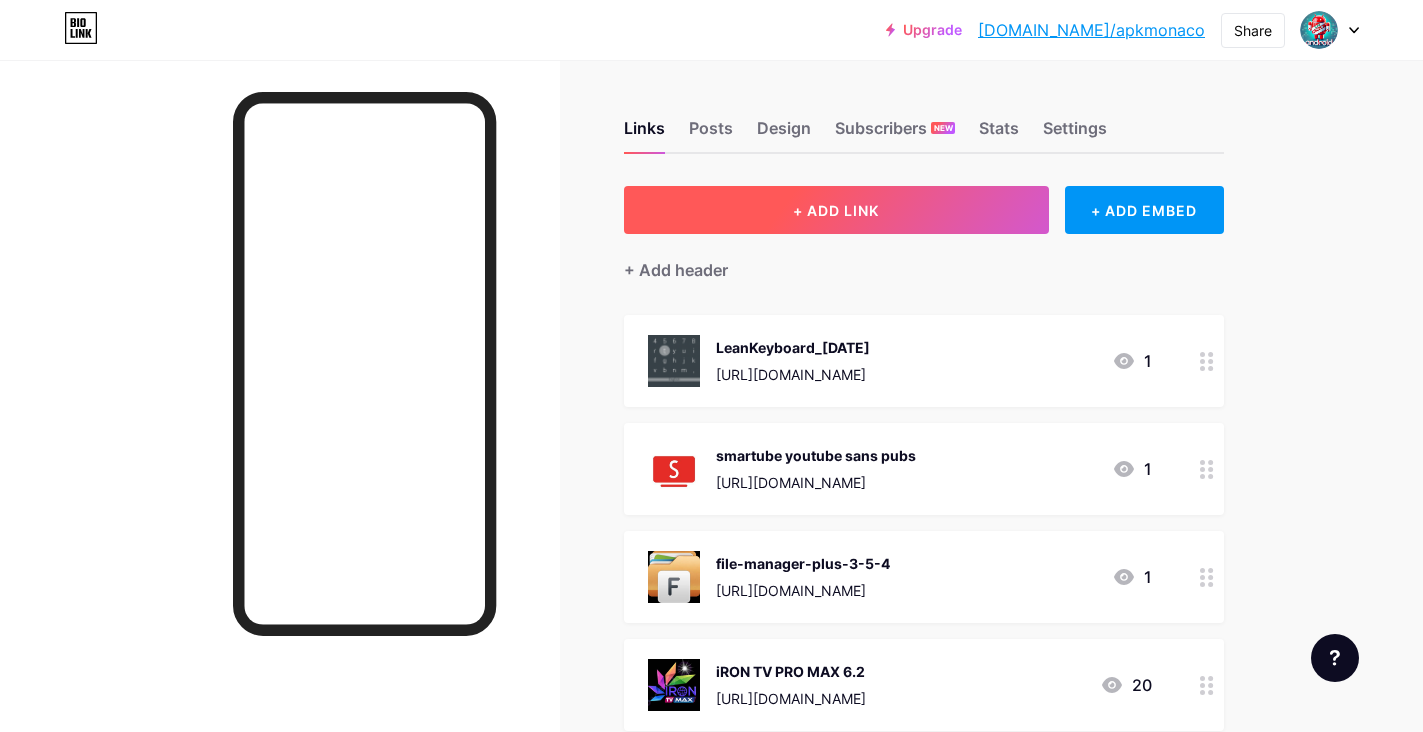 click on "+ ADD LINK" at bounding box center [836, 210] 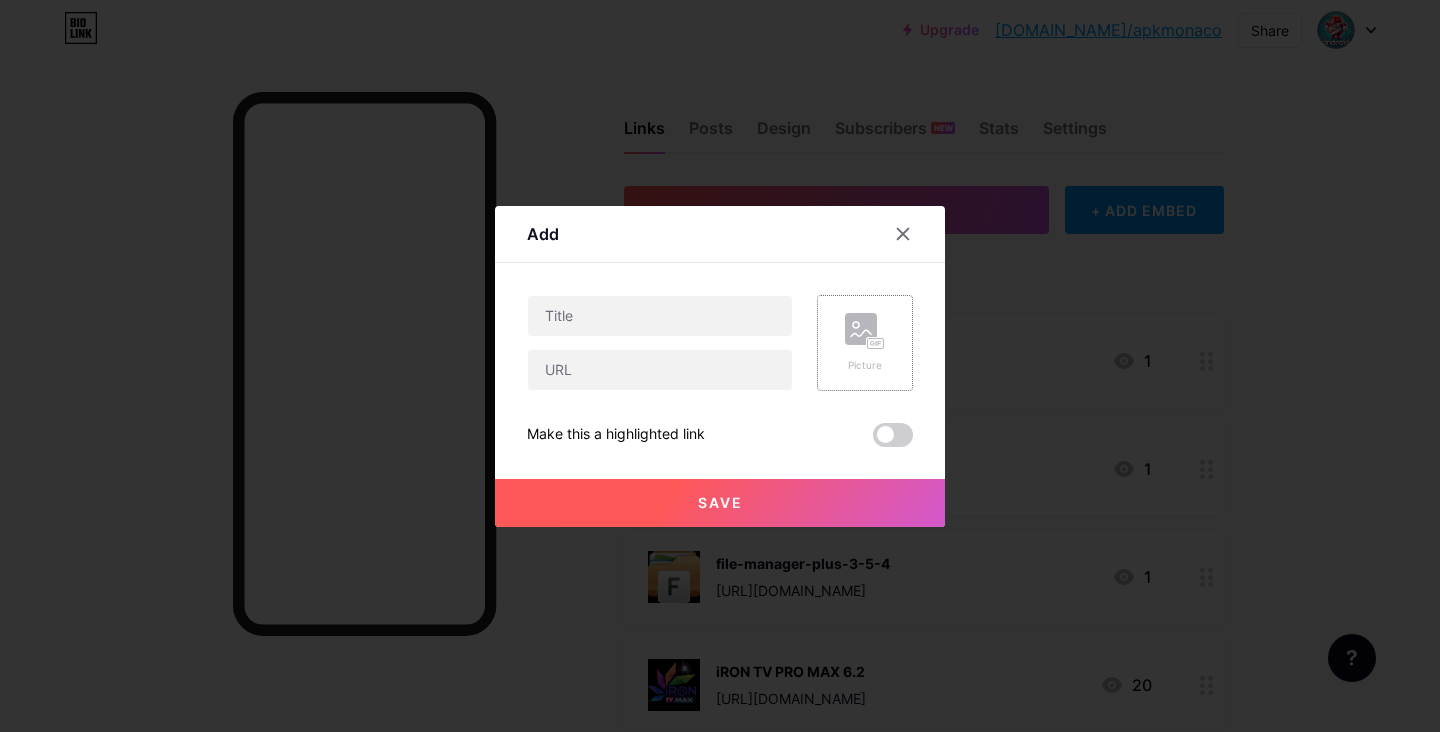 click on "Picture" at bounding box center [865, 343] 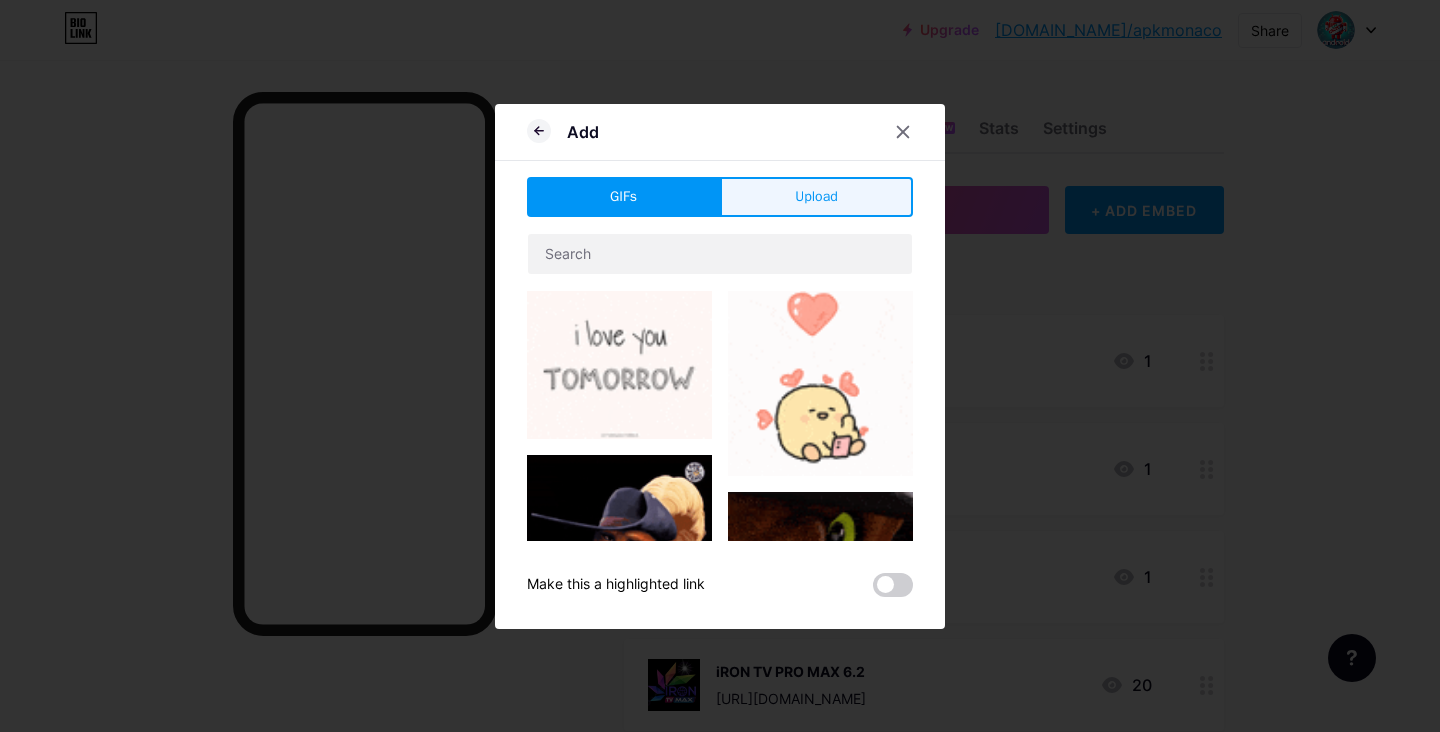 click on "Upload" at bounding box center (816, 197) 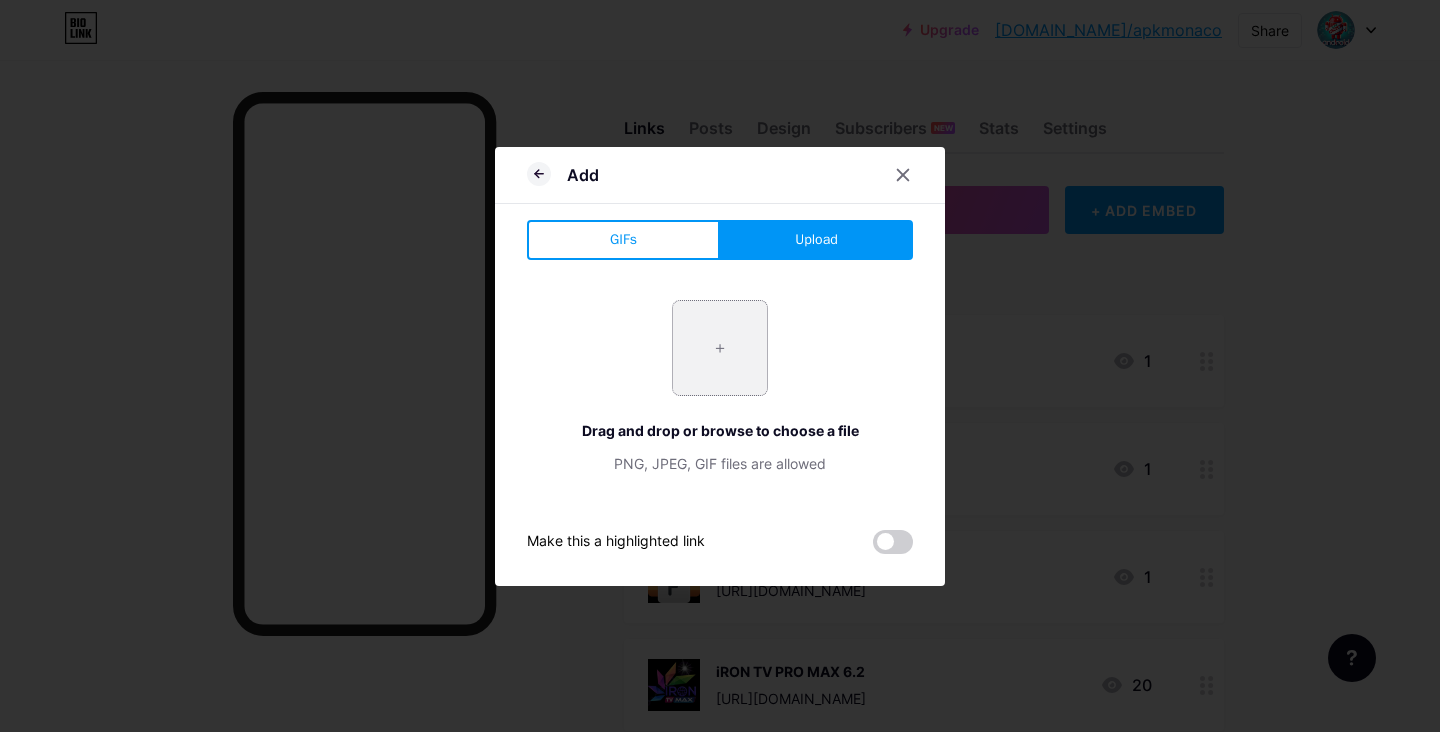 click at bounding box center [720, 348] 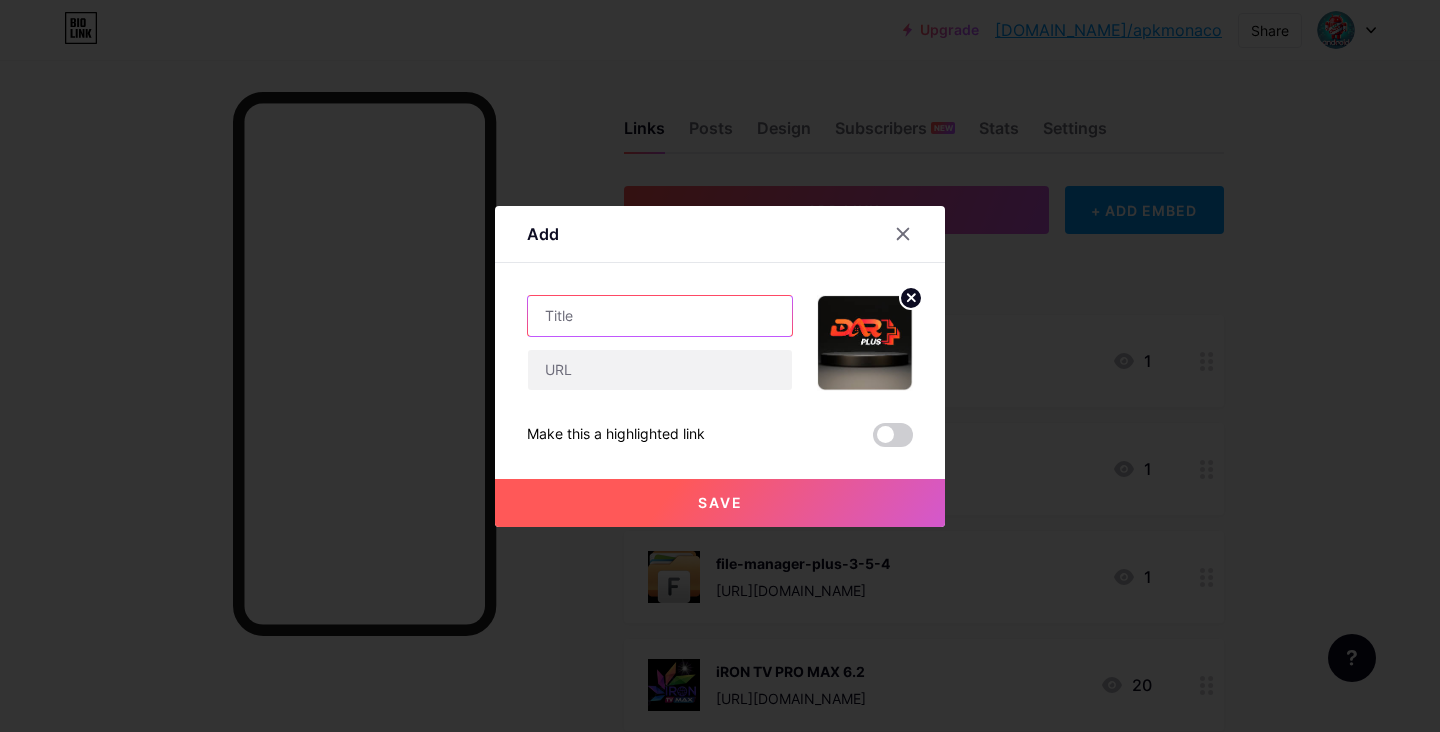 click at bounding box center (660, 316) 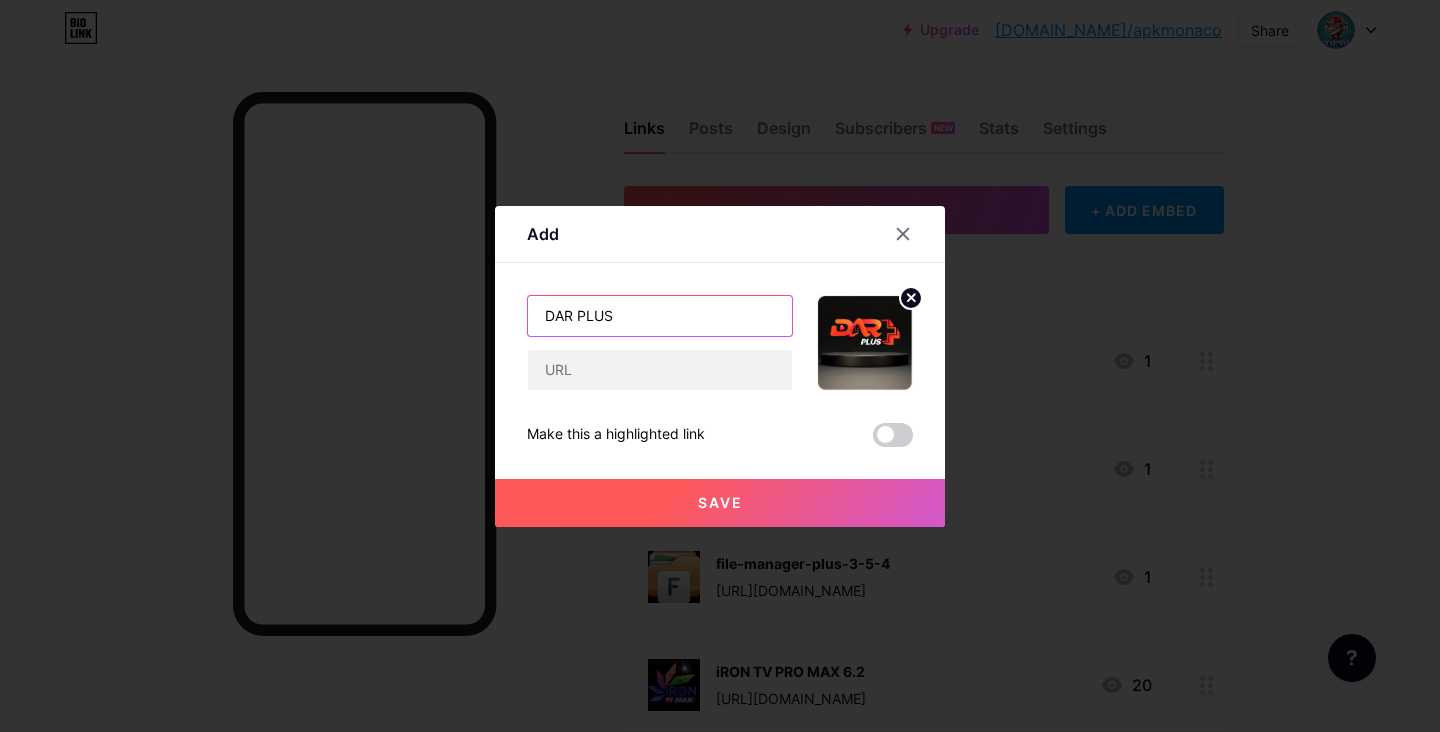type on "DAR PLUS" 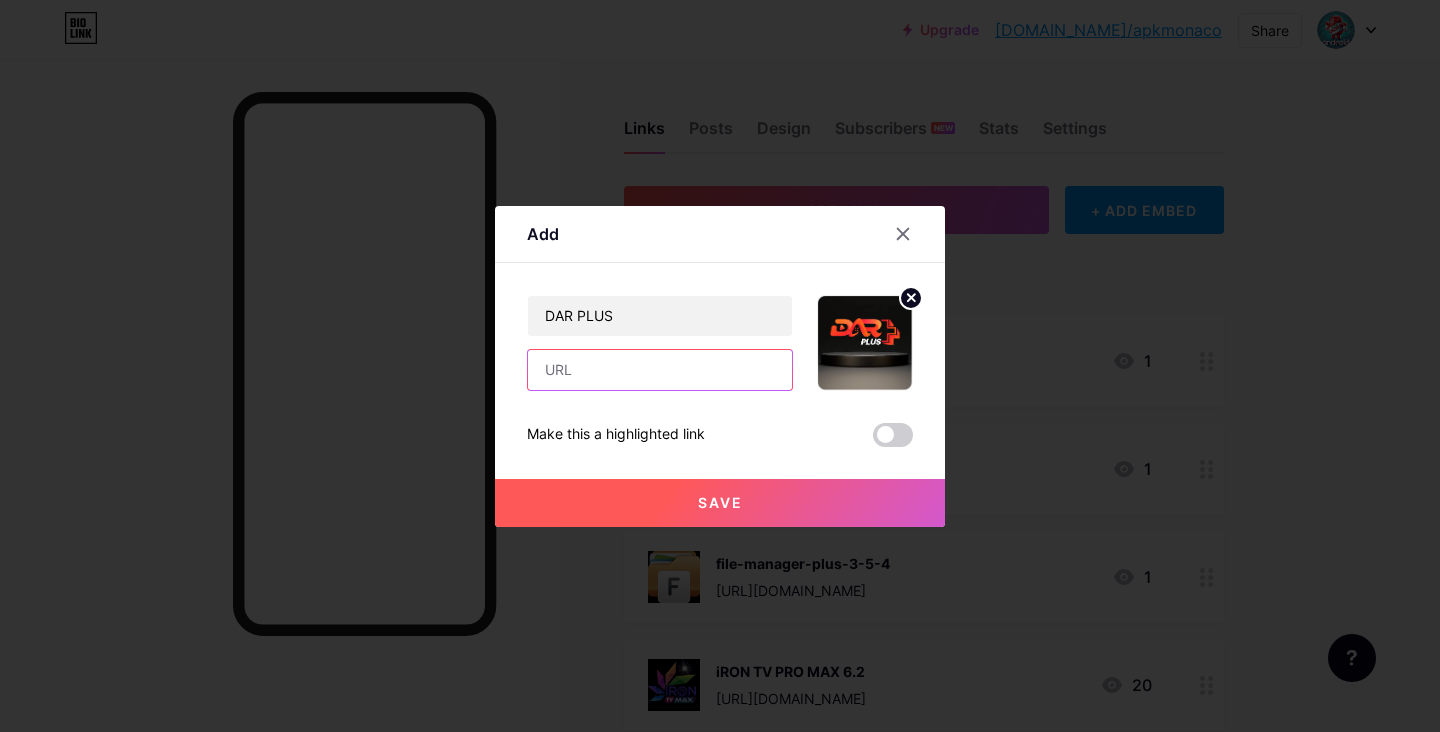 click at bounding box center [660, 370] 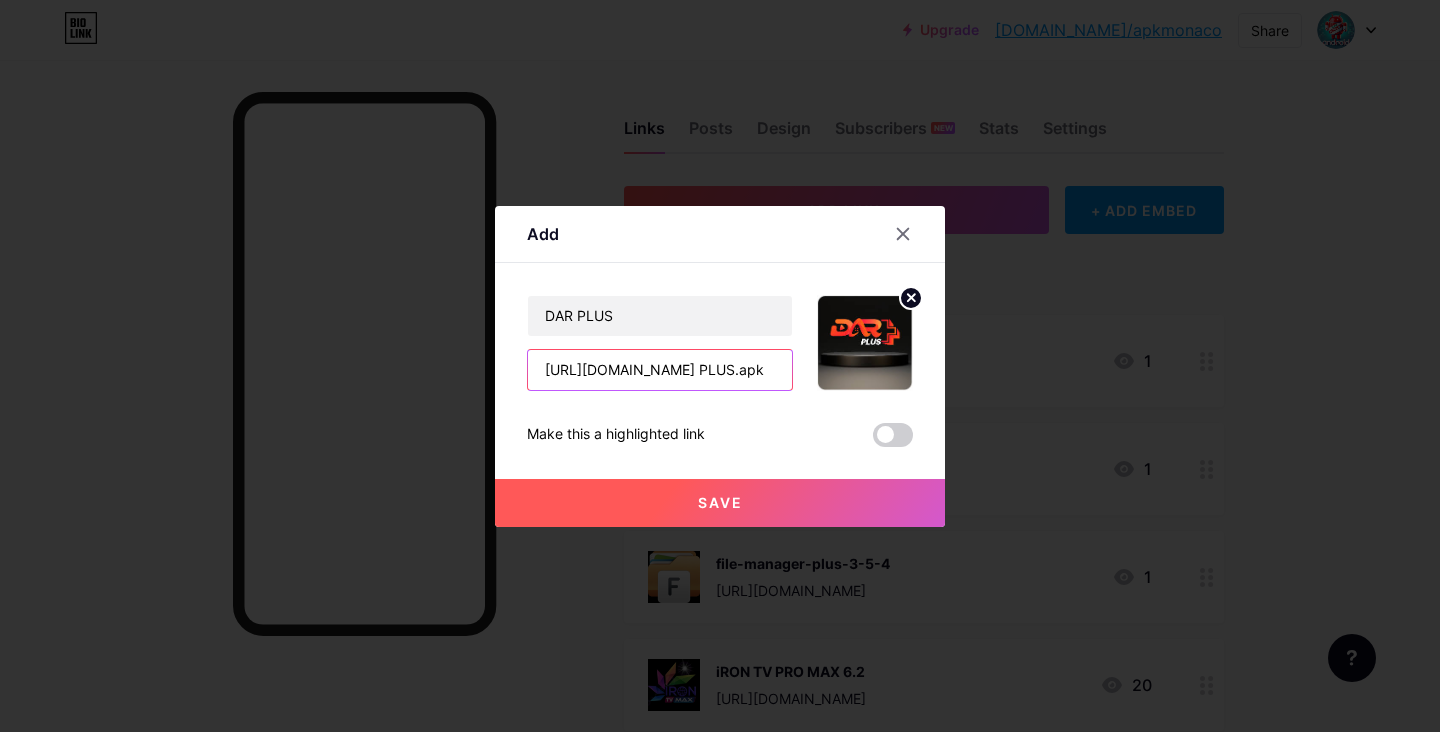 scroll, scrollTop: 0, scrollLeft: 157, axis: horizontal 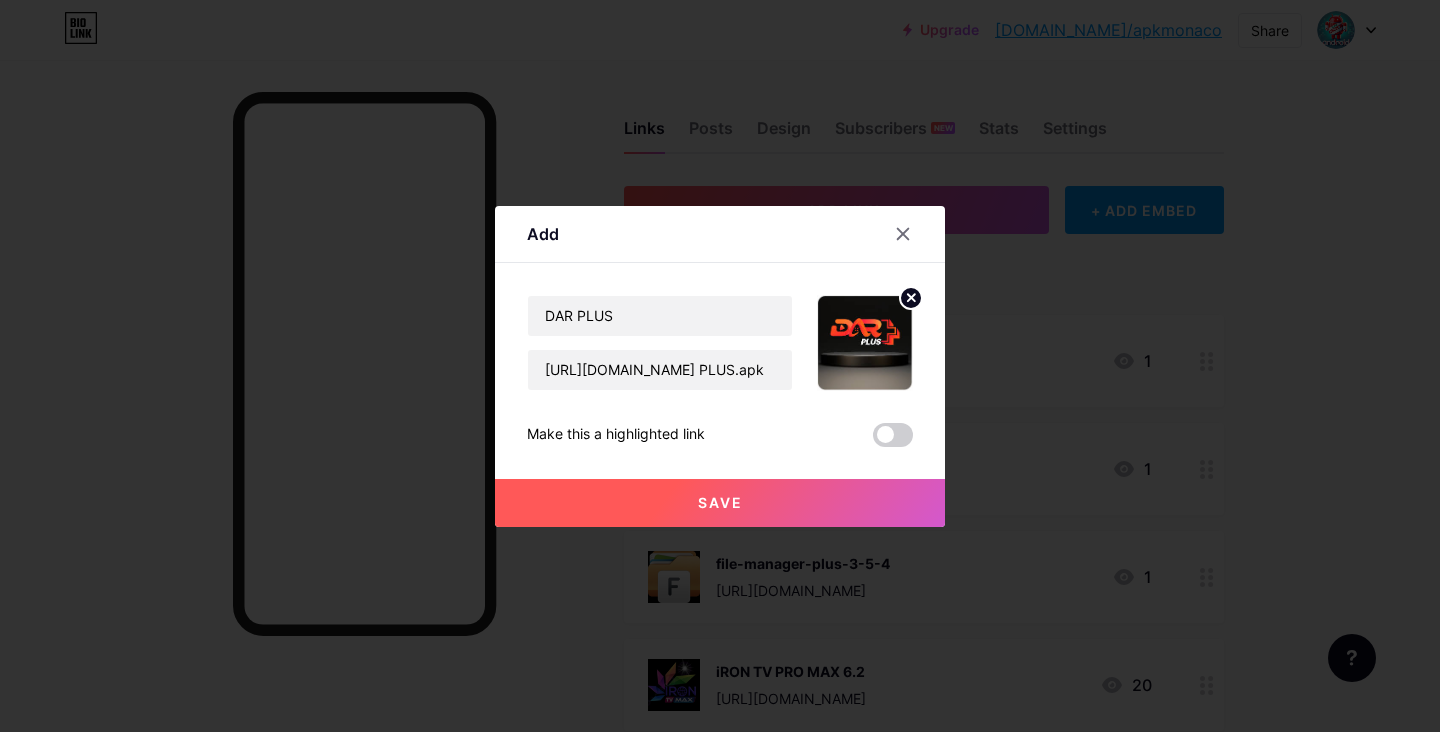 click on "Save" at bounding box center [720, 502] 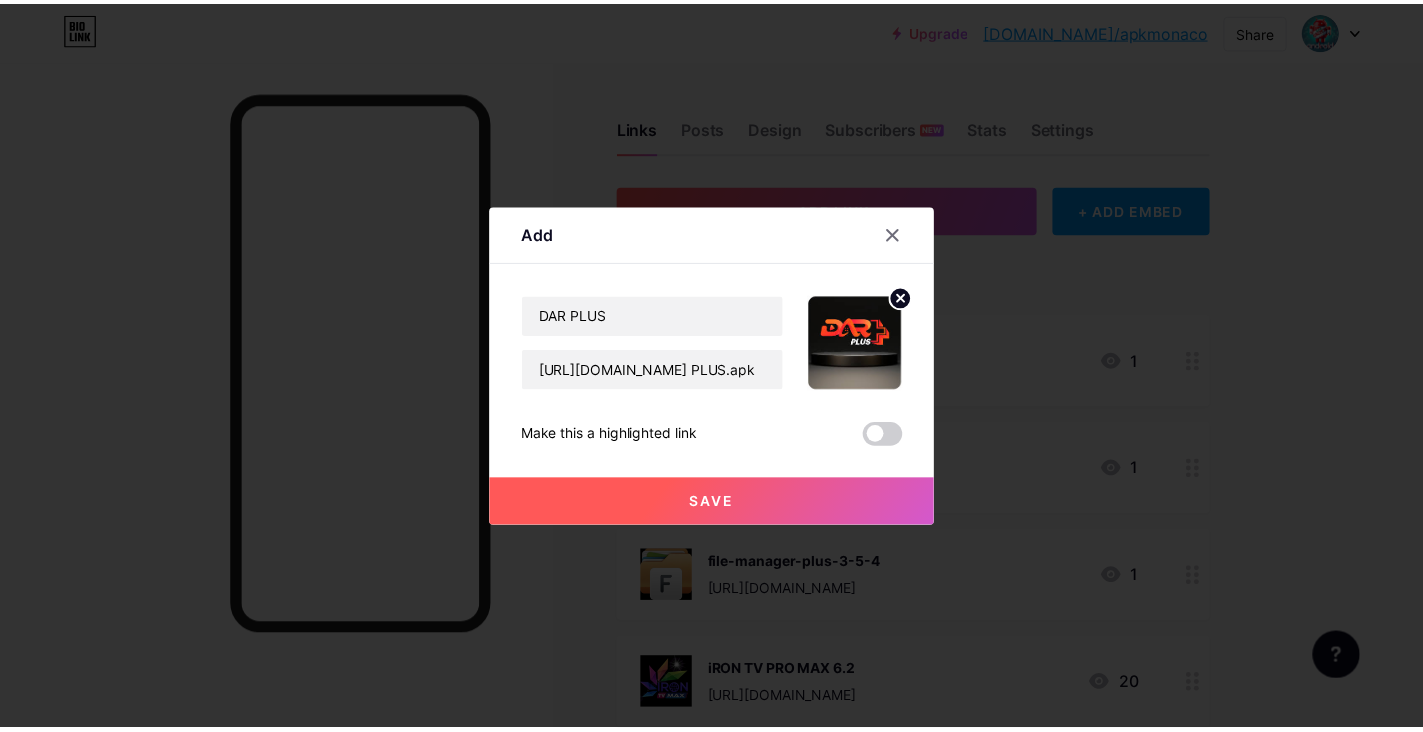 scroll, scrollTop: 0, scrollLeft: 0, axis: both 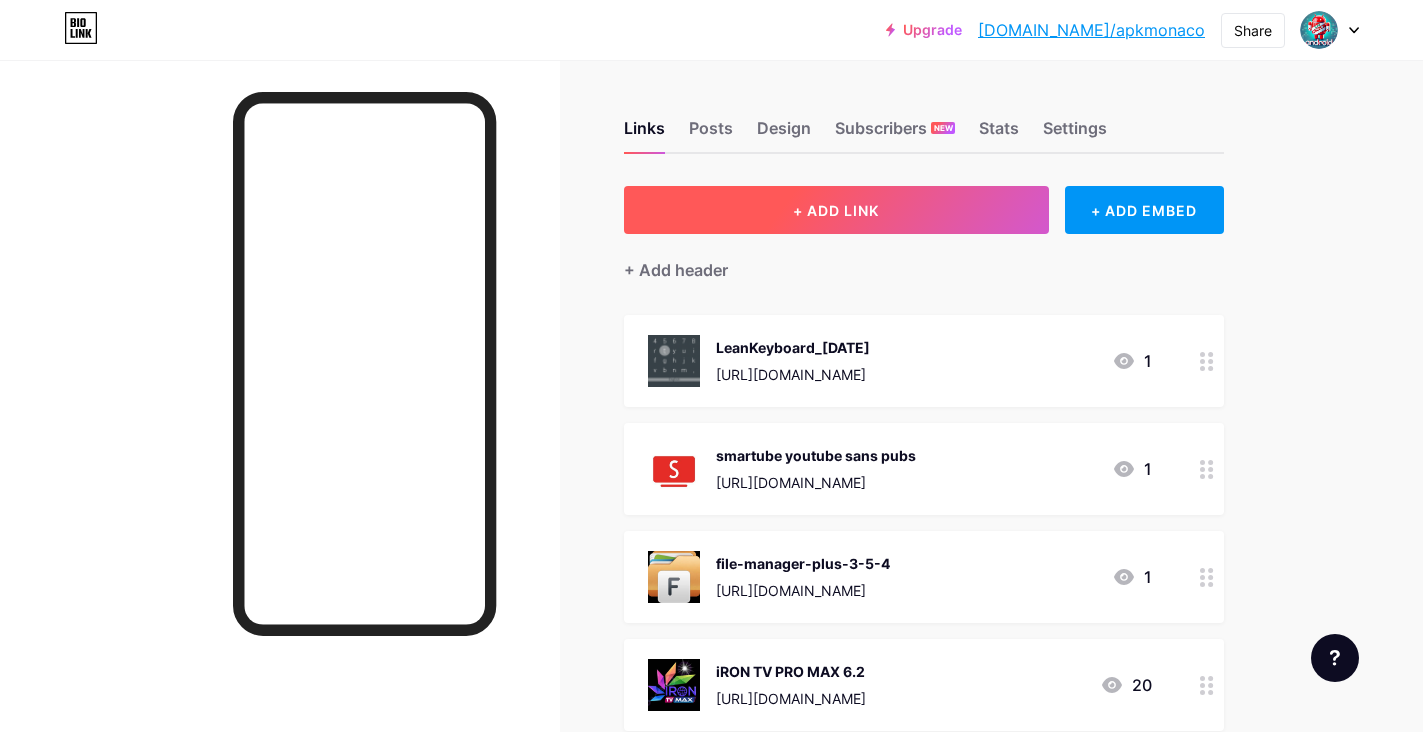 click on "+ ADD LINK" at bounding box center [836, 210] 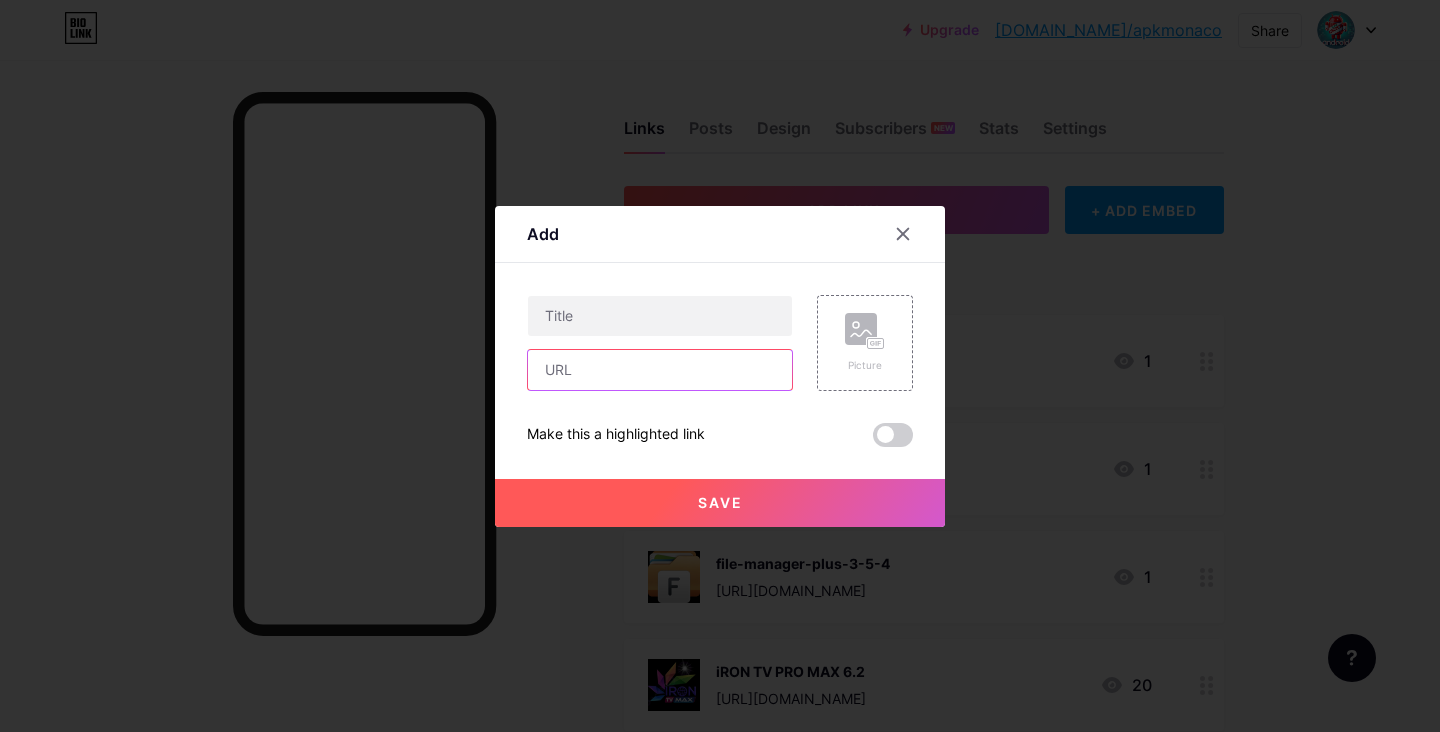 click at bounding box center [660, 370] 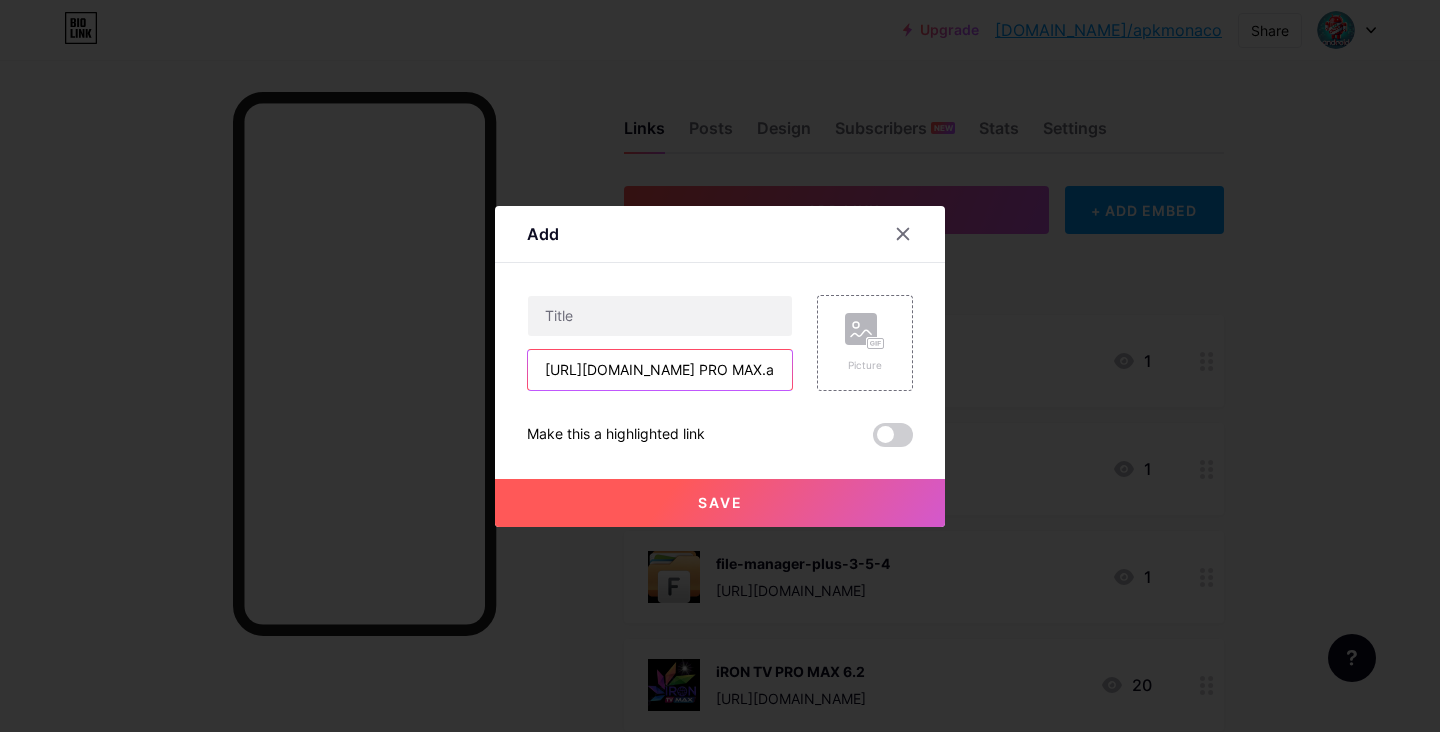 scroll, scrollTop: 0, scrollLeft: 193, axis: horizontal 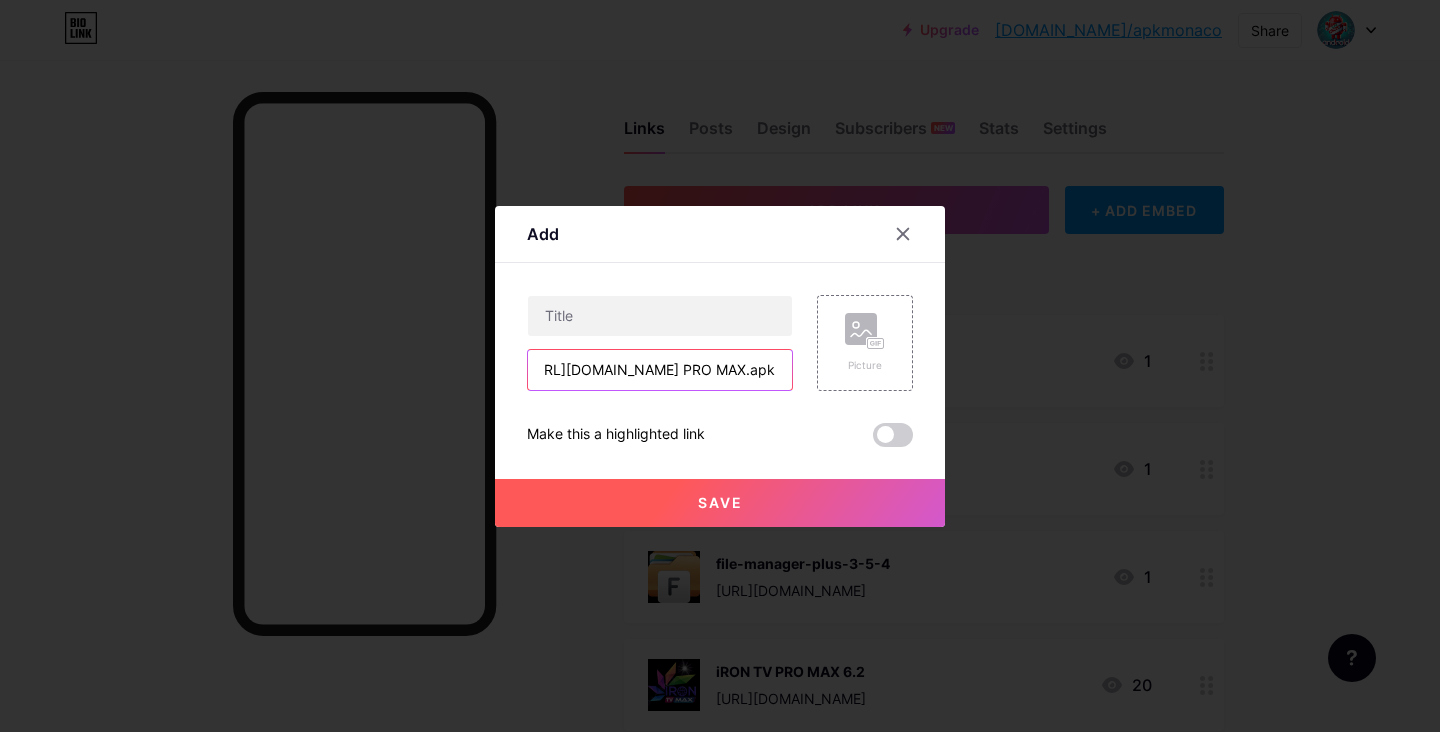 drag, startPoint x: 643, startPoint y: 375, endPoint x: 737, endPoint y: 377, distance: 94.02127 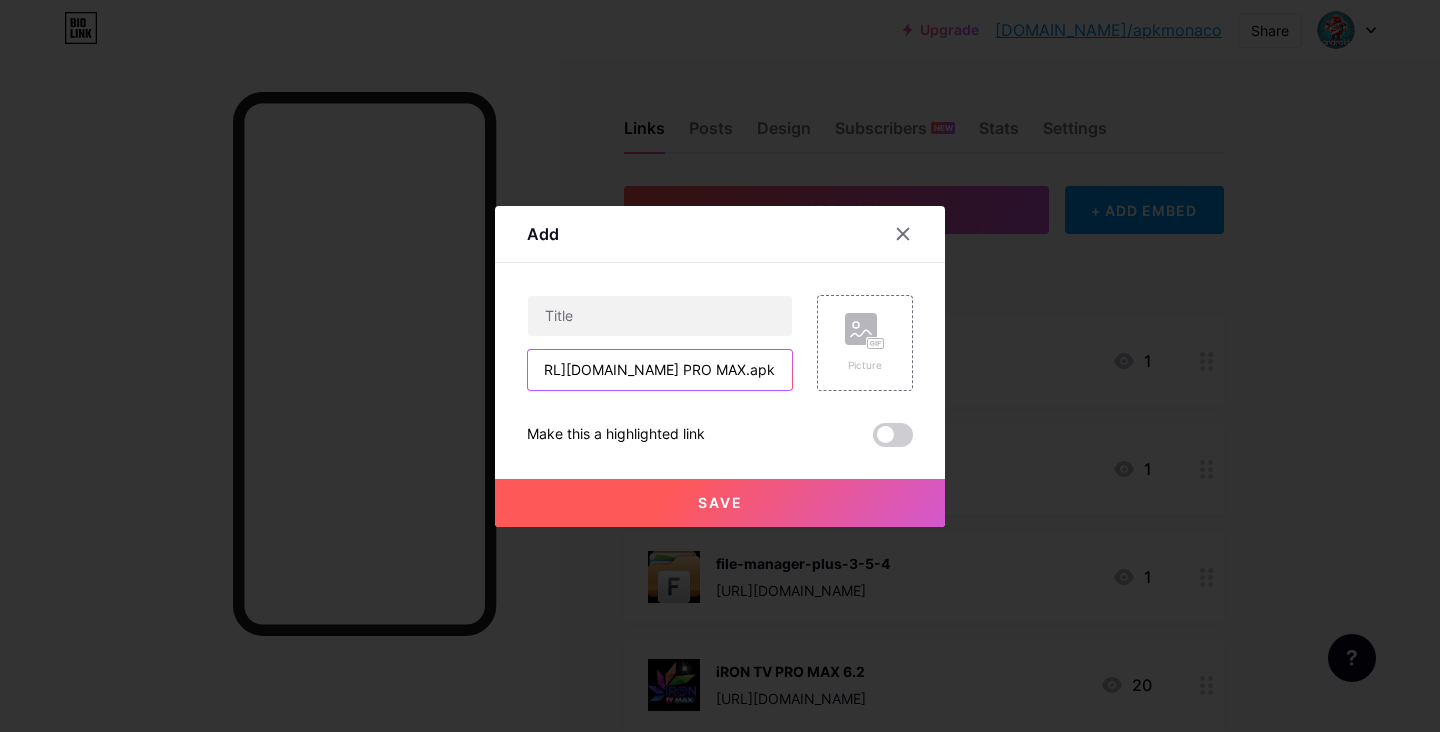 click on "[URL][DOMAIN_NAME] PRO MAX.apk" at bounding box center [660, 370] 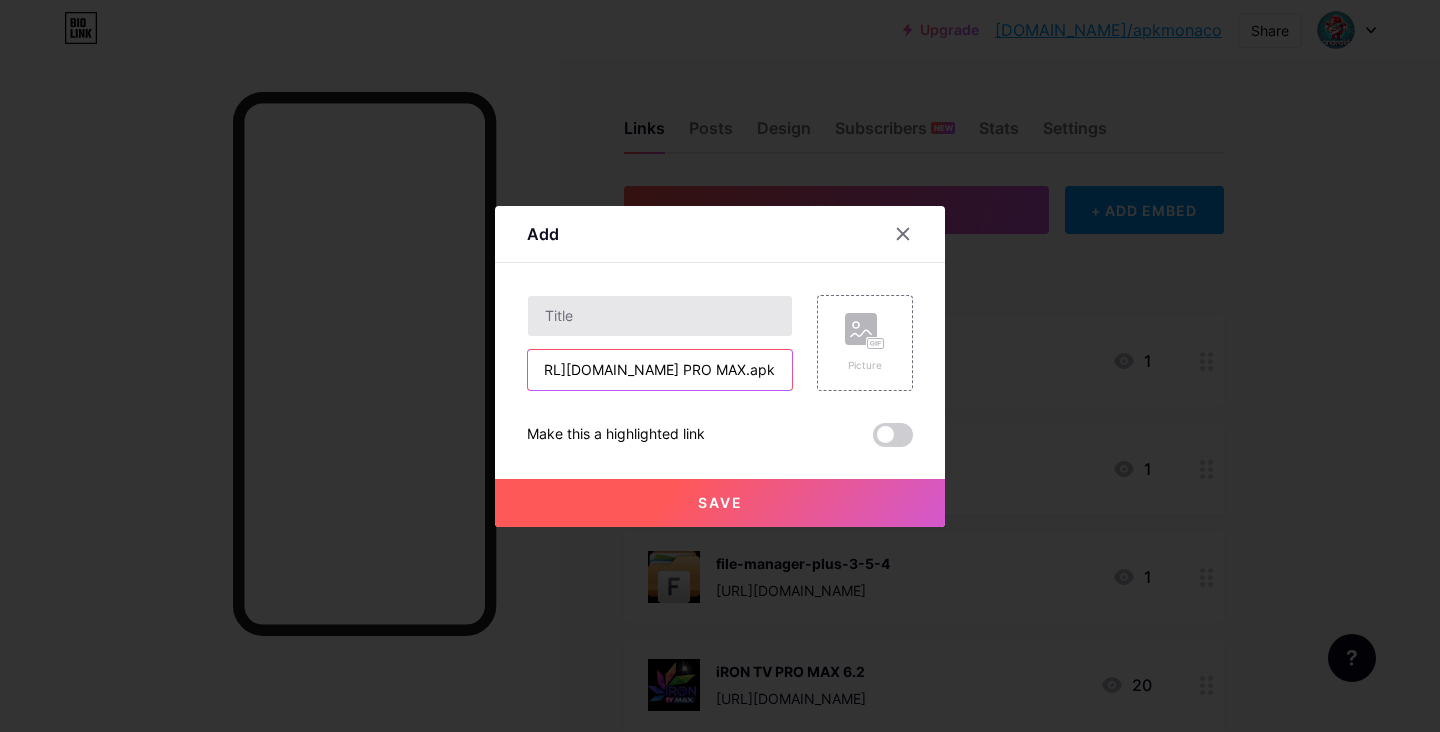type on "[URL][DOMAIN_NAME] PRO MAX.apk" 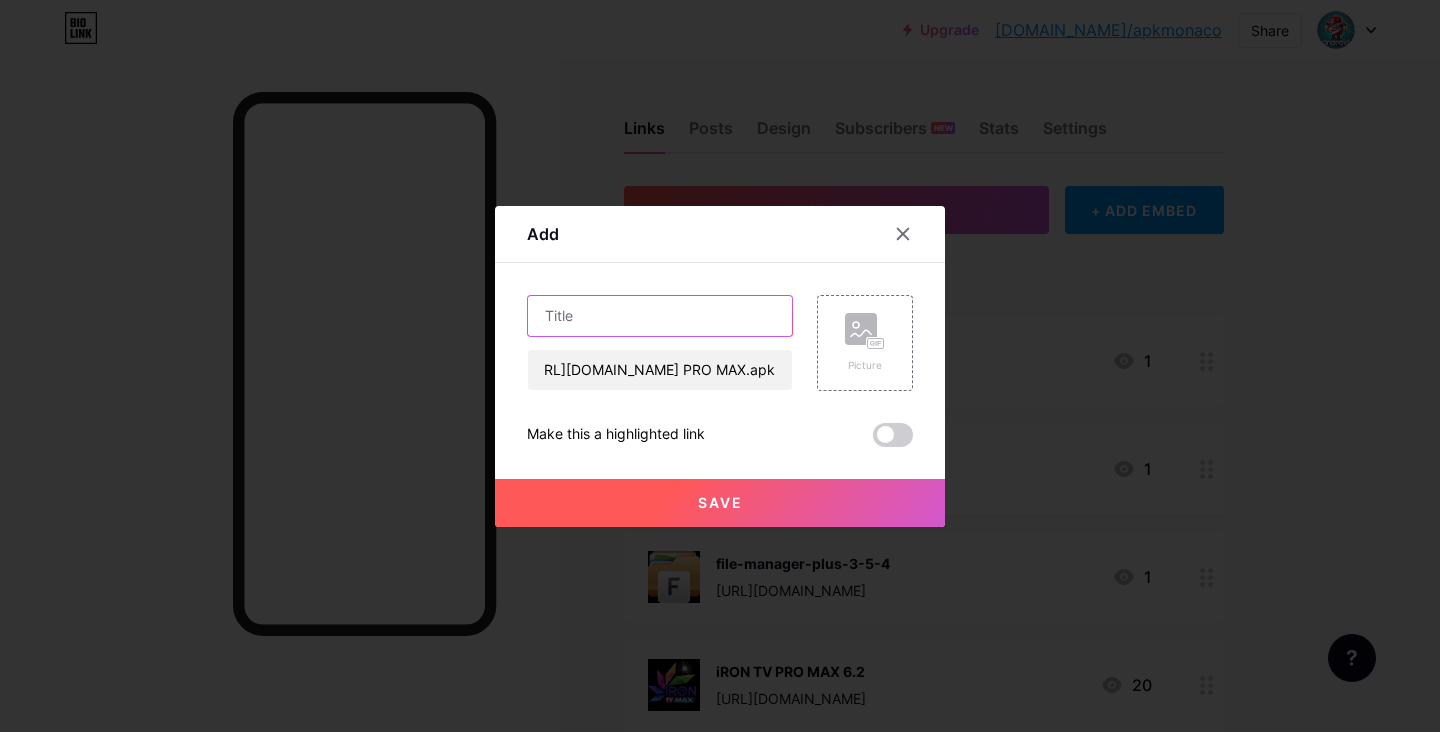 click at bounding box center [660, 316] 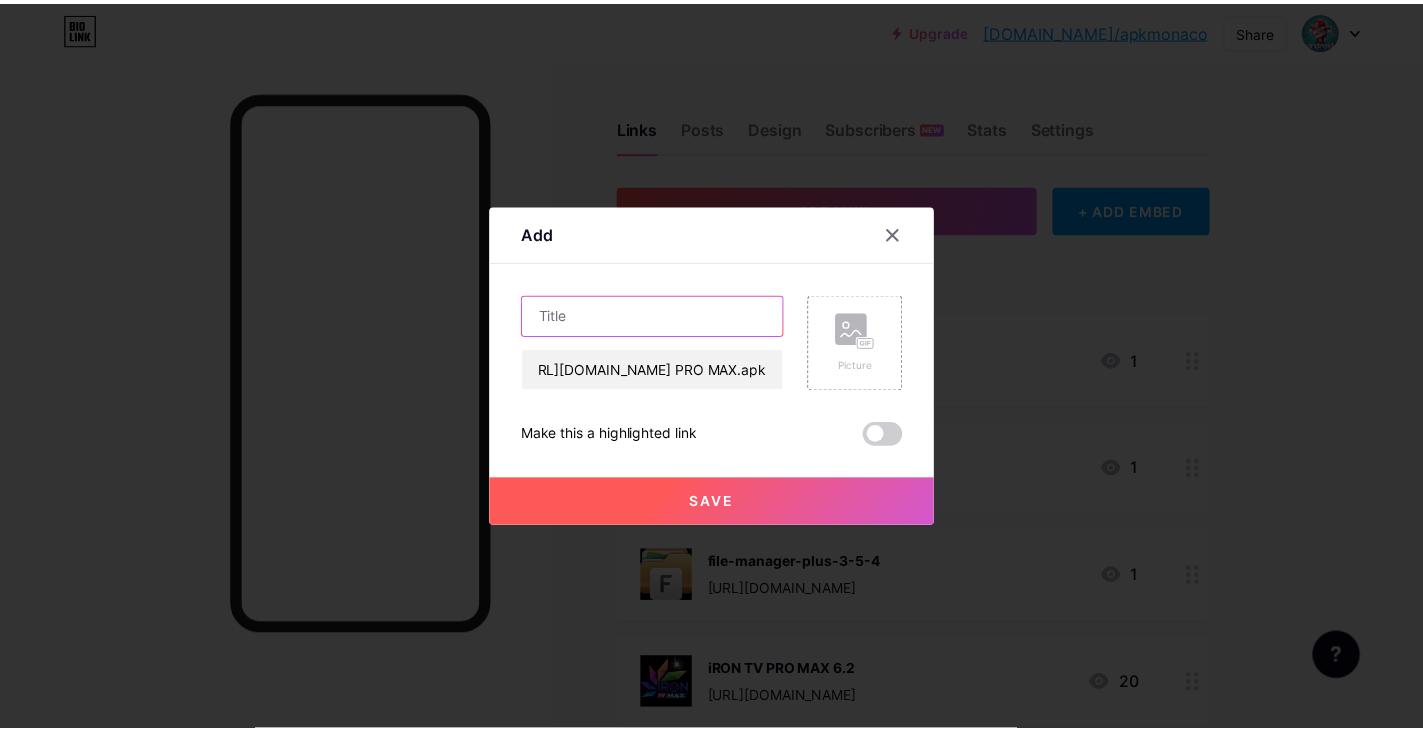 scroll, scrollTop: 0, scrollLeft: 0, axis: both 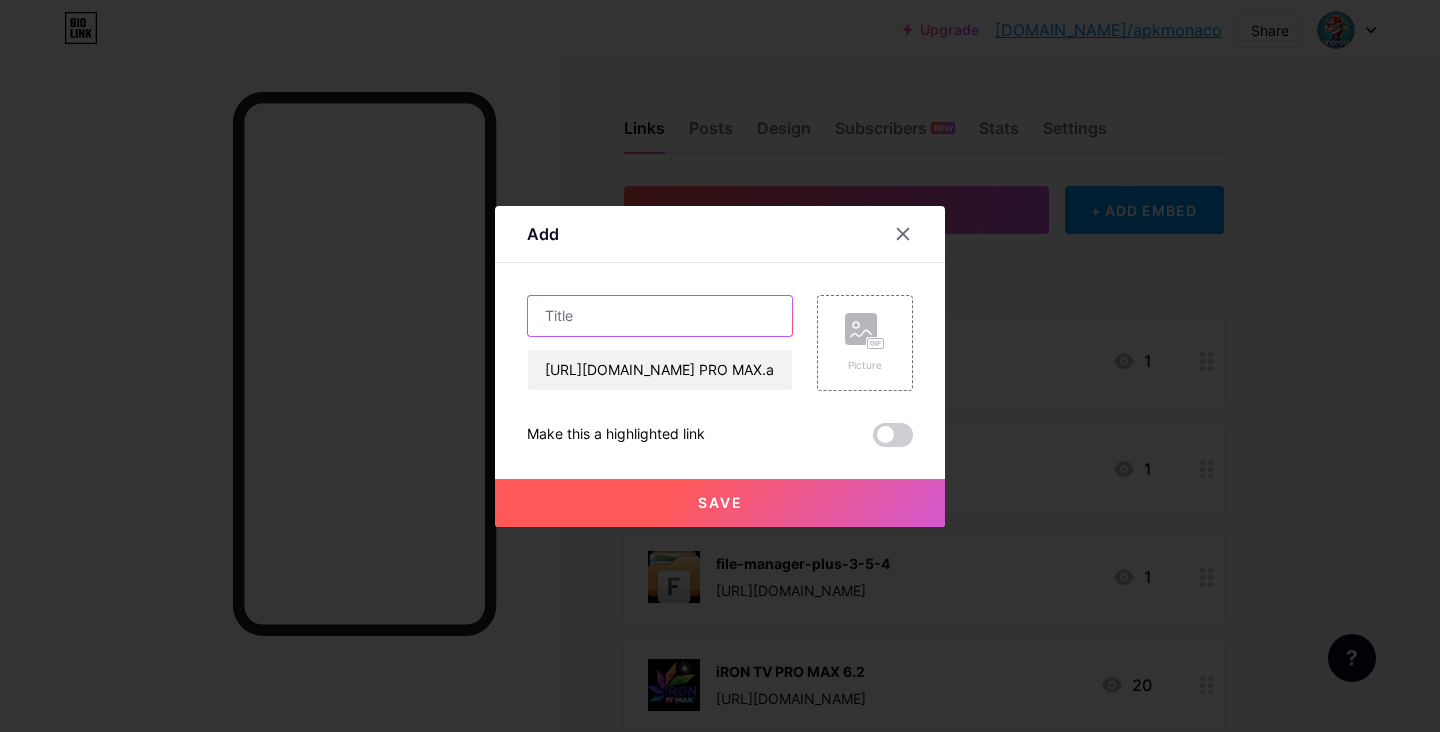 paste on "DAR PRO MAX" 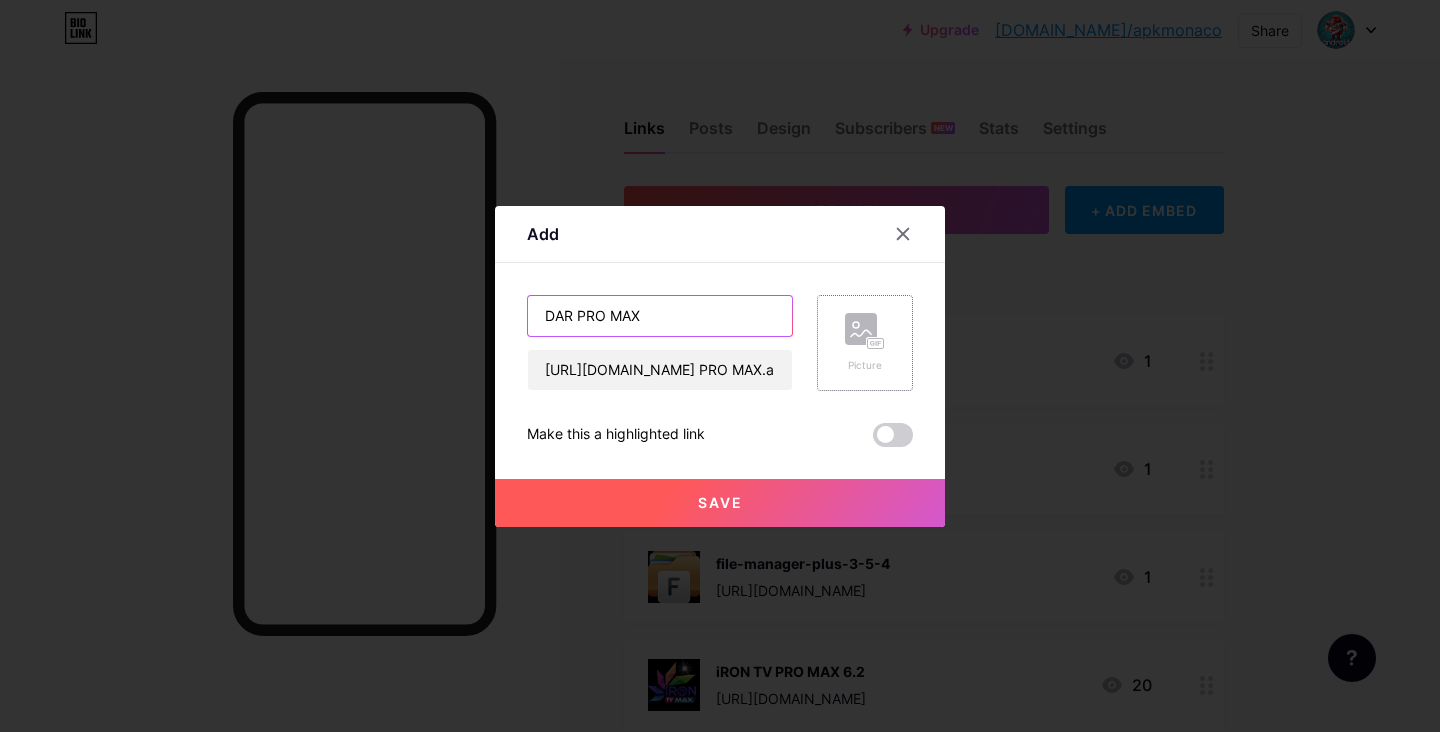 type on "DAR PRO MAX" 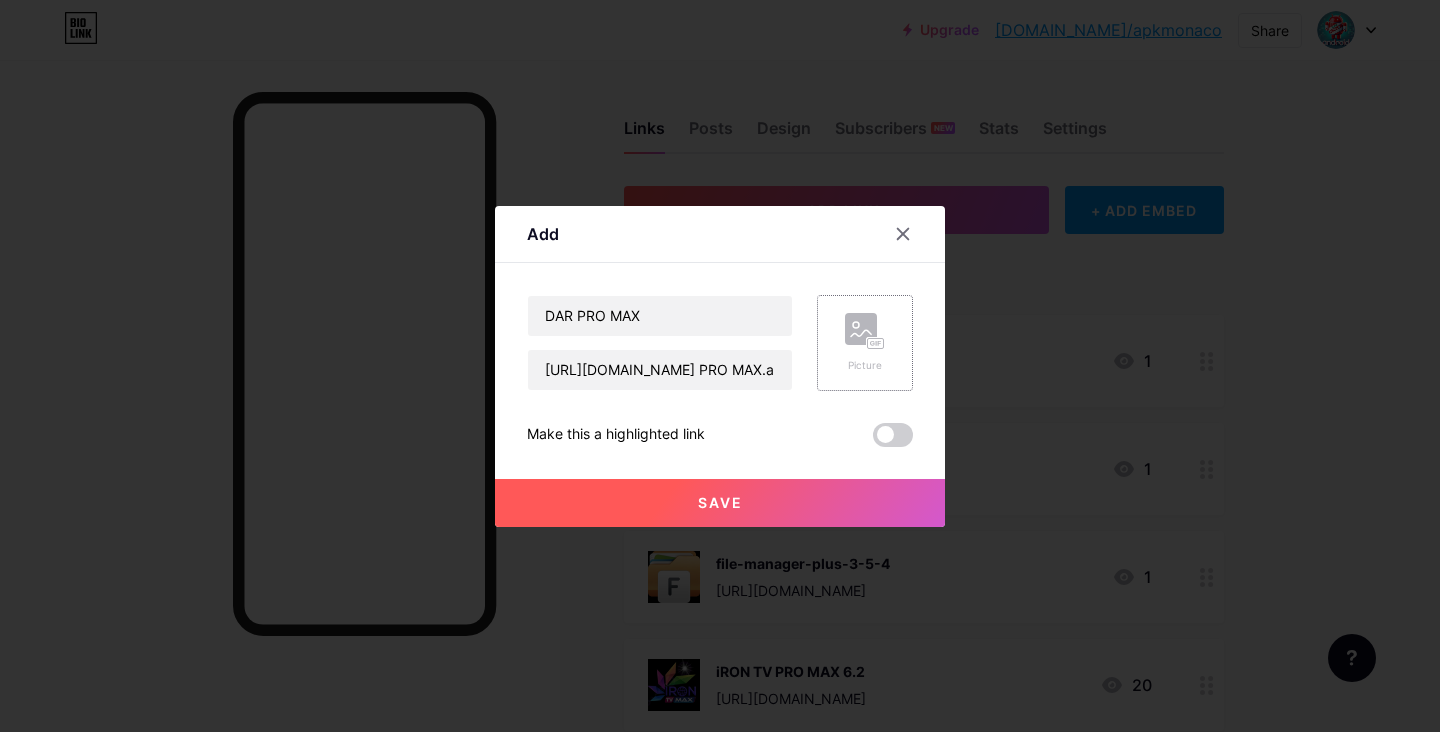 click 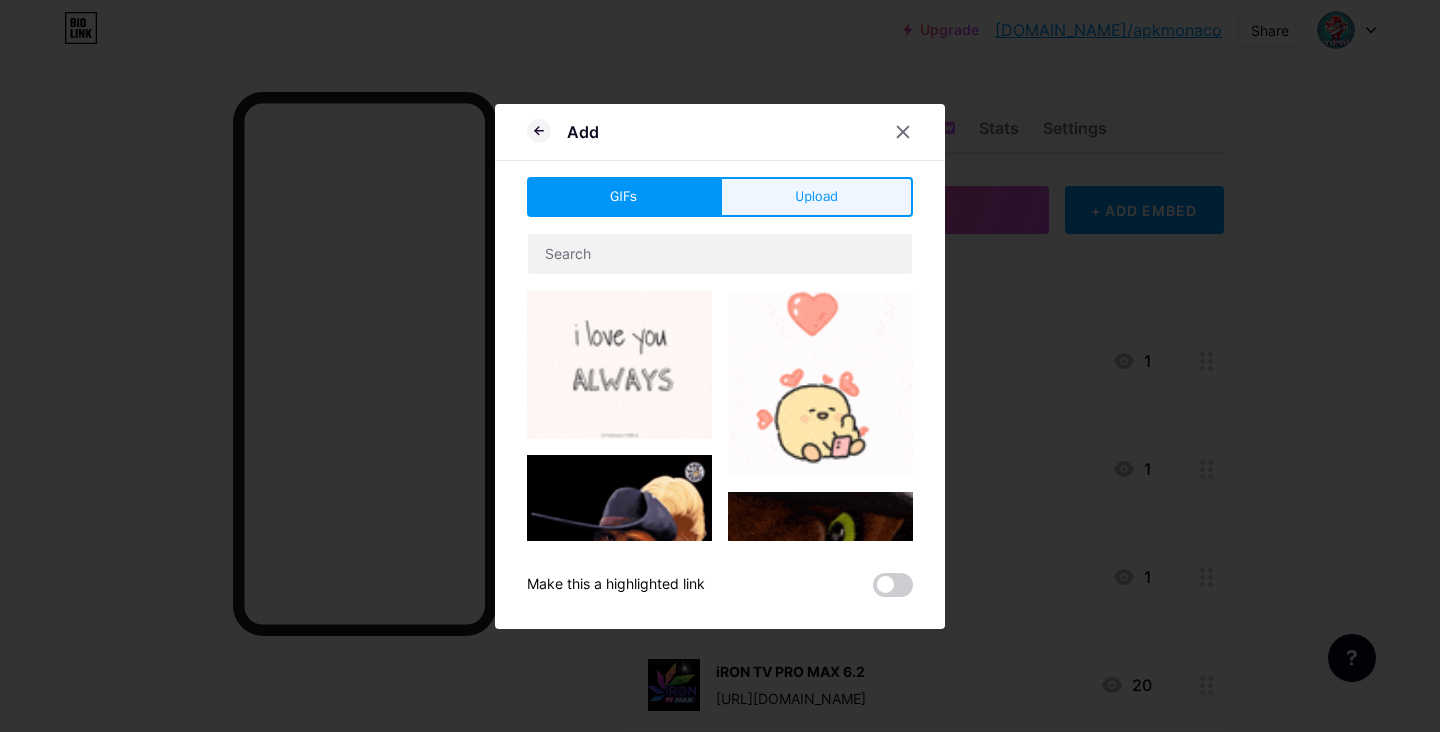 click on "Upload" at bounding box center [816, 196] 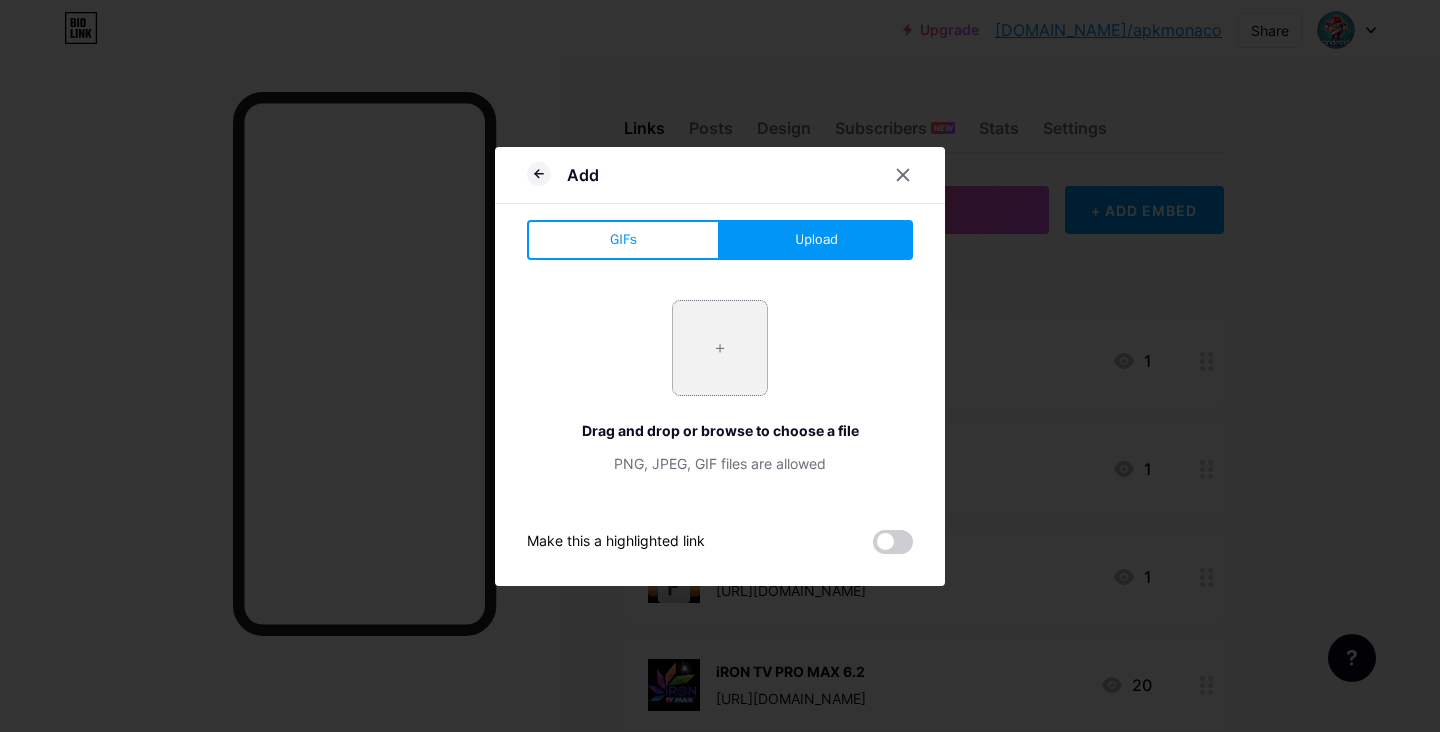 click at bounding box center (720, 348) 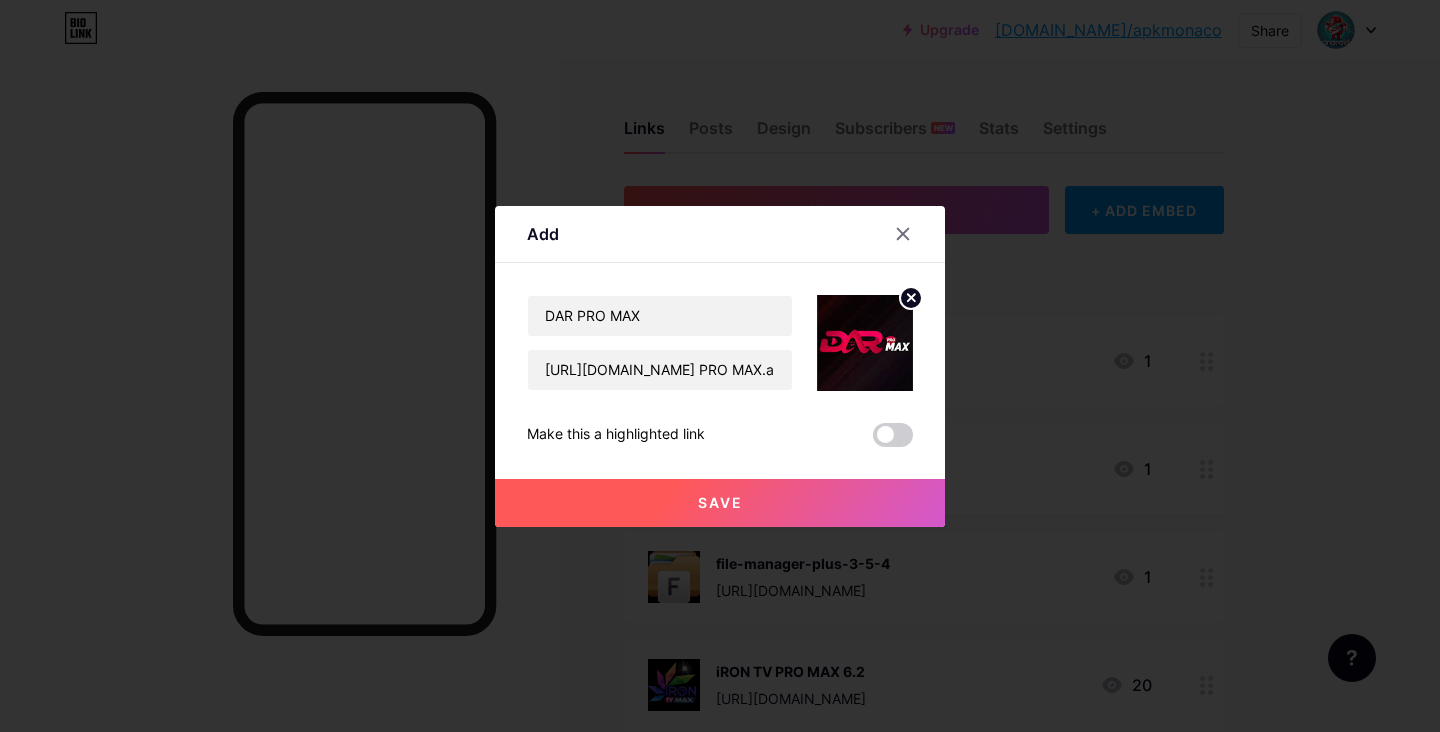 click on "Save" at bounding box center (720, 503) 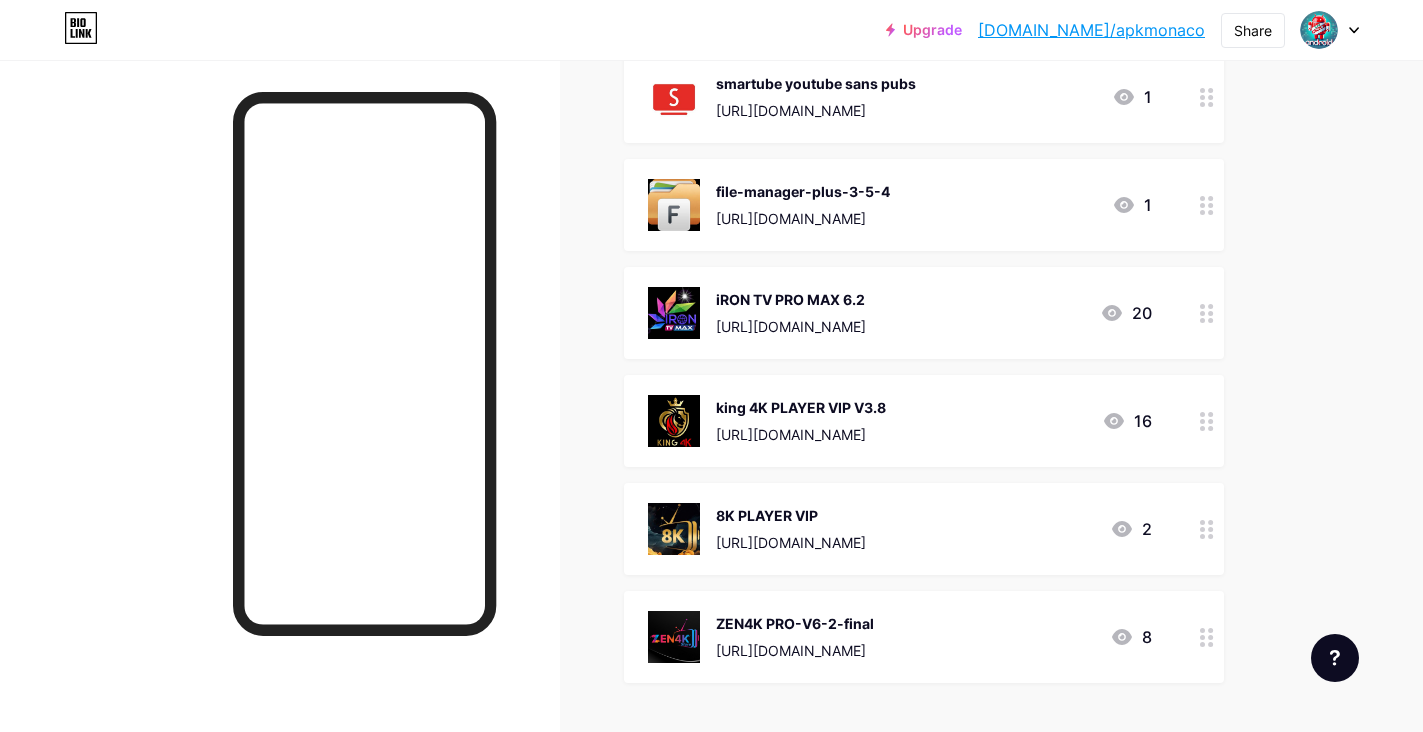 scroll, scrollTop: 391, scrollLeft: 0, axis: vertical 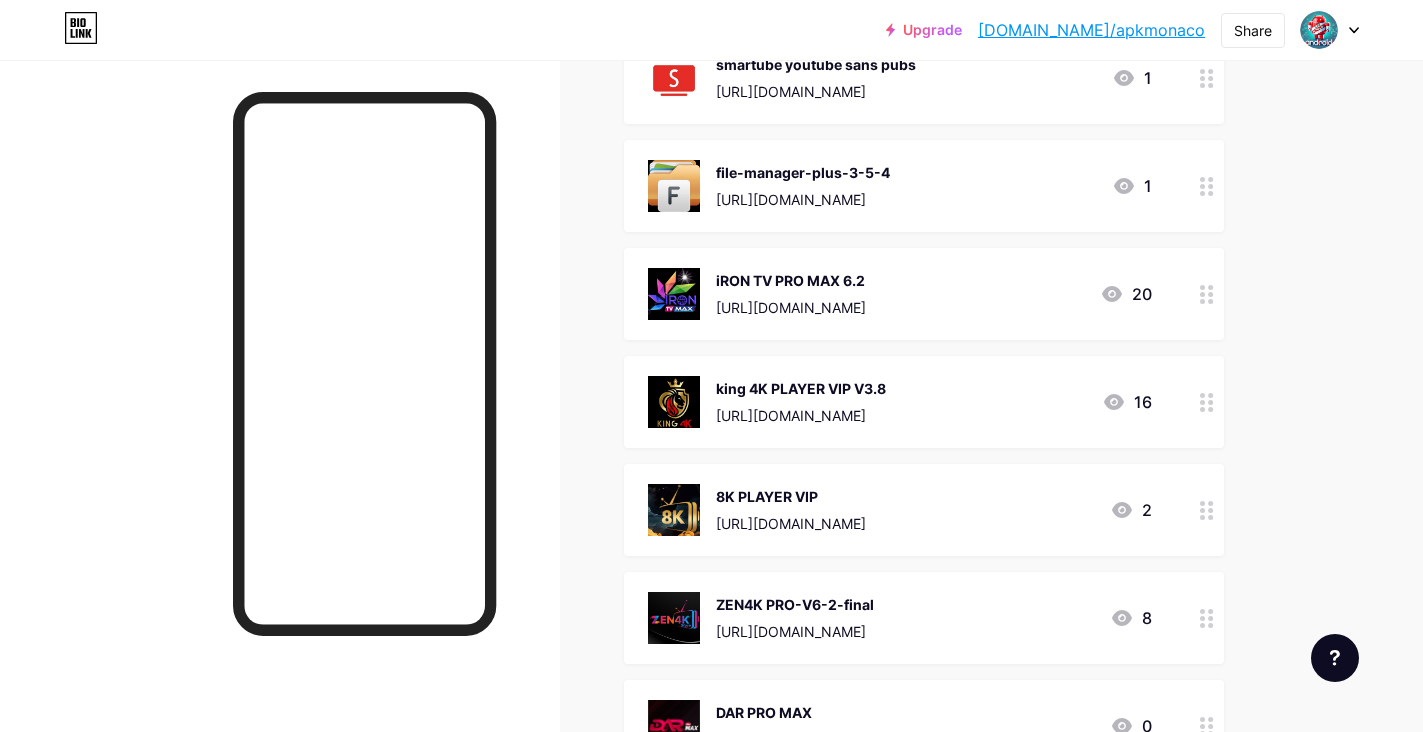 drag, startPoint x: 1214, startPoint y: 358, endPoint x: 1150, endPoint y: 709, distance: 356.78705 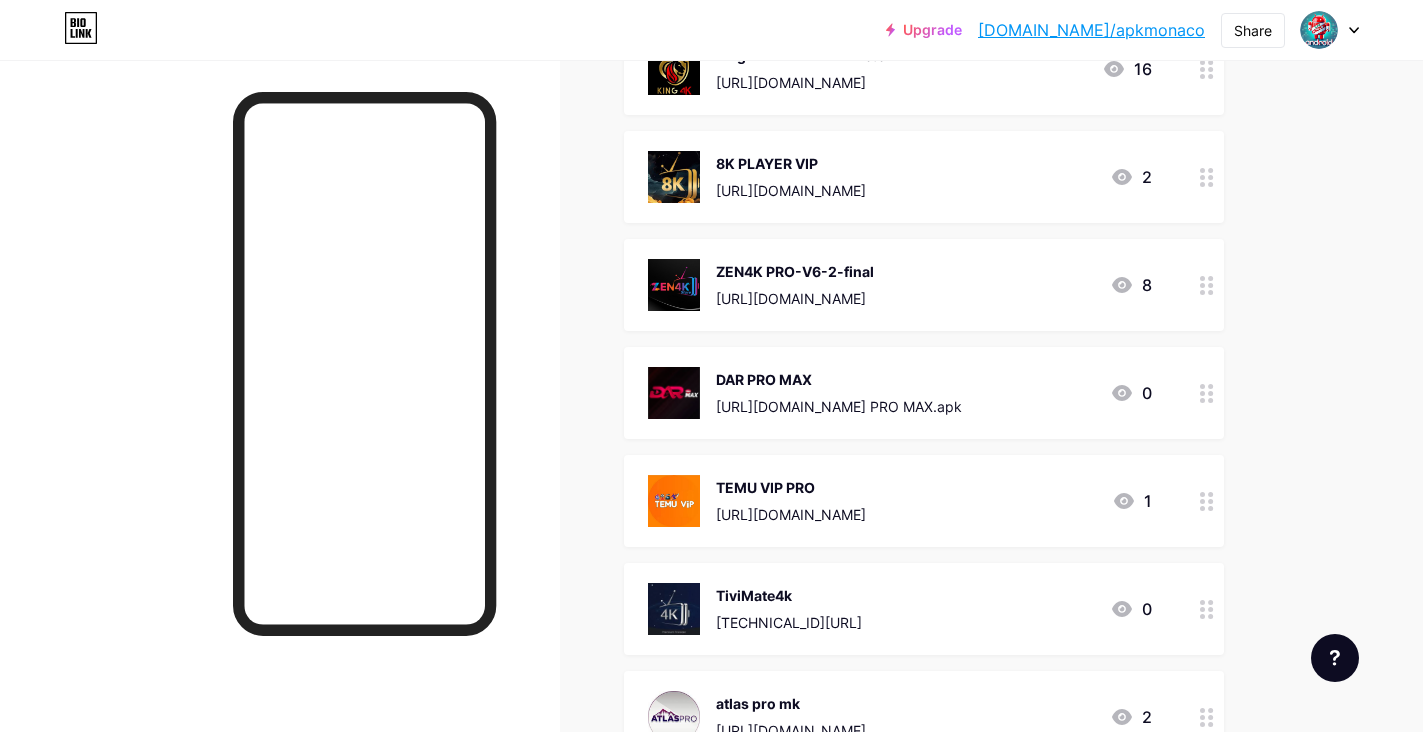 scroll, scrollTop: 791, scrollLeft: 0, axis: vertical 